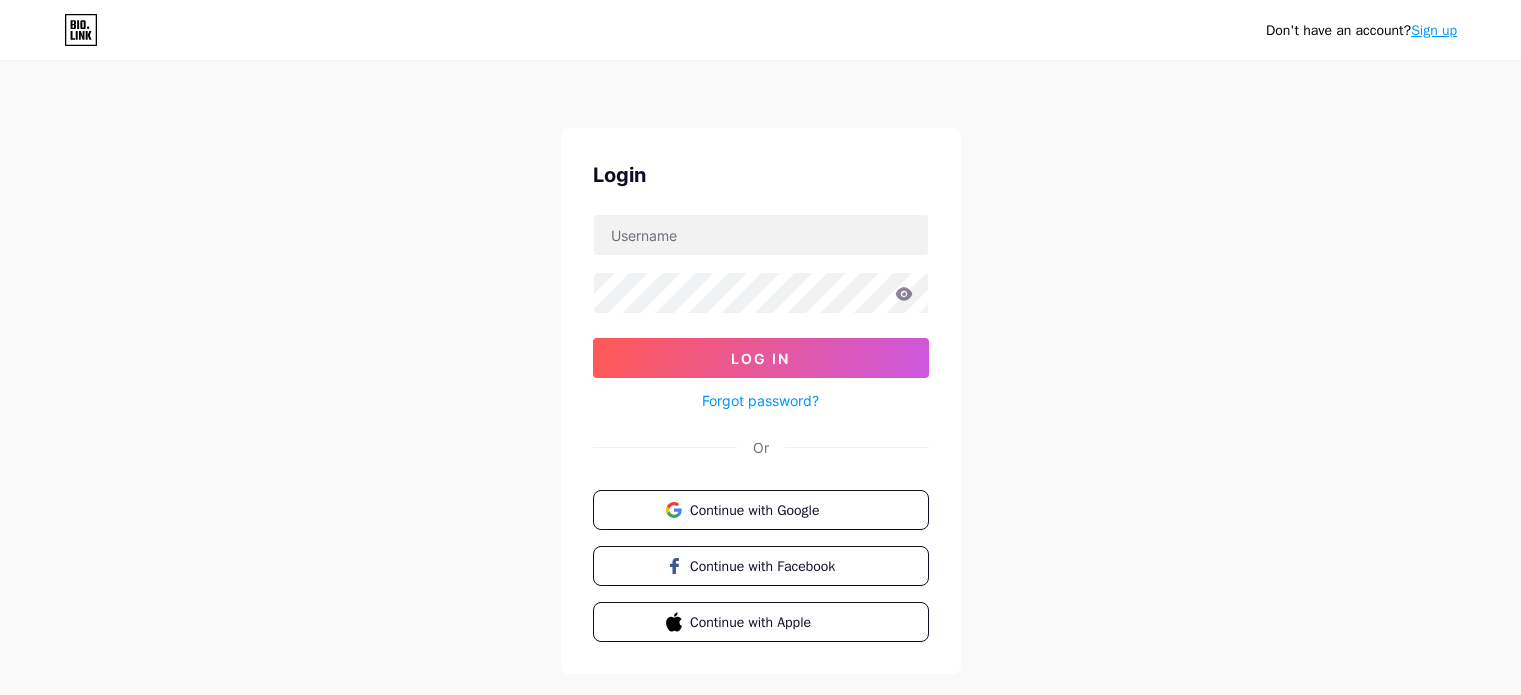 scroll, scrollTop: 0, scrollLeft: 0, axis: both 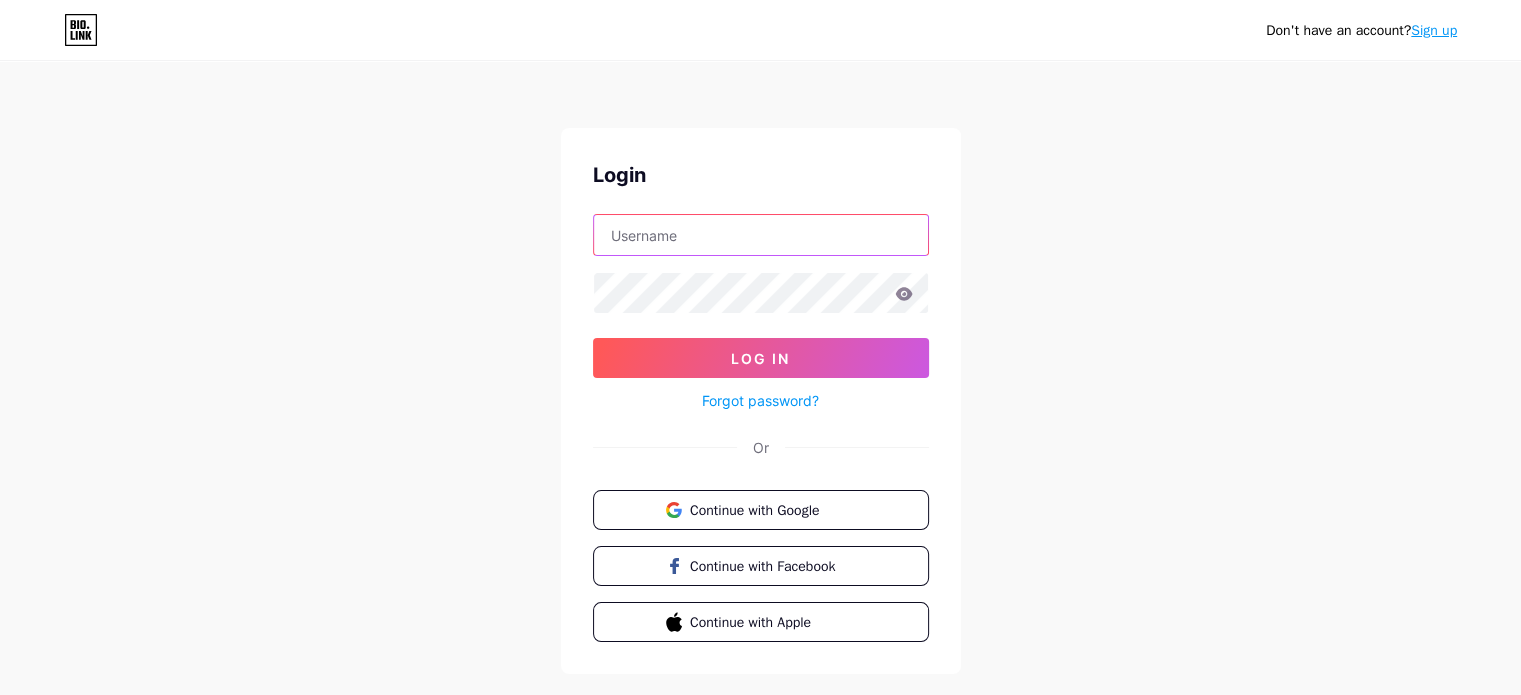 click at bounding box center [761, 235] 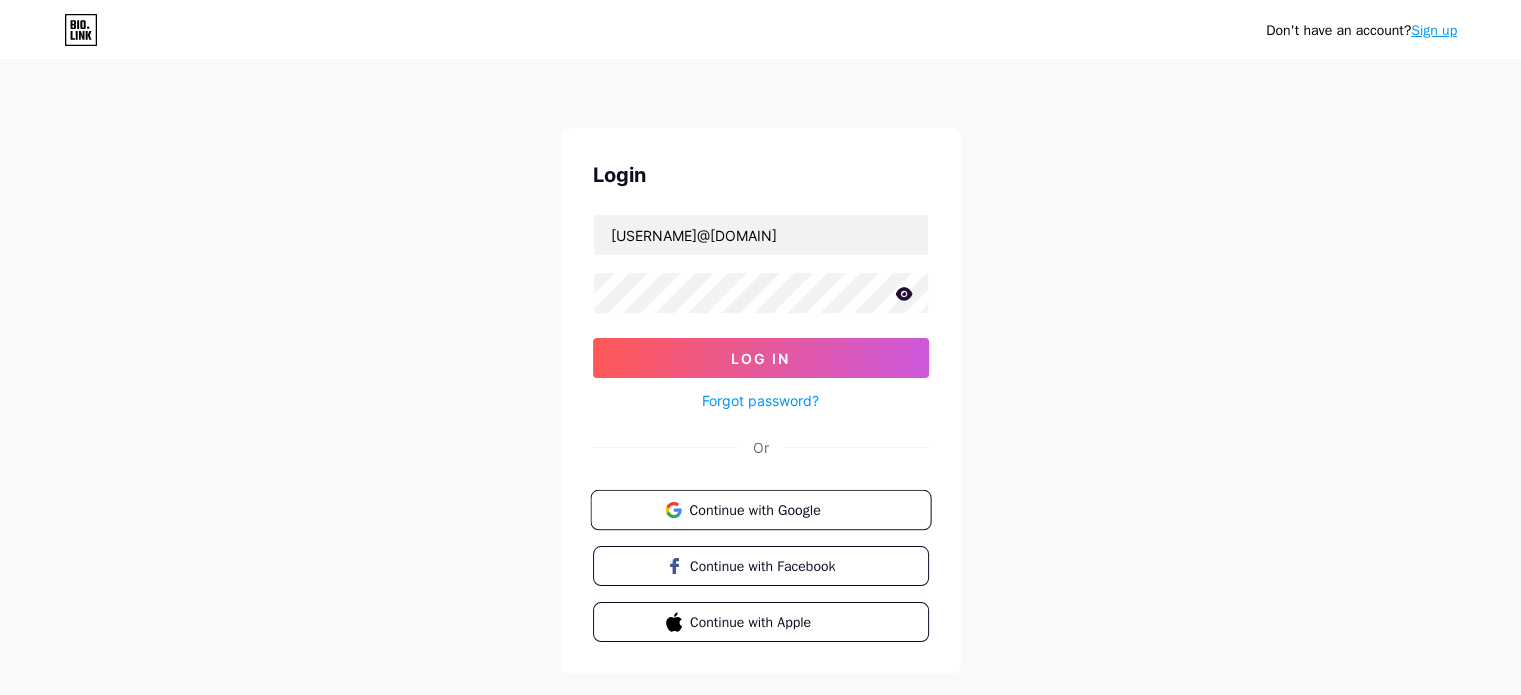 click on "Continue with Google" at bounding box center (772, 509) 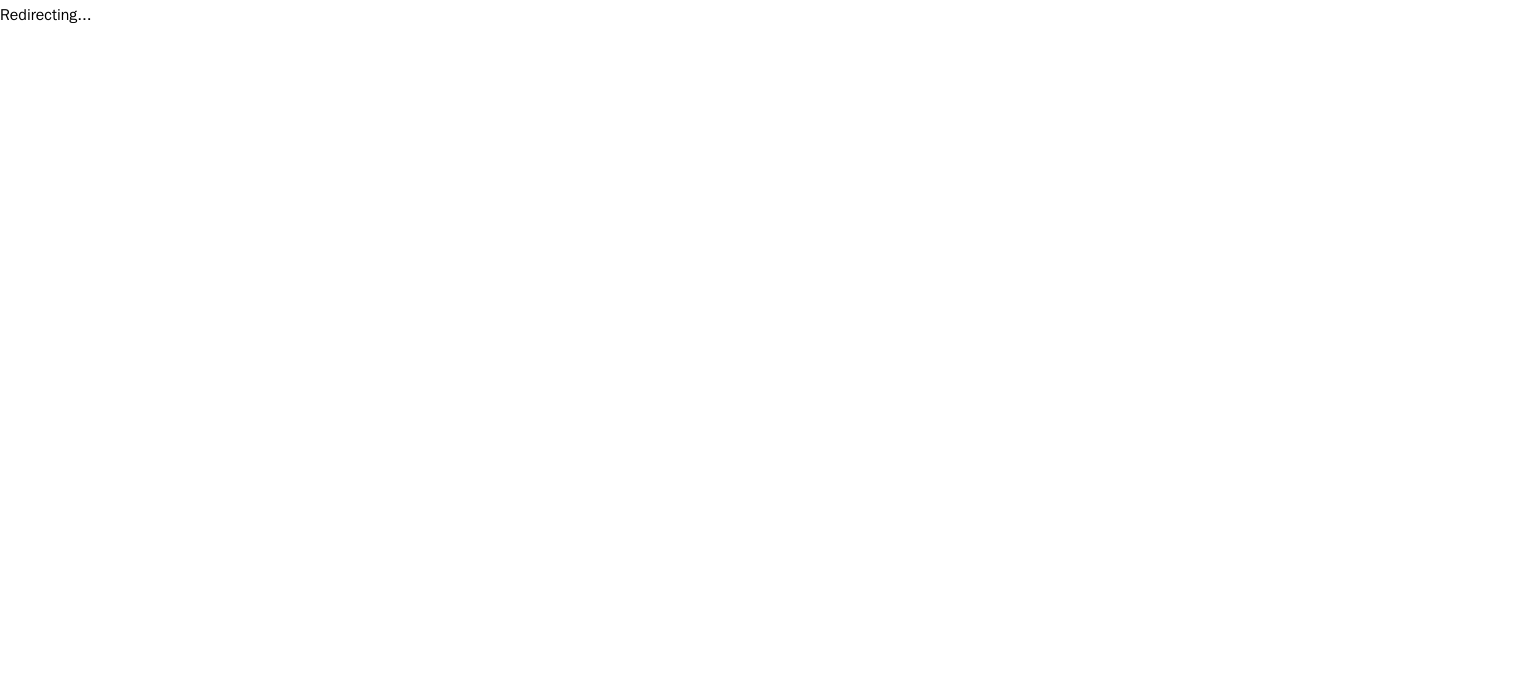 scroll, scrollTop: 0, scrollLeft: 0, axis: both 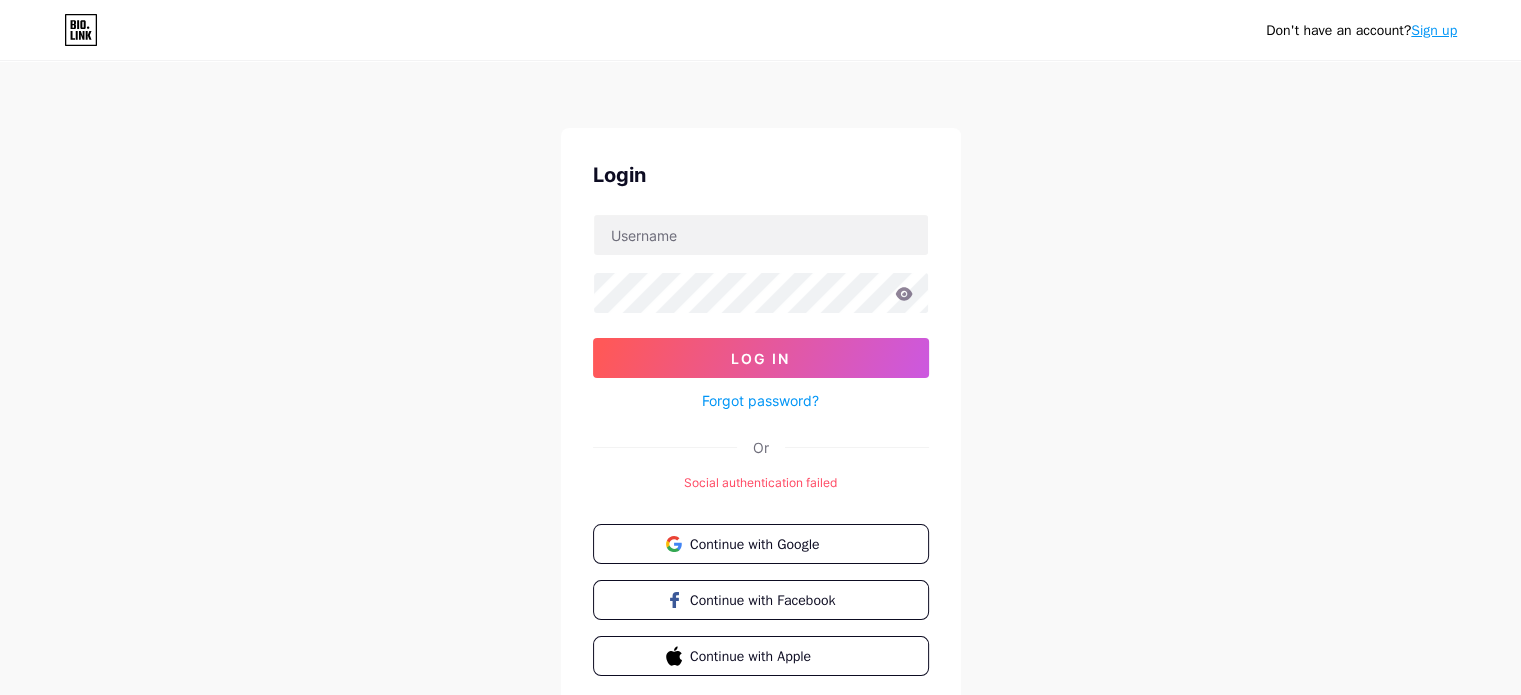 click 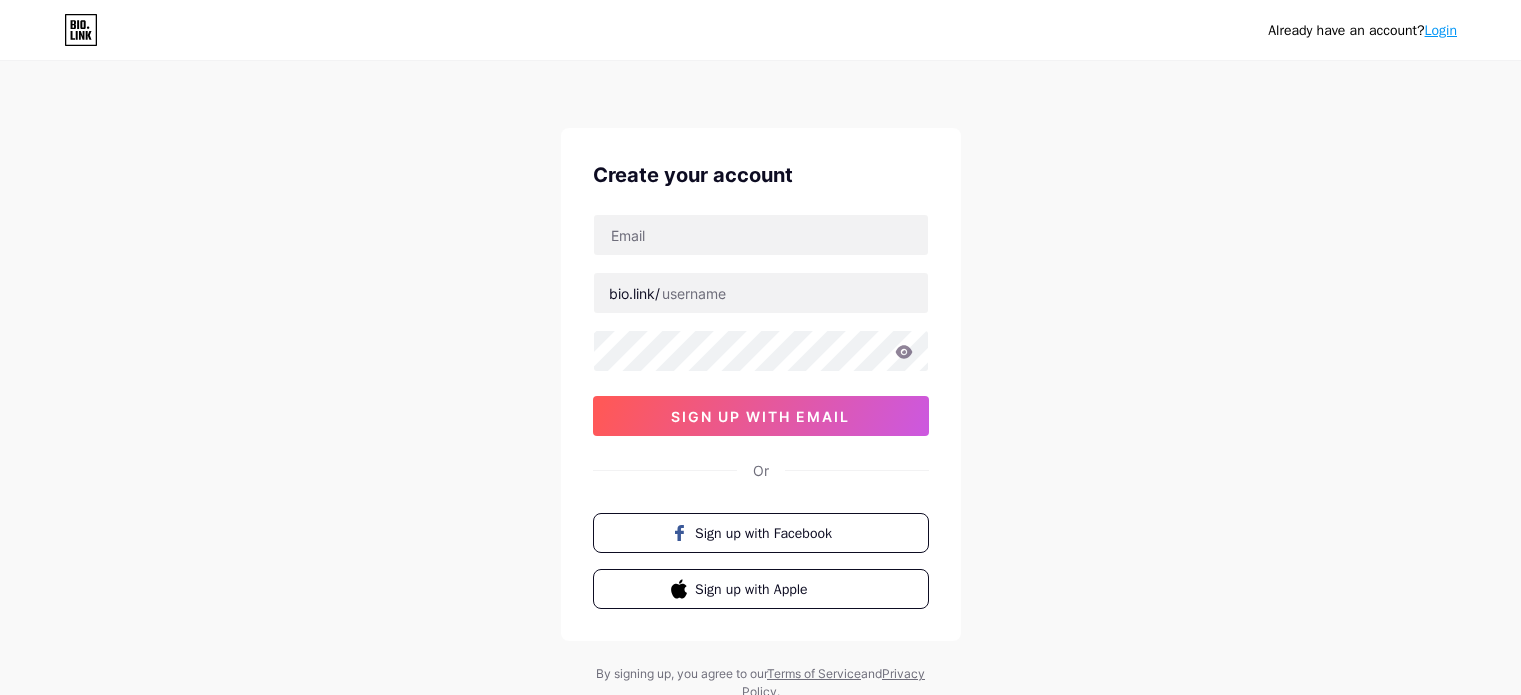 scroll, scrollTop: 0, scrollLeft: 0, axis: both 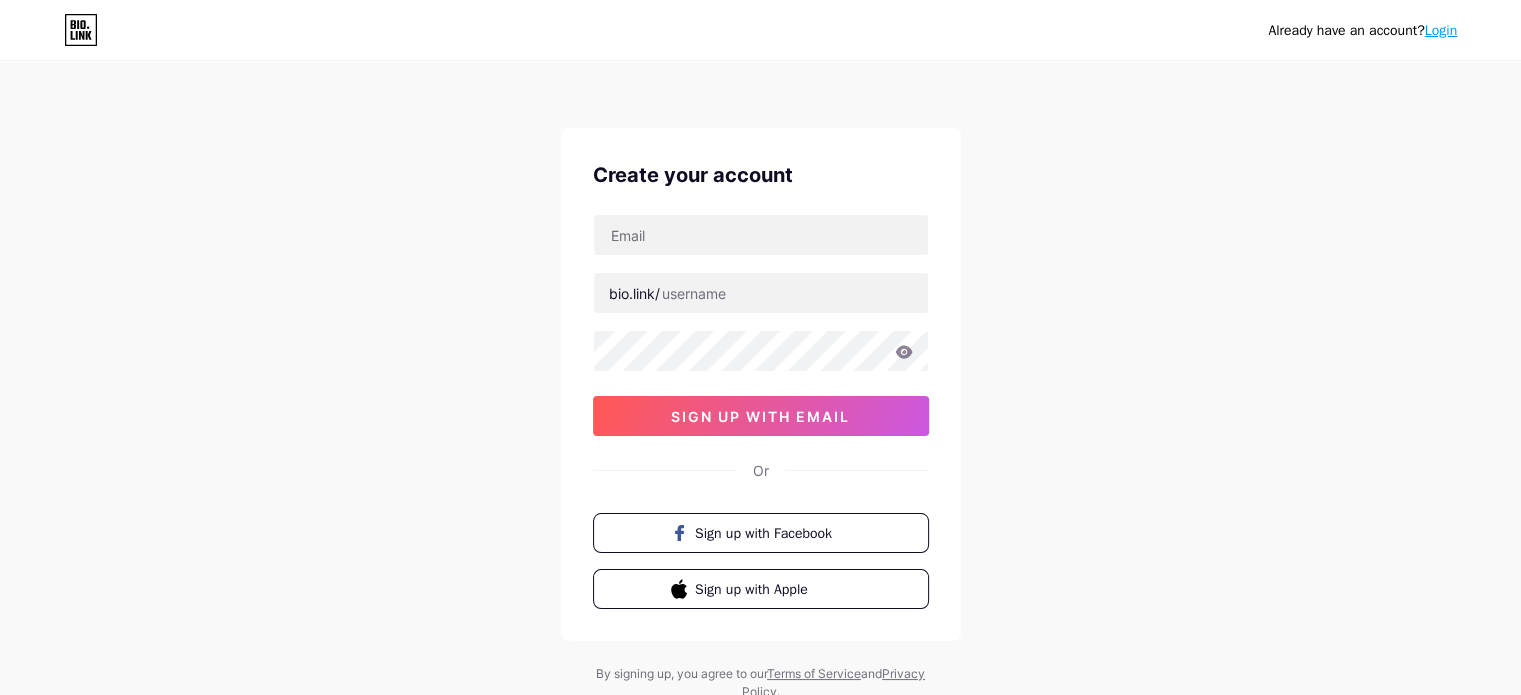 click on "Login" at bounding box center (1441, 30) 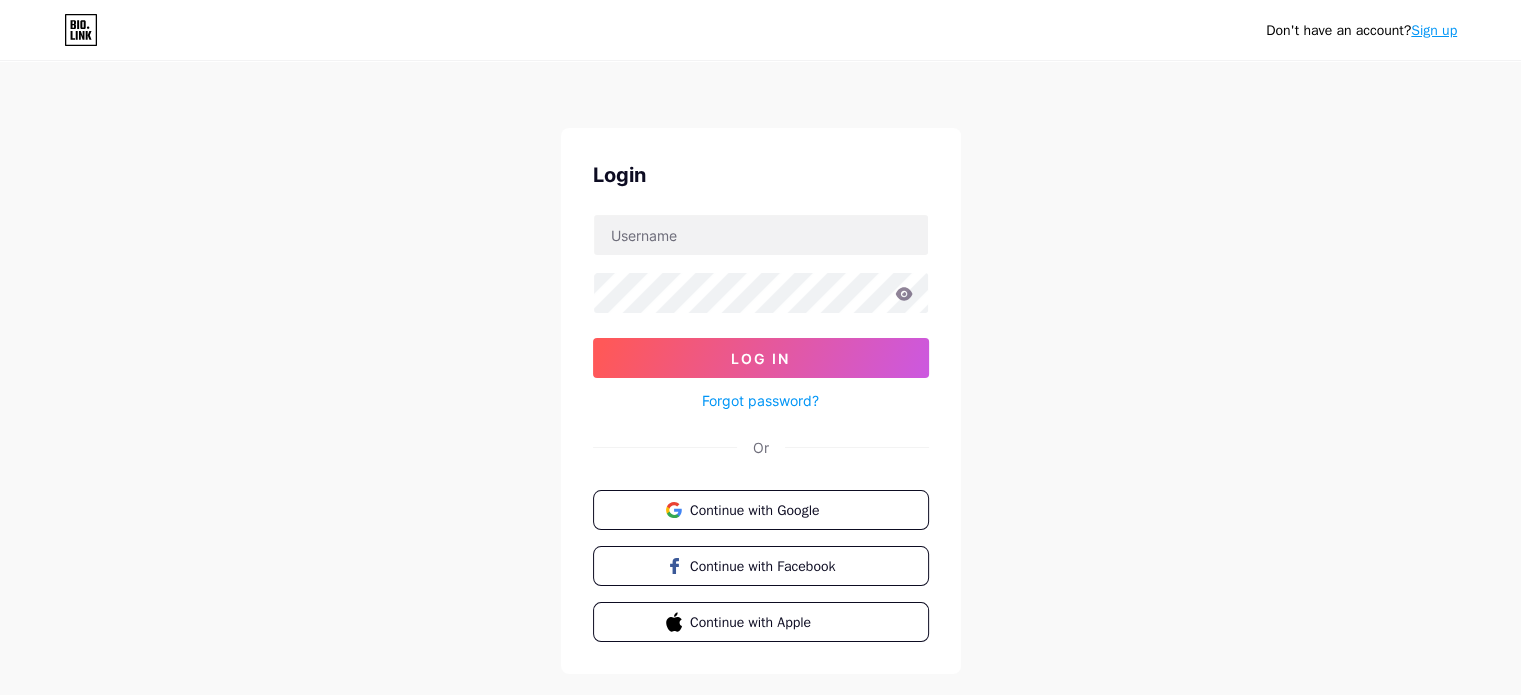 click on "Sign up" at bounding box center [1434, 30] 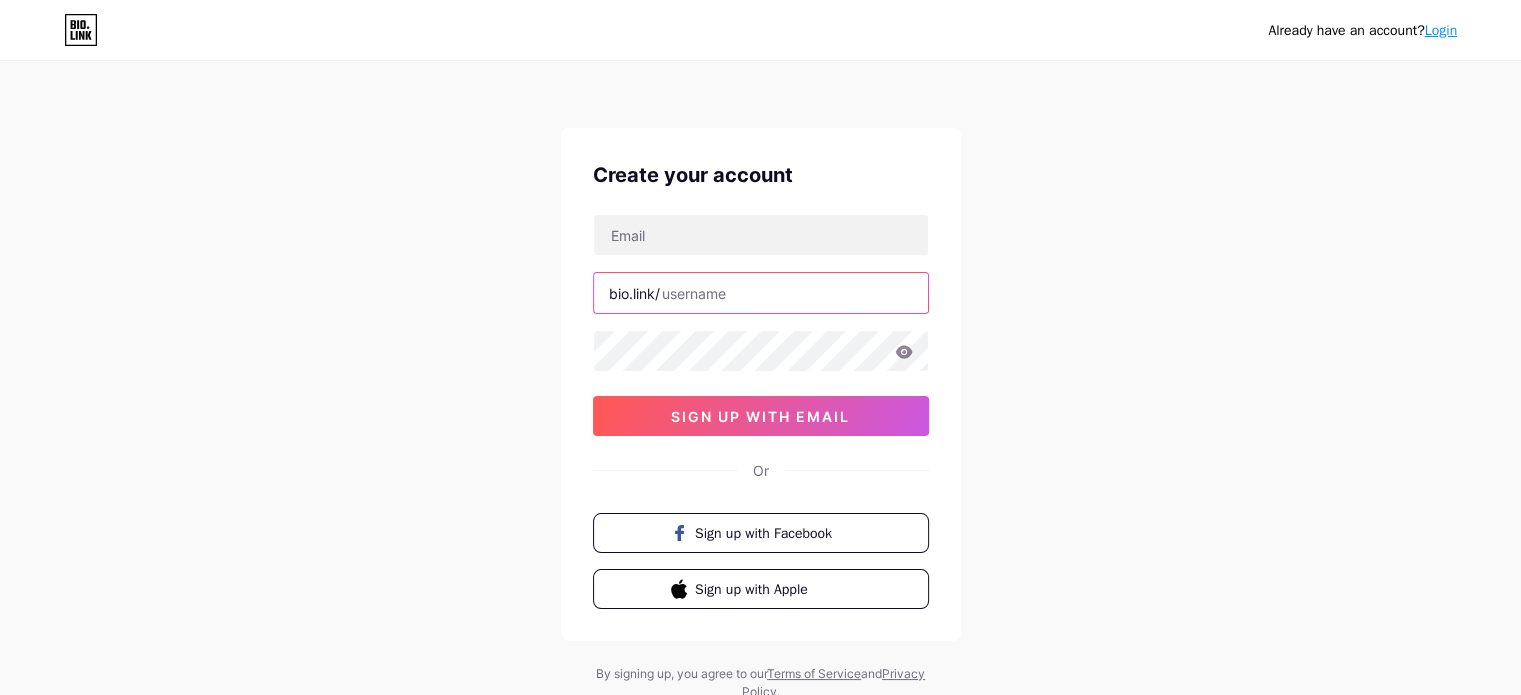 click at bounding box center [761, 293] 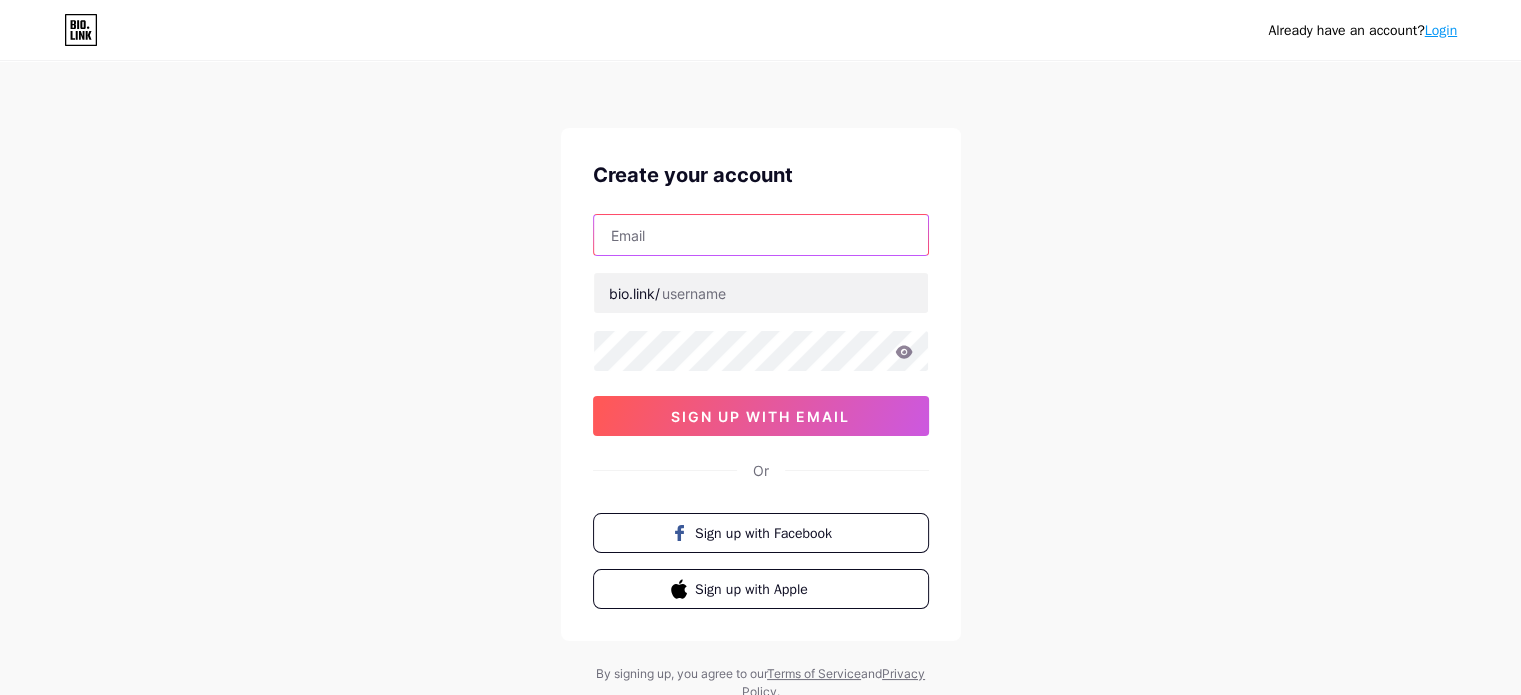 click at bounding box center (761, 235) 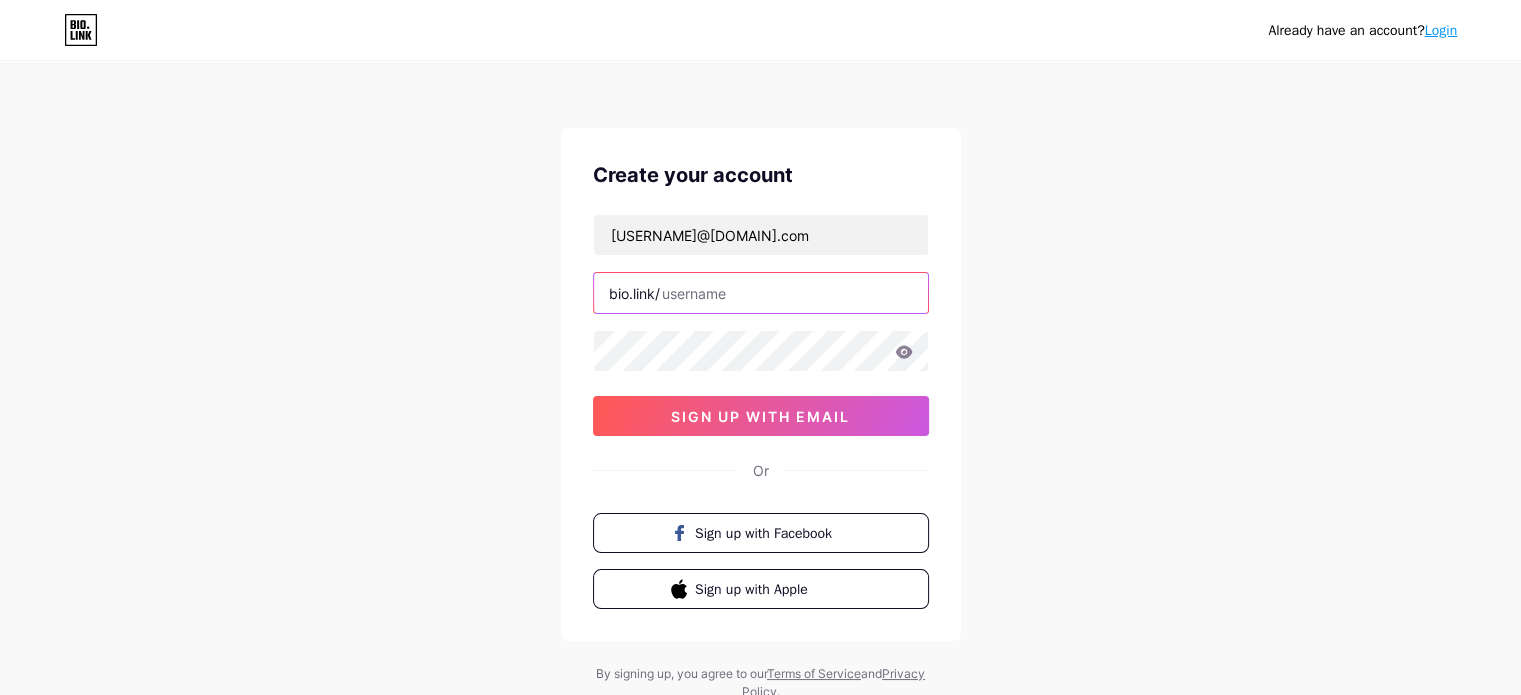 click at bounding box center (761, 293) 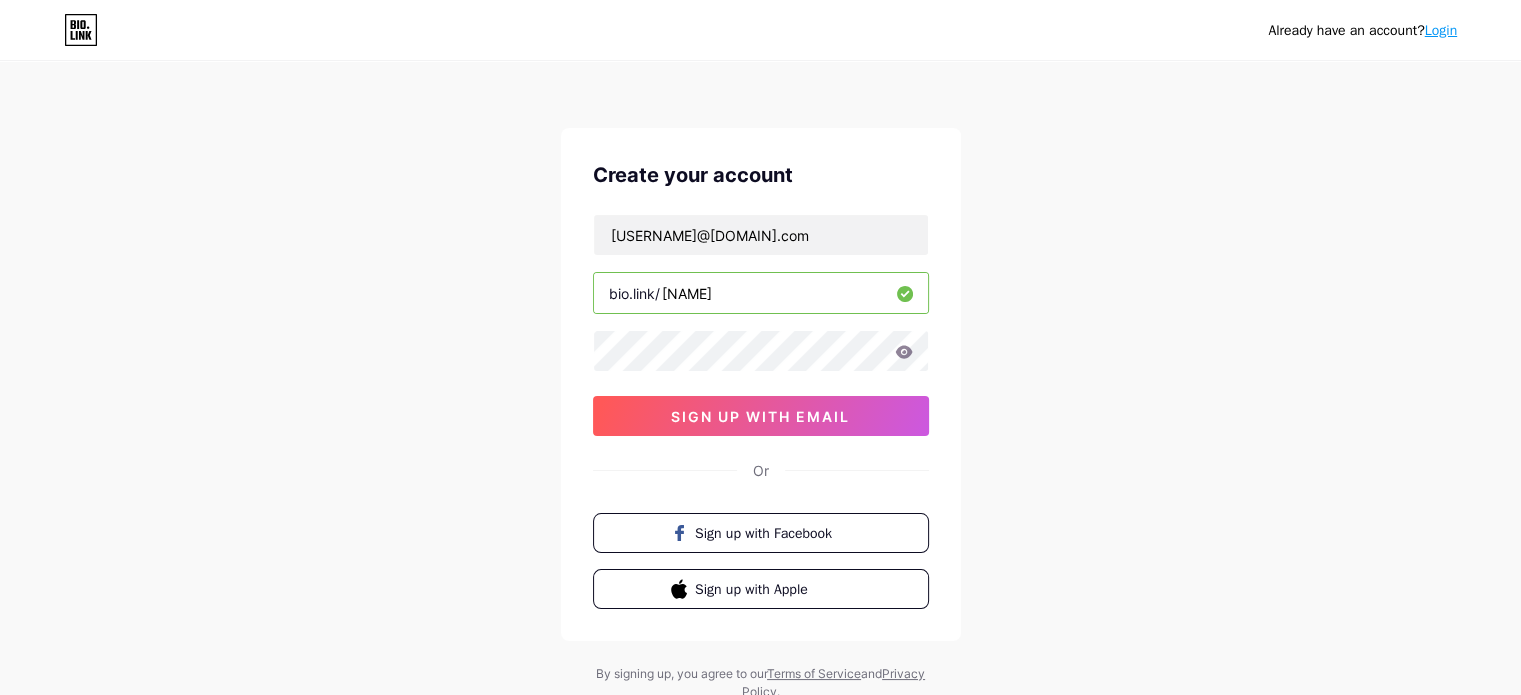 click on "anvarsha" at bounding box center (761, 293) 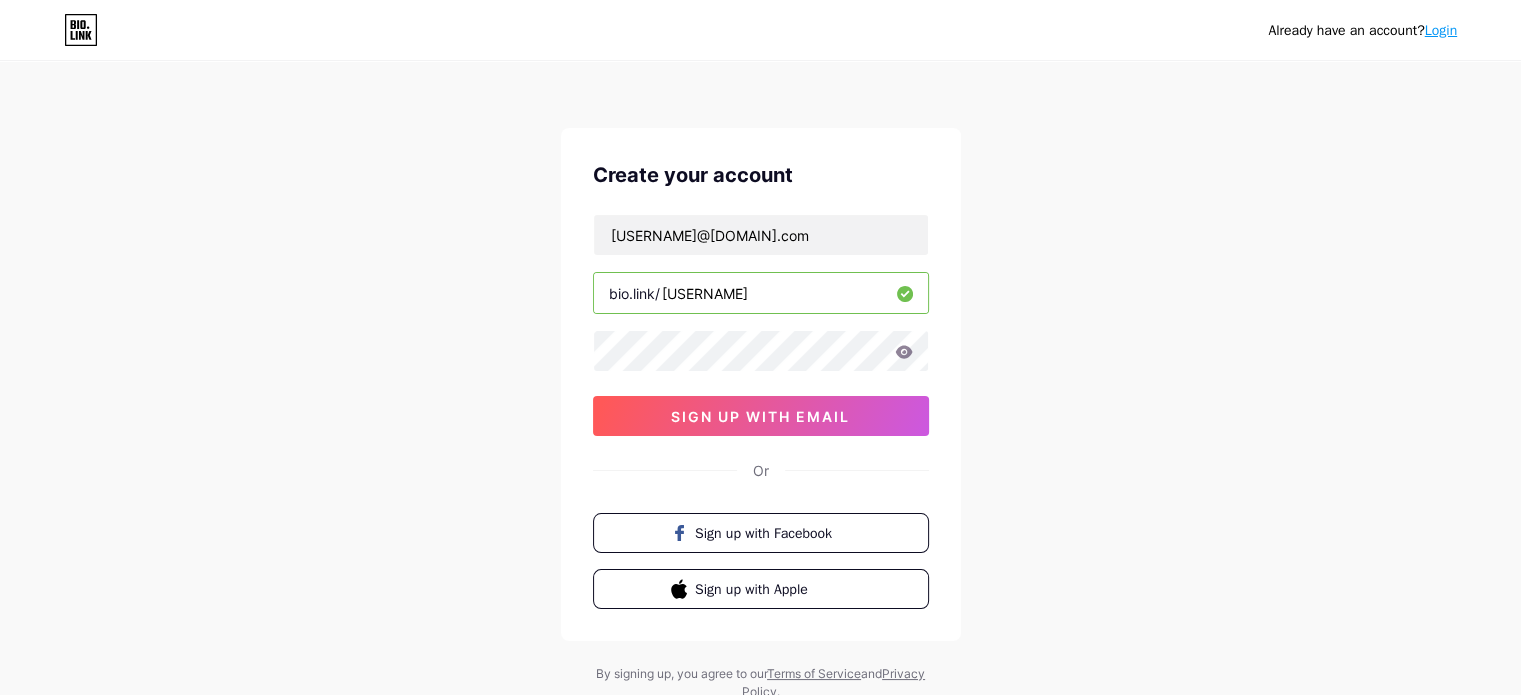 type on "[USERNAME]" 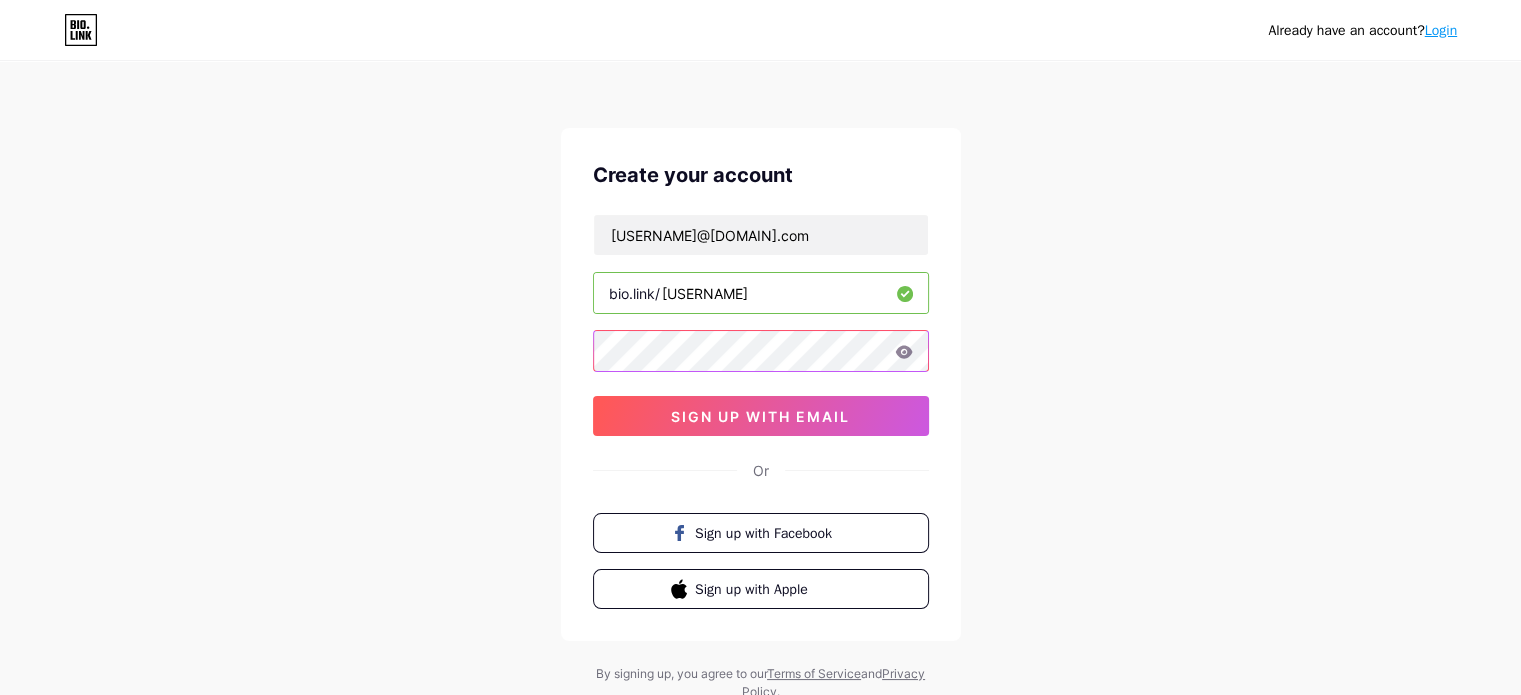 click on "Create your account     anwarshaanwarsha2070@gmail.com     bio.link/   anvarshas2a                     sign up with email         Or       Sign up with Facebook
Sign up with Apple" at bounding box center (761, 384) 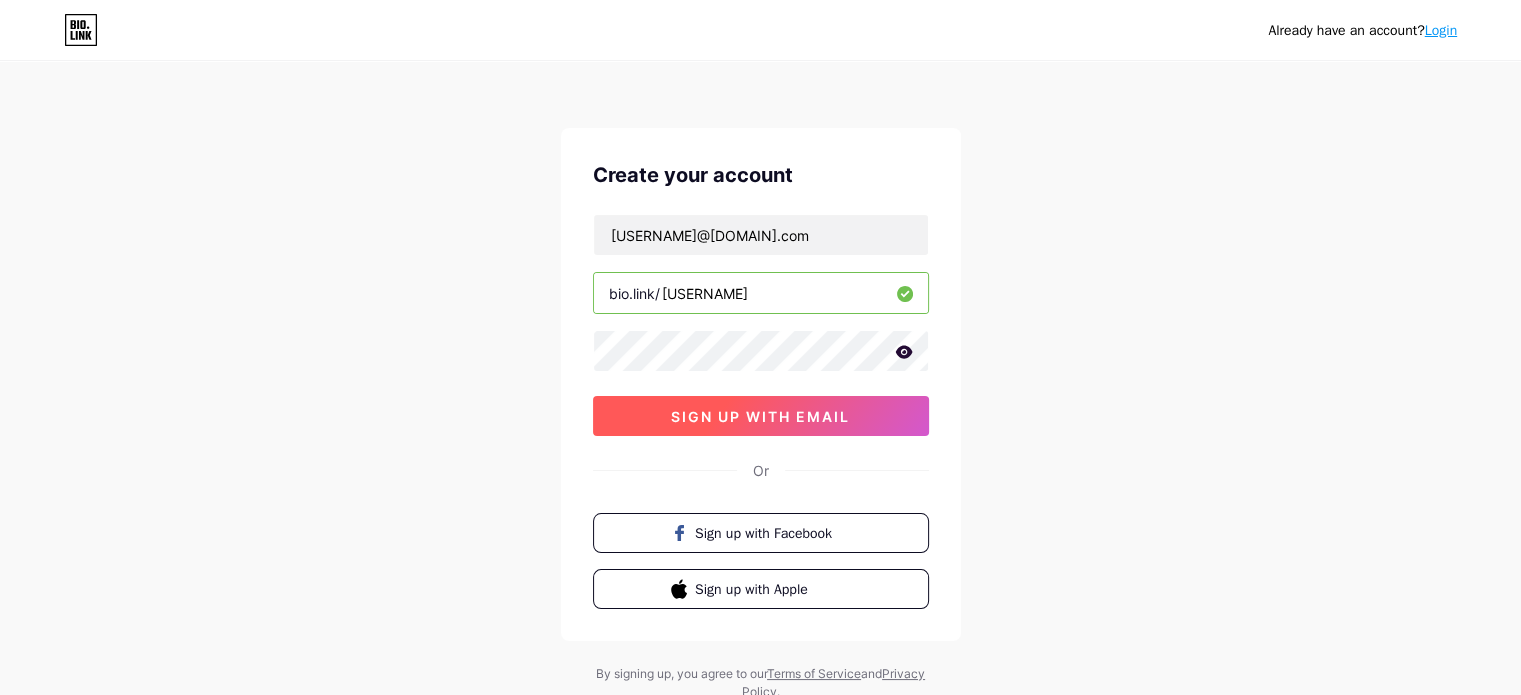 click on "sign up with email" at bounding box center (760, 416) 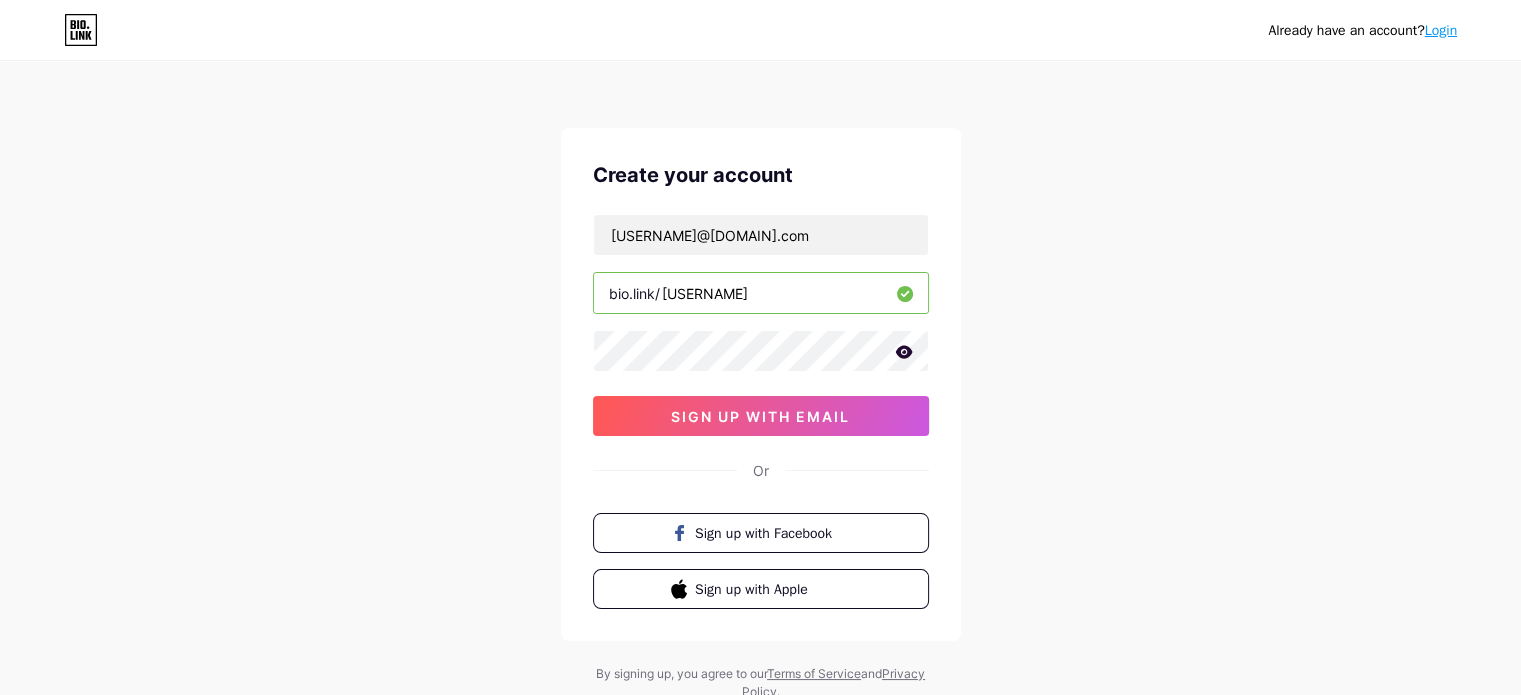 click 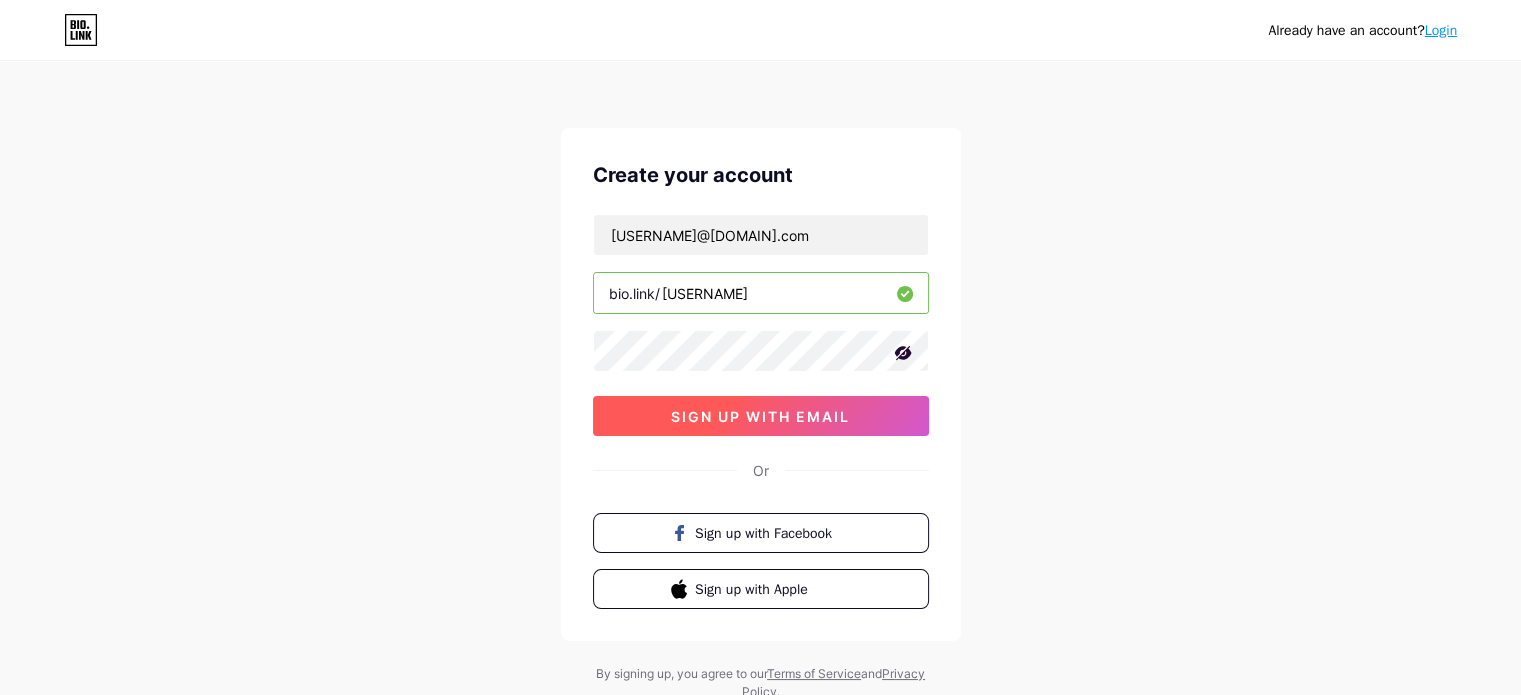 click on "sign up with email" at bounding box center [761, 416] 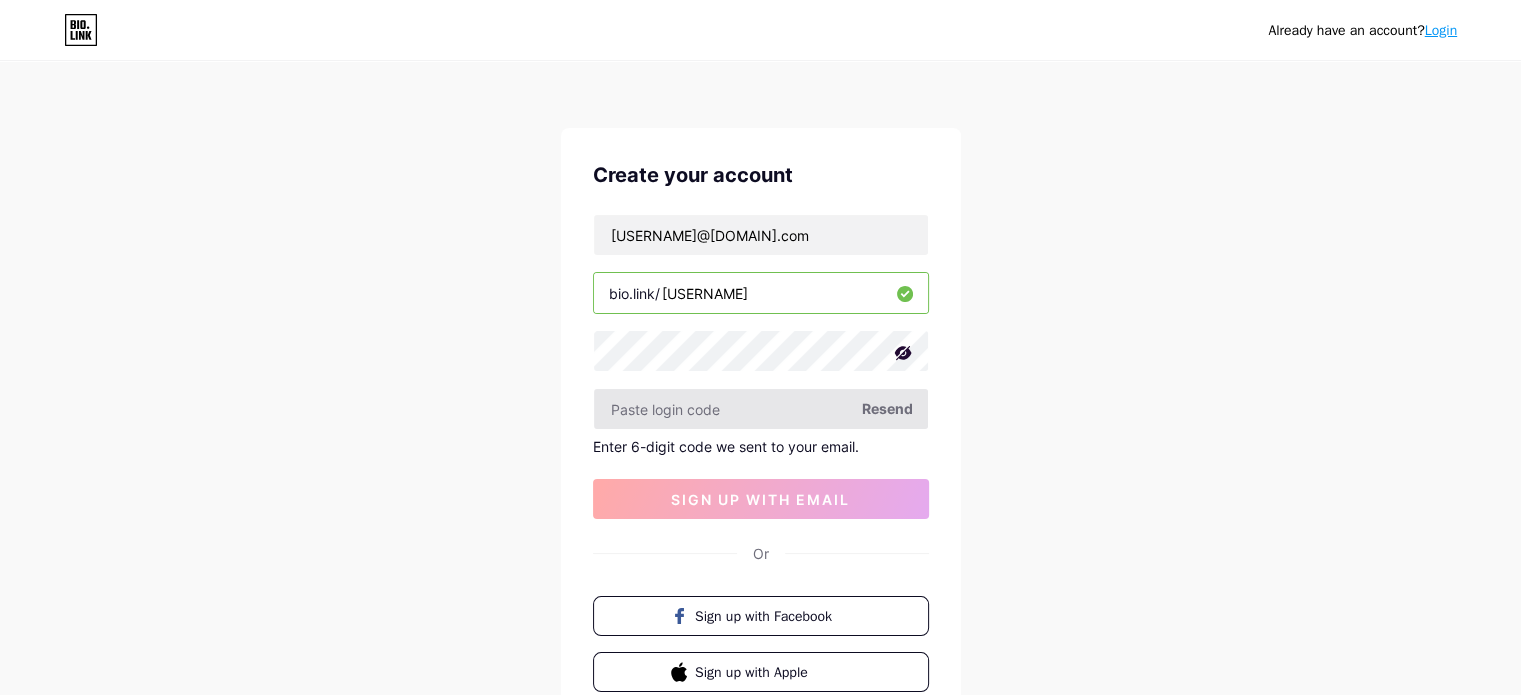 click at bounding box center (761, 409) 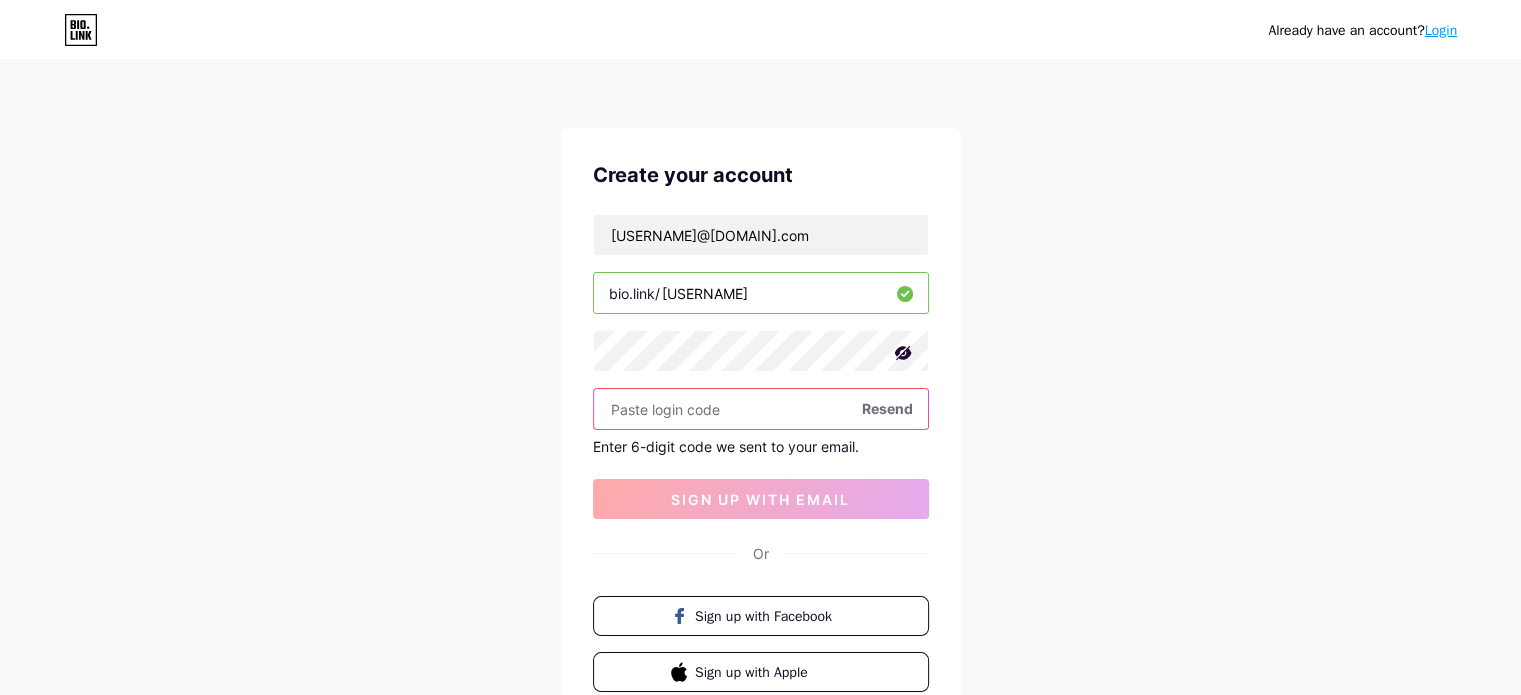 click at bounding box center (761, 409) 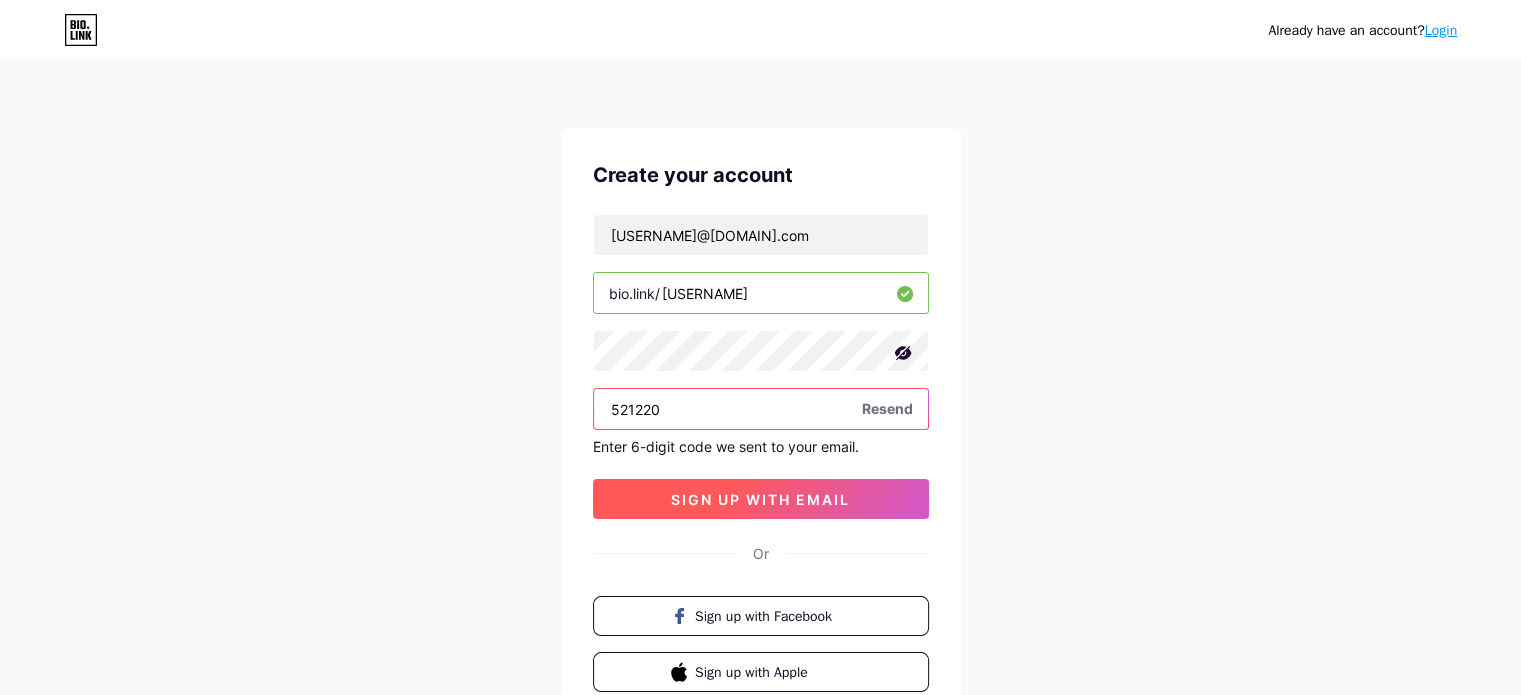type on "521220" 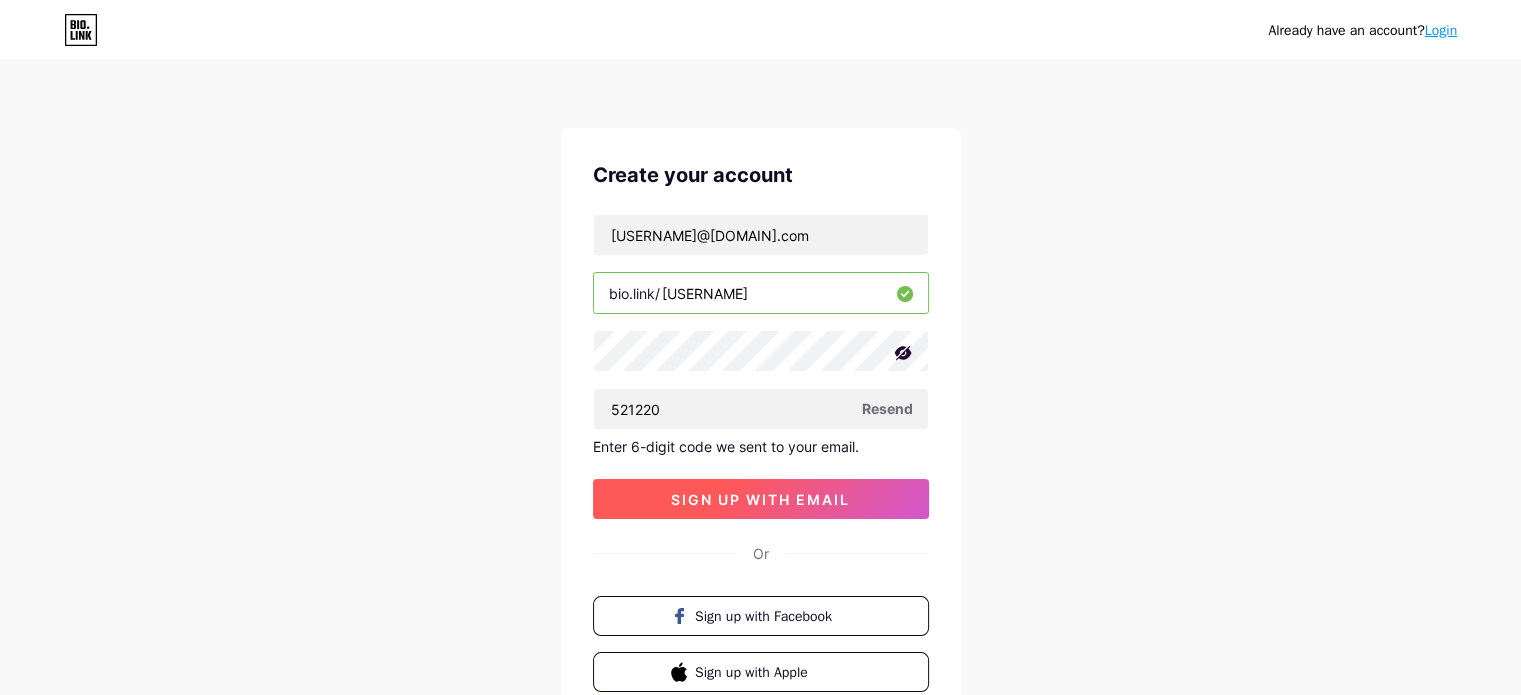 click on "sign up with email" at bounding box center [760, 499] 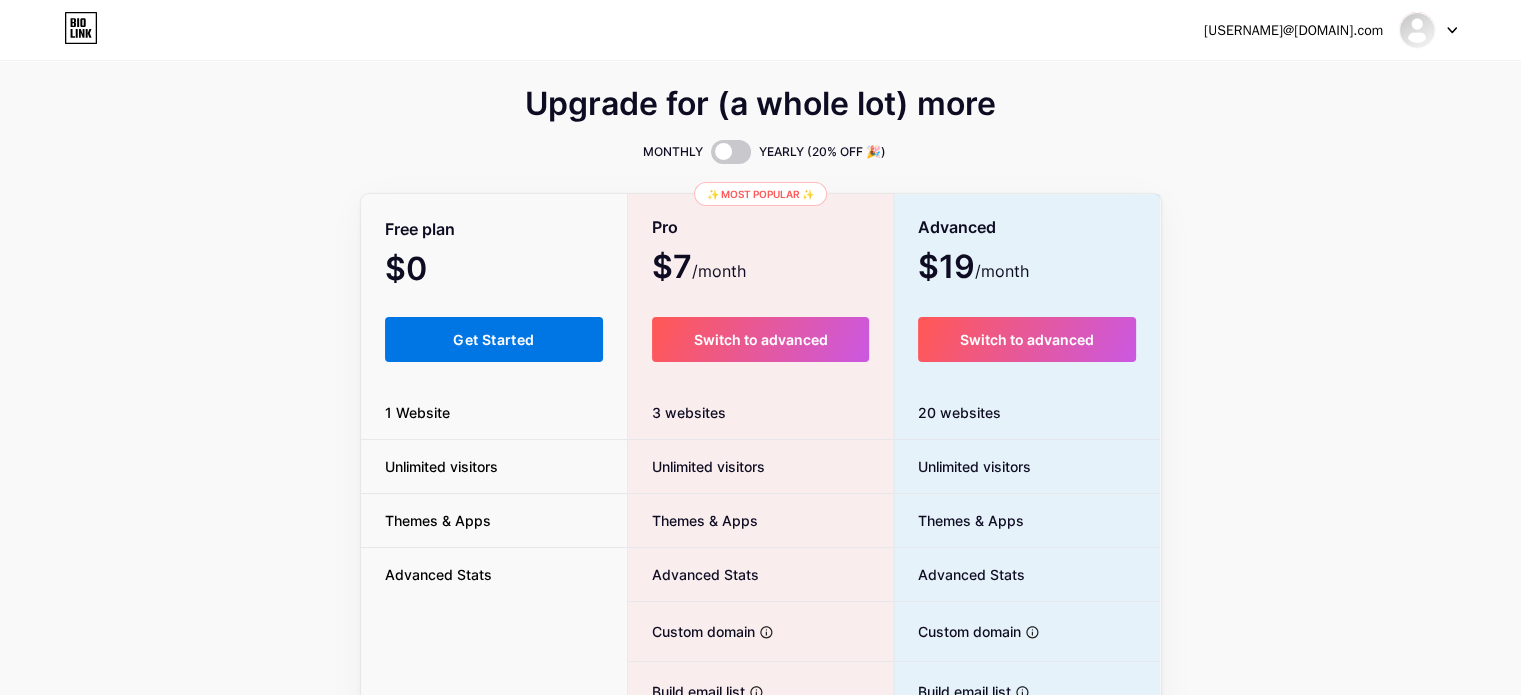 click on "Get Started" at bounding box center [494, 339] 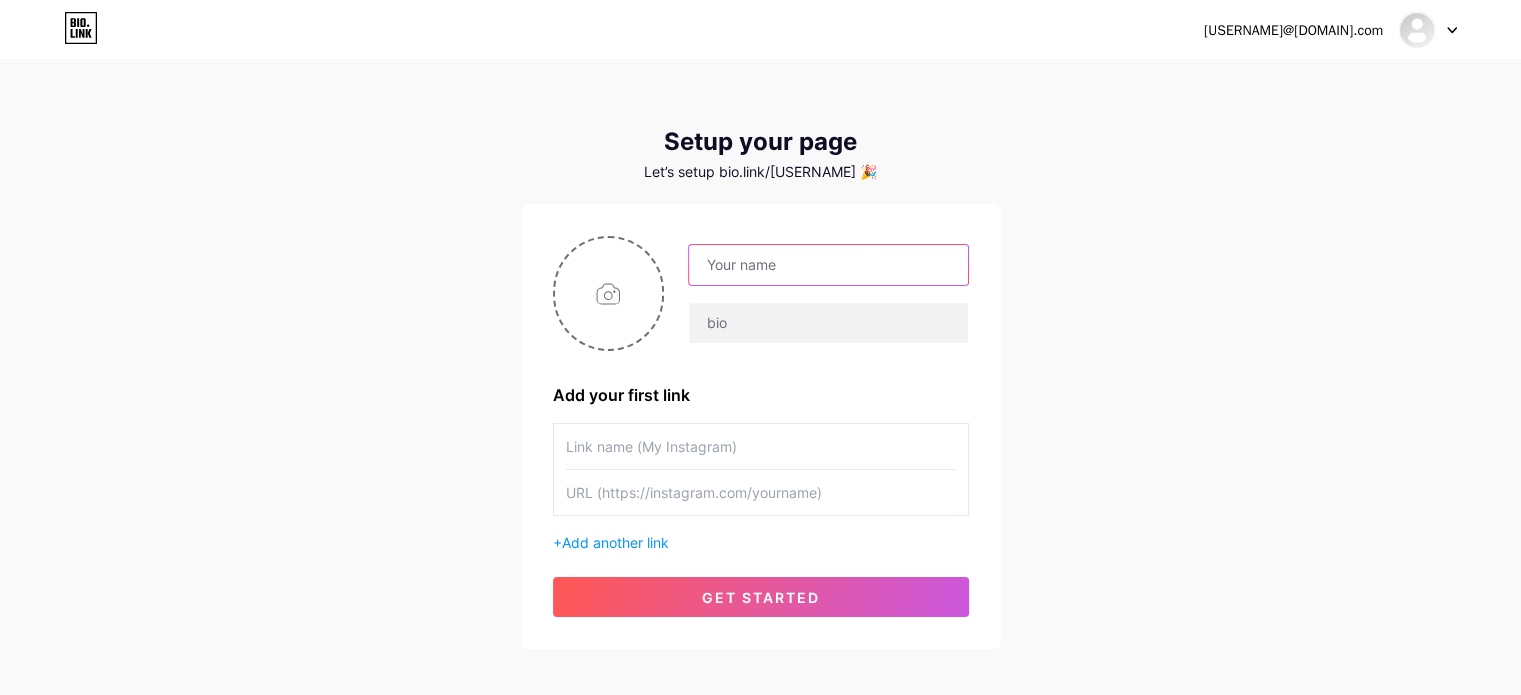 click at bounding box center (828, 265) 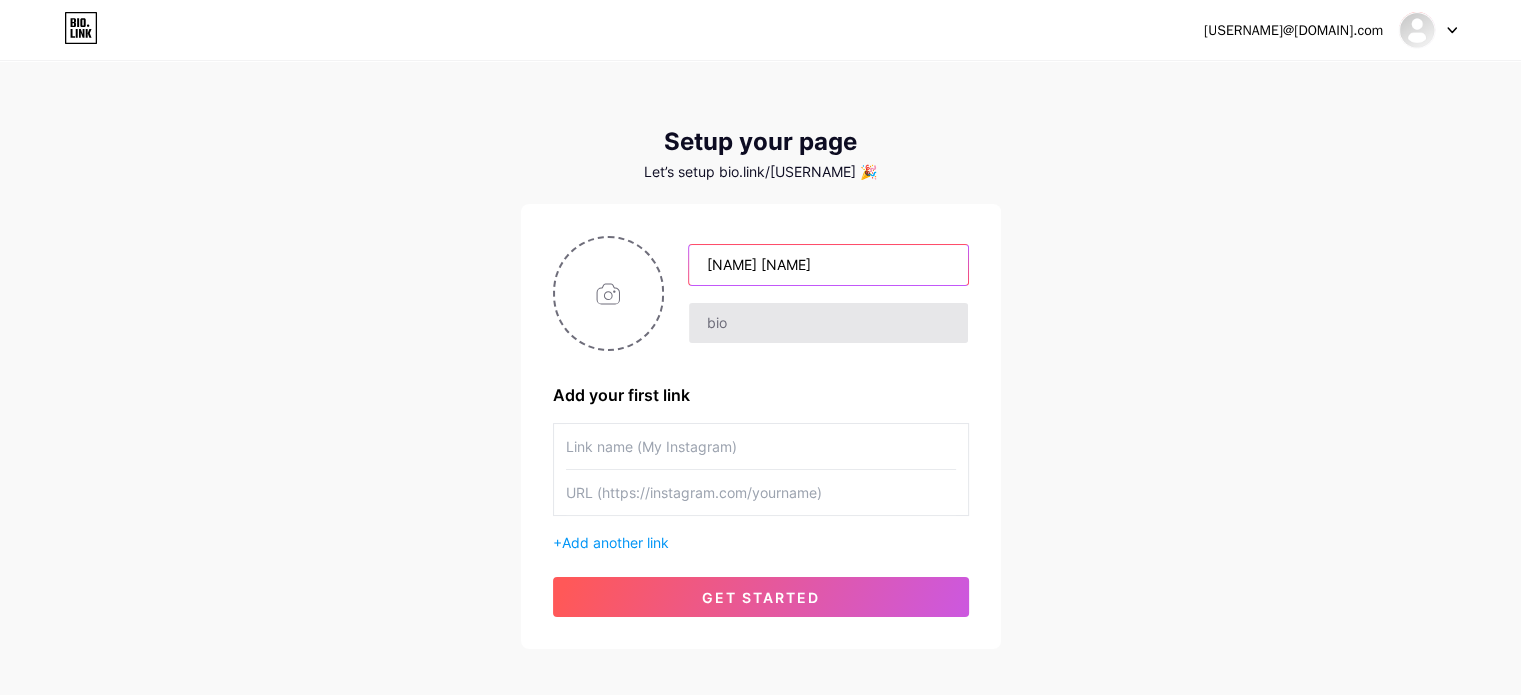 type on "[FIRST] [LAST]" 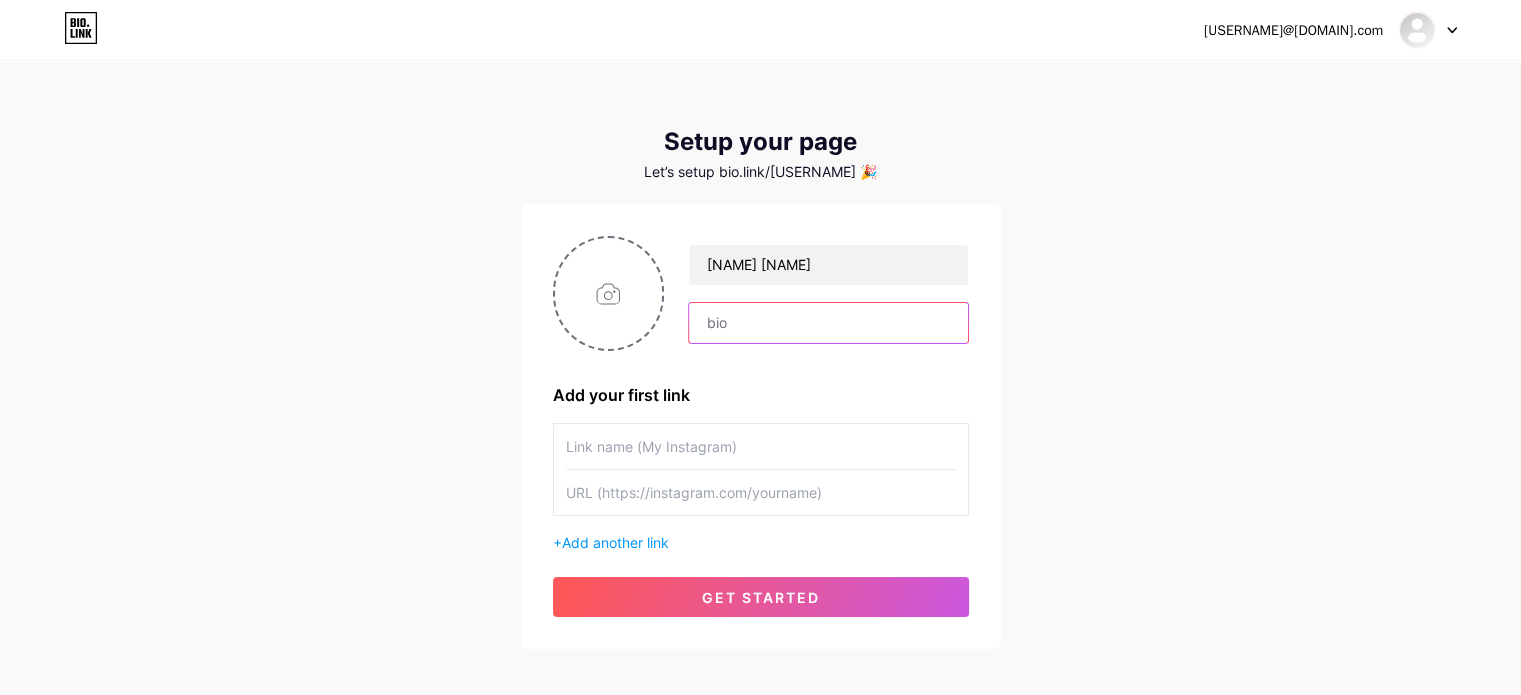 drag, startPoint x: 765, startPoint y: 316, endPoint x: 769, endPoint y: 303, distance: 13.601471 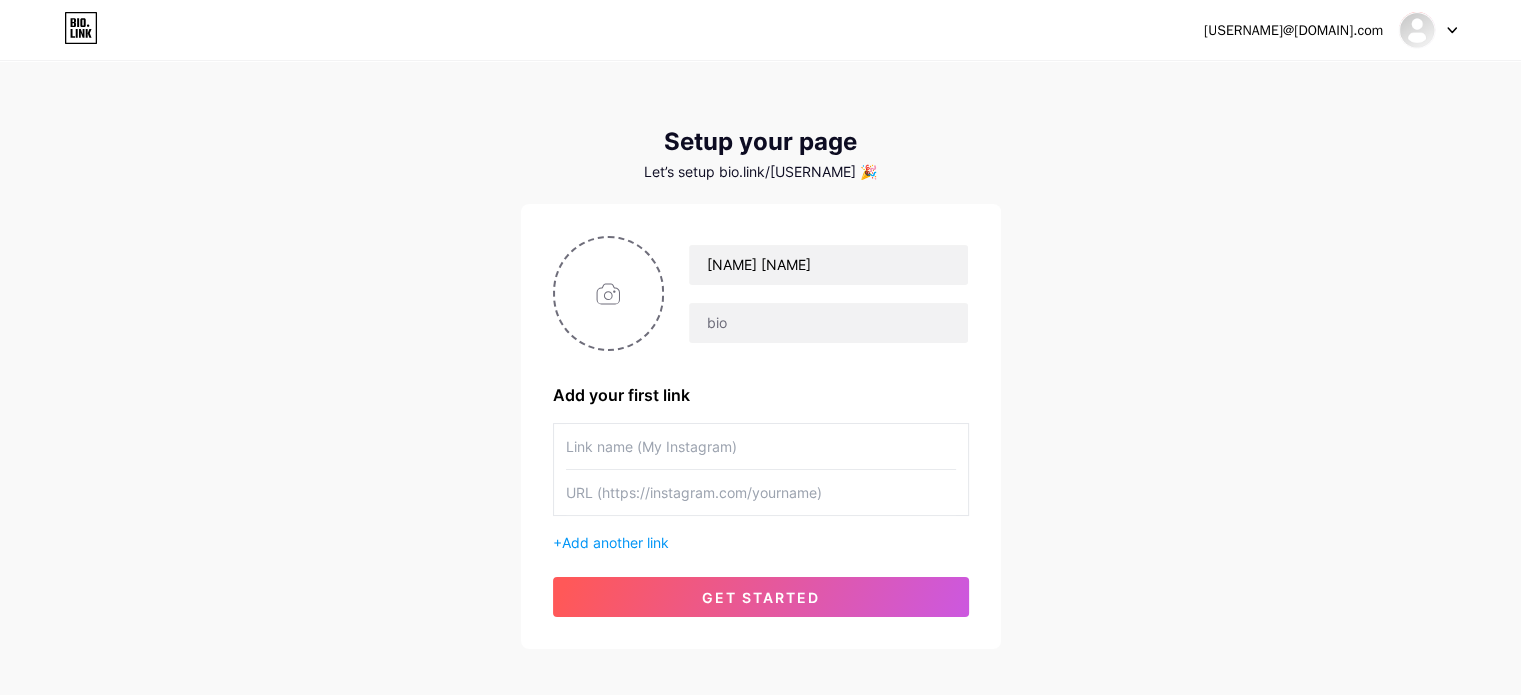 click at bounding box center [761, 446] 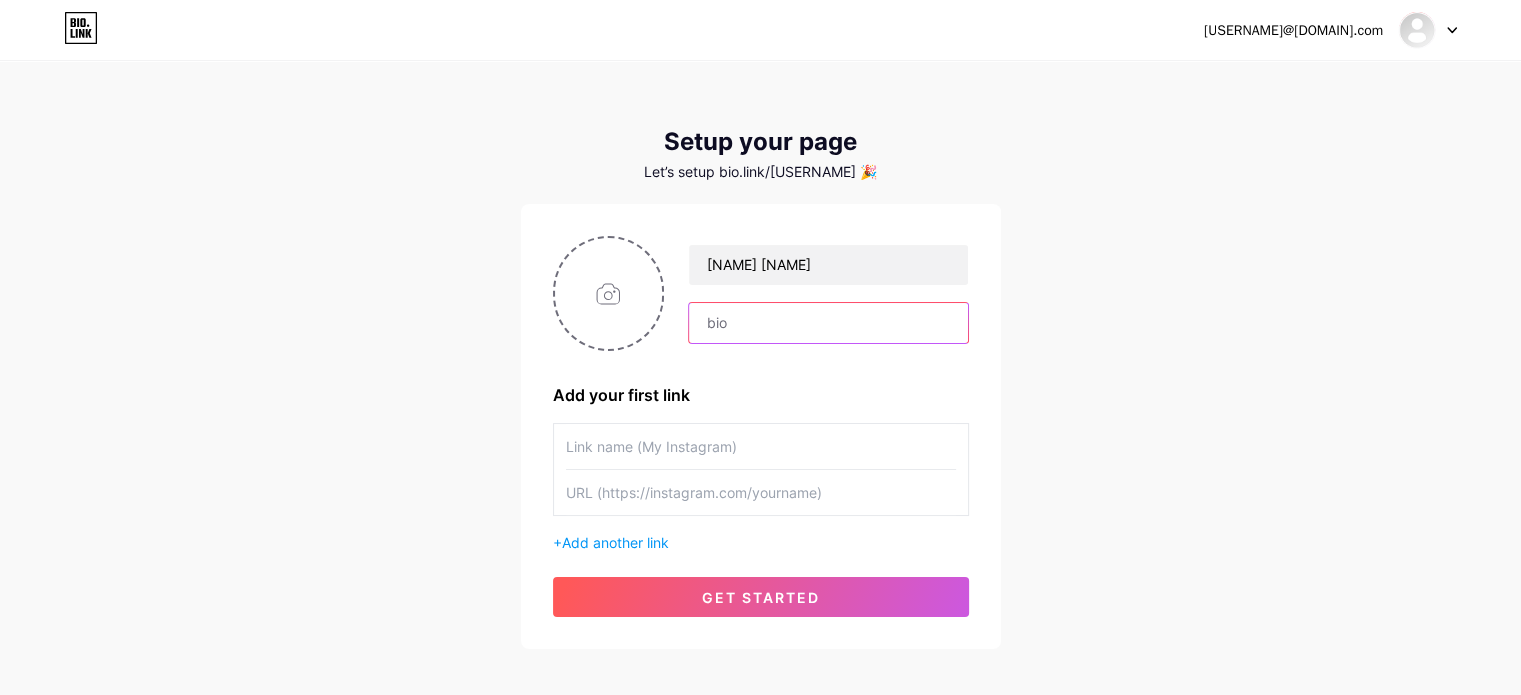 click at bounding box center [828, 323] 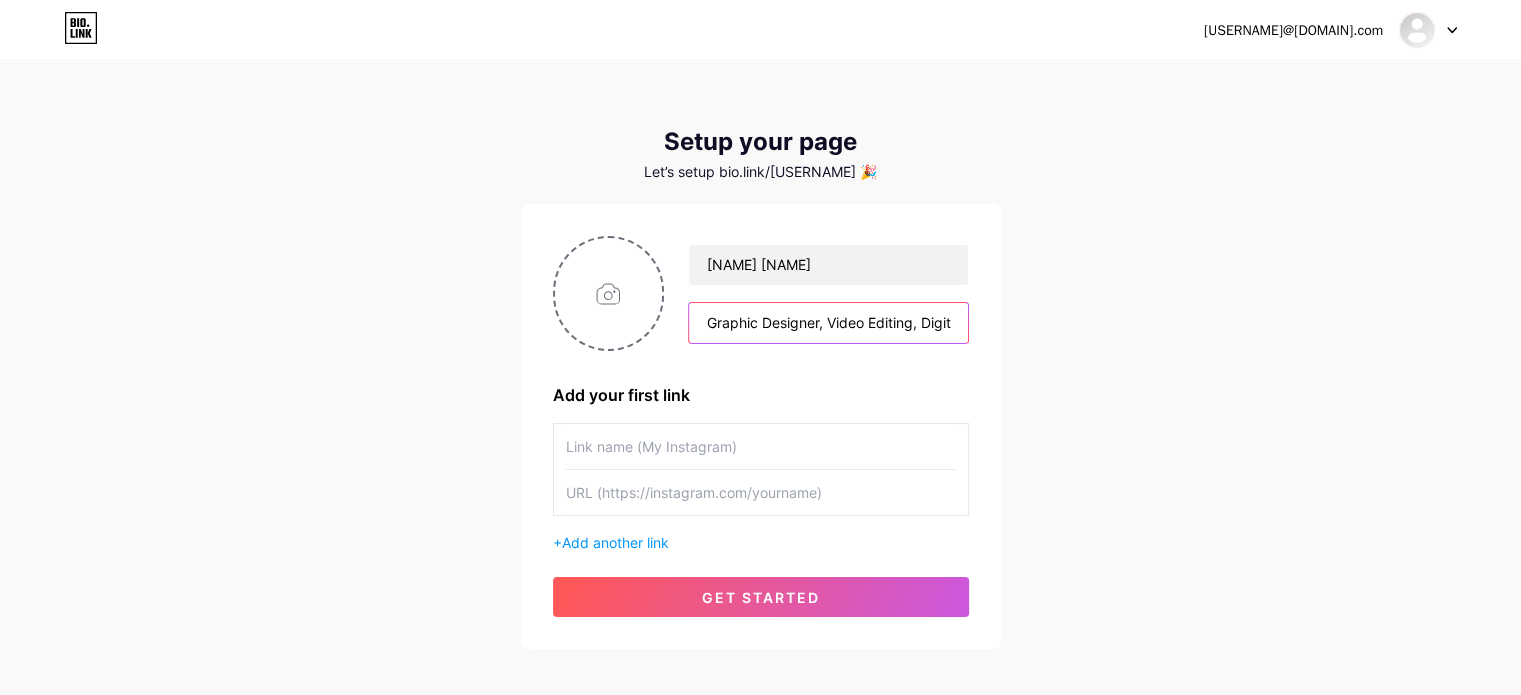 scroll, scrollTop: 0, scrollLeft: 312, axis: horizontal 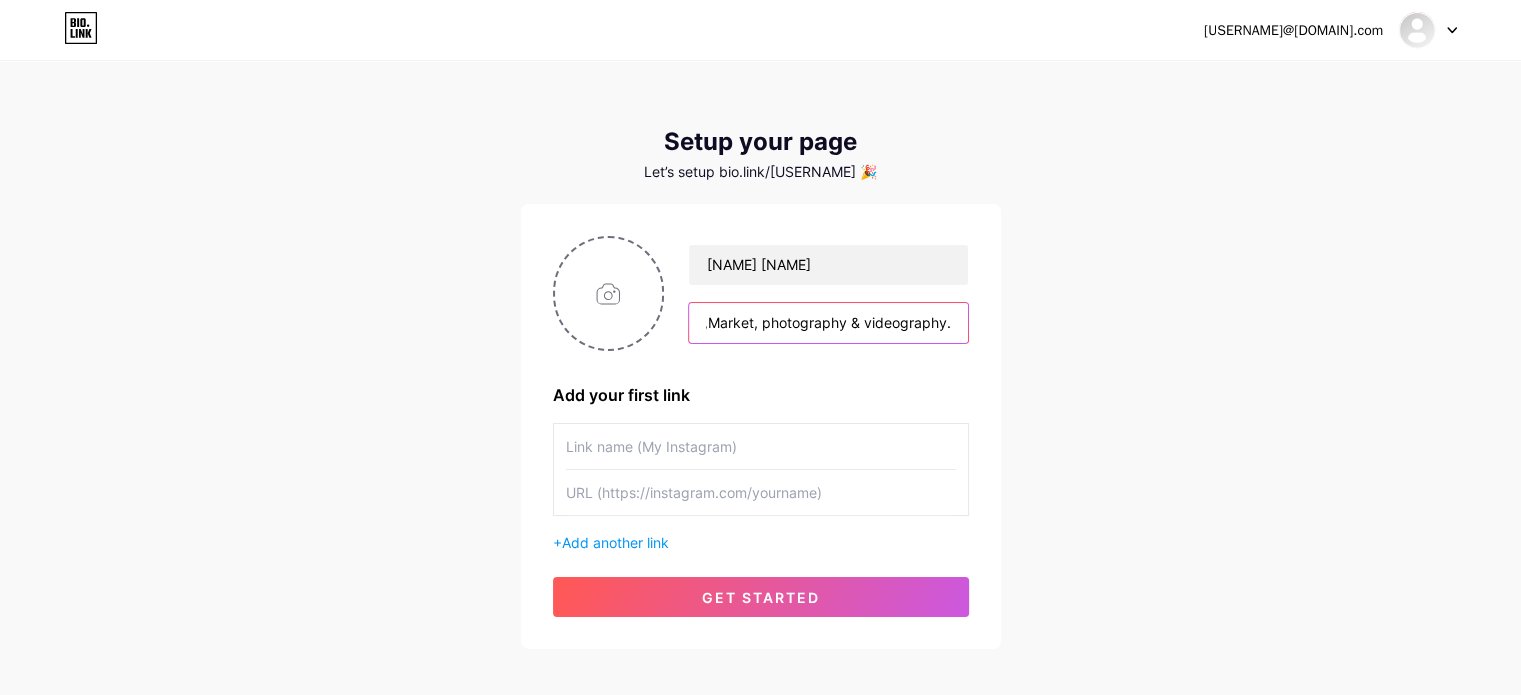 type on "Graphic Designer, Video Editing, Digital Market ,Market, photography & videography." 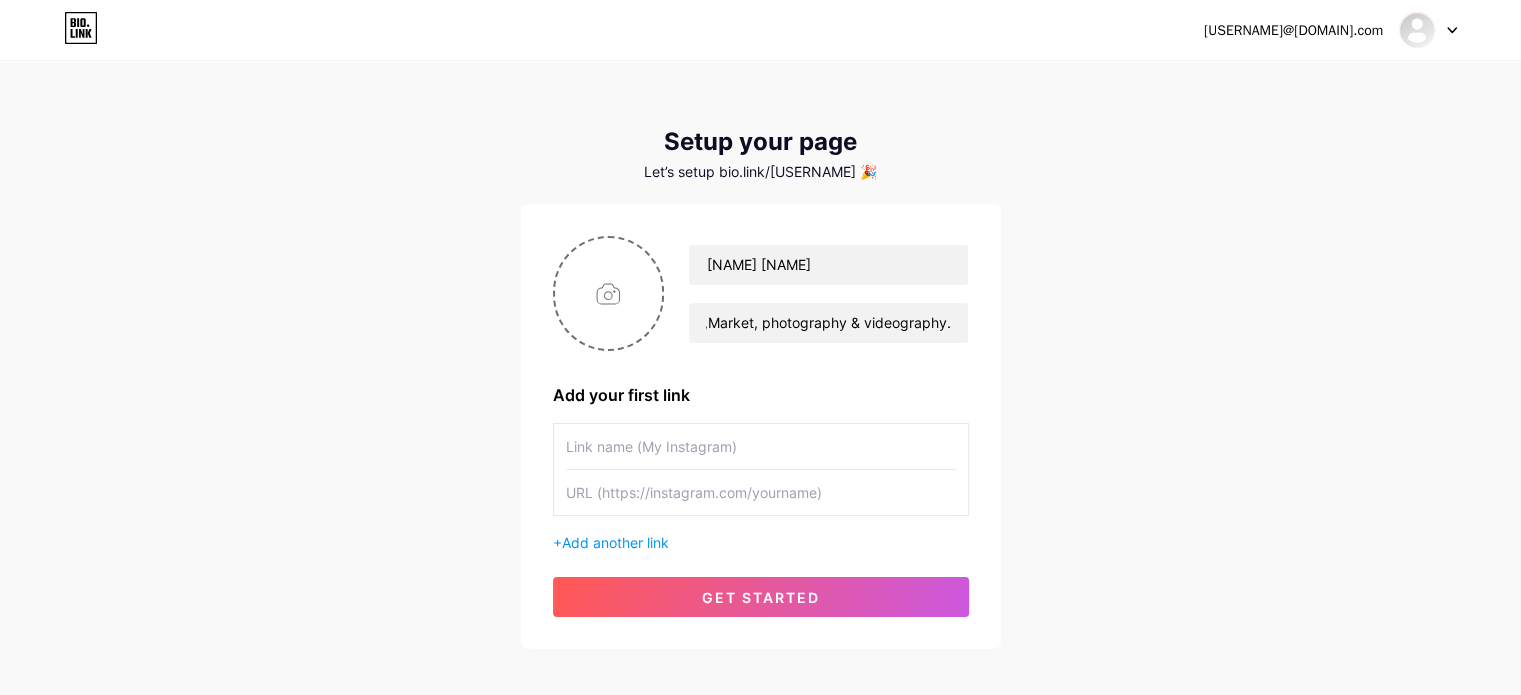 click at bounding box center [761, 446] 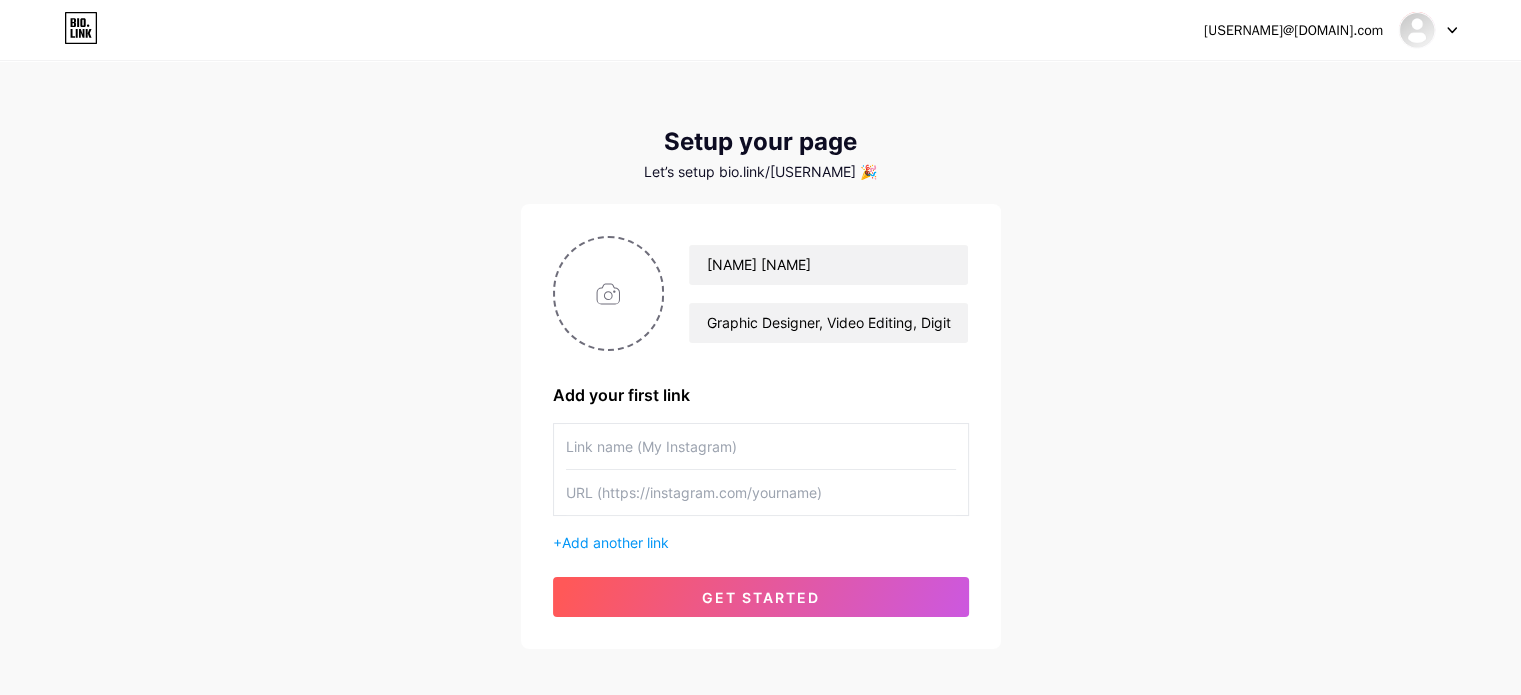 click at bounding box center [761, 446] 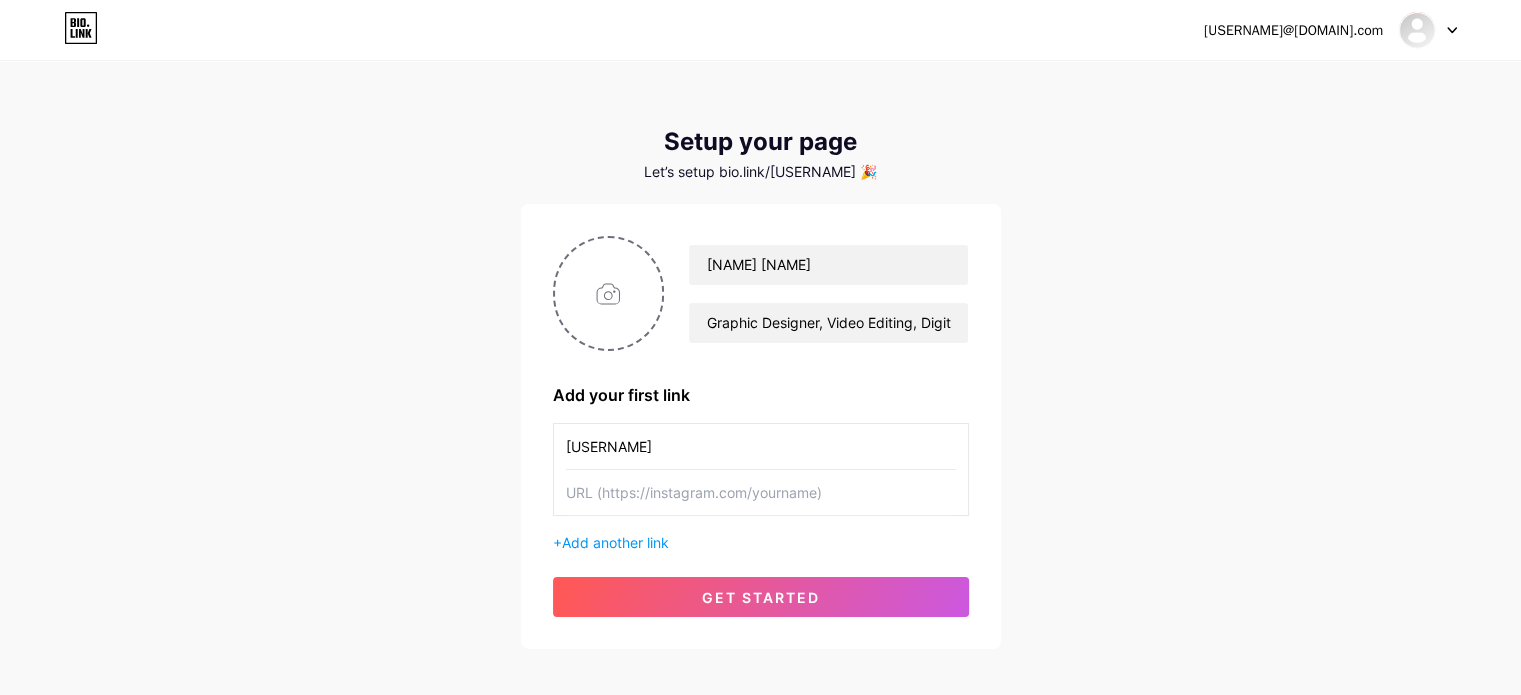 type on "[USERNAME]" 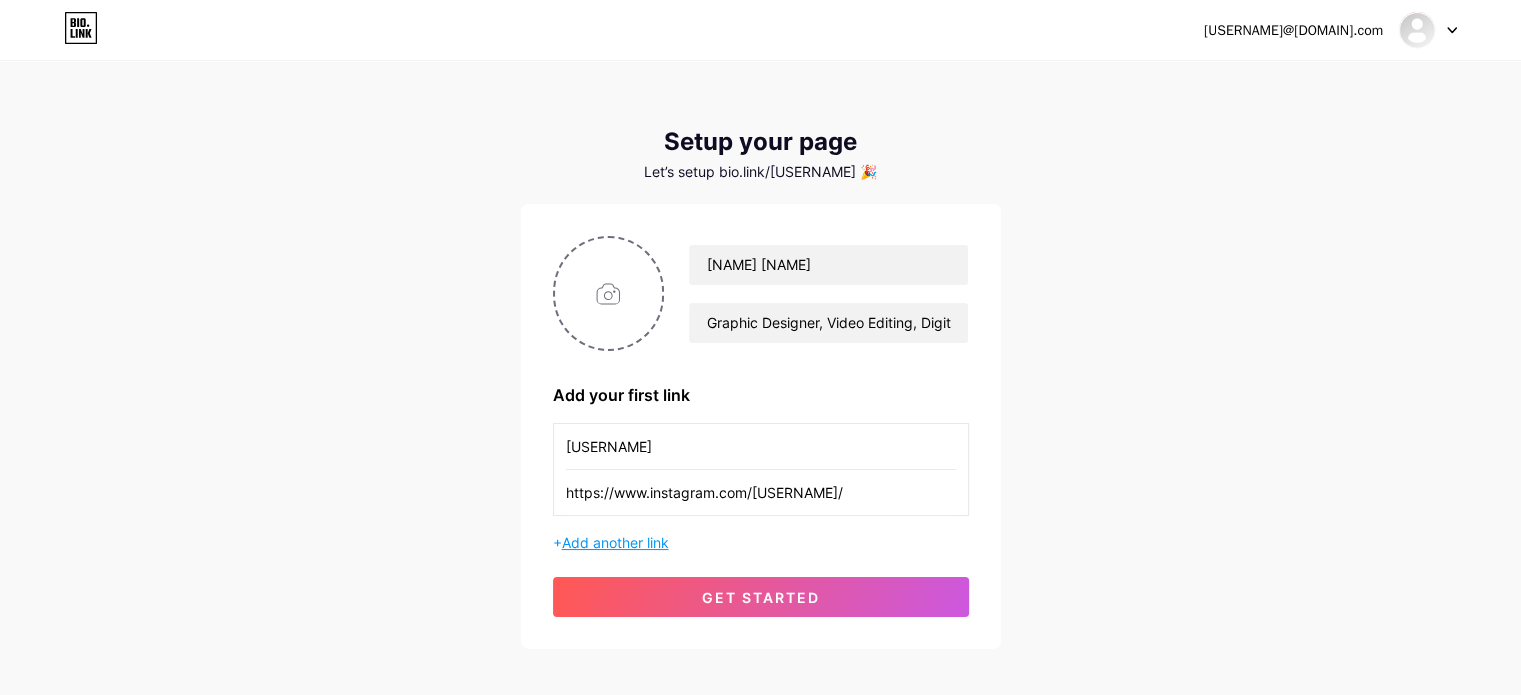 type on "https://www.instagram.com/[USERNAME]/" 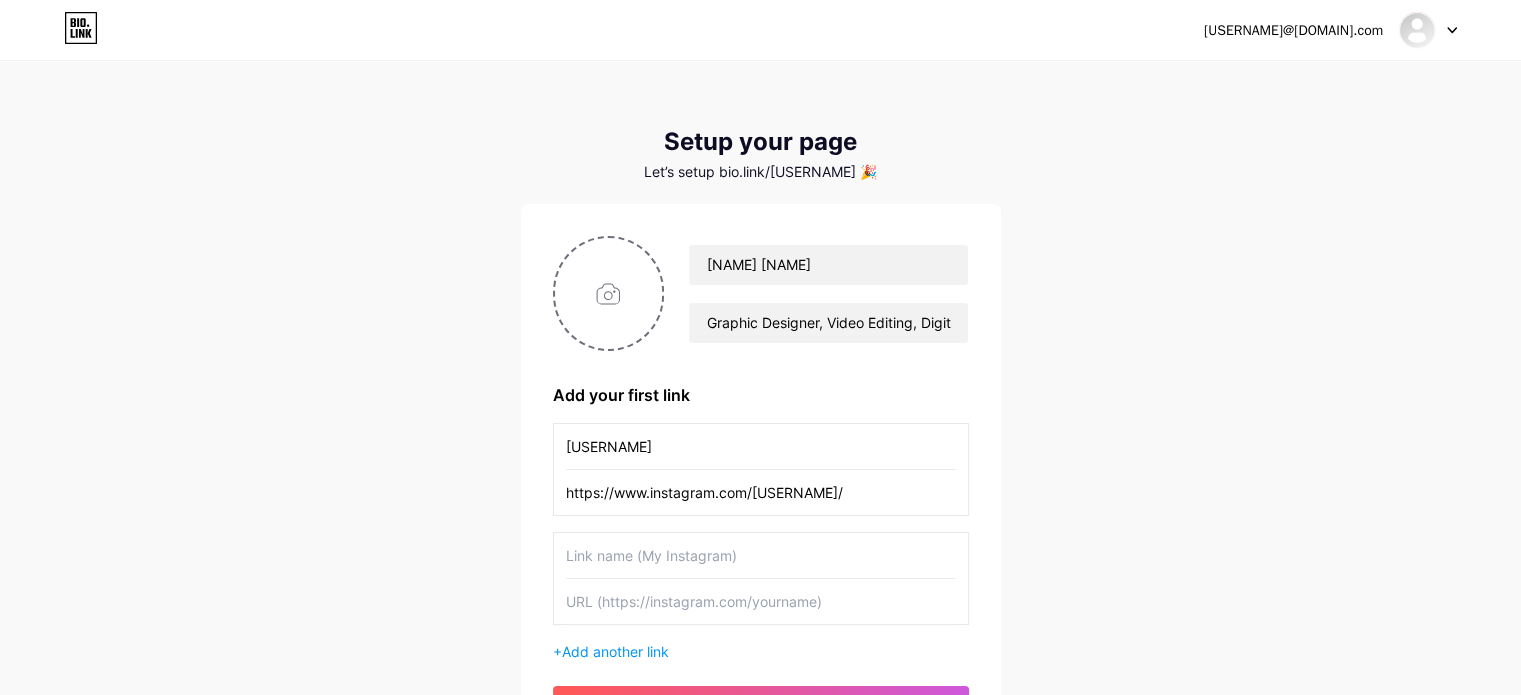 click at bounding box center (761, 555) 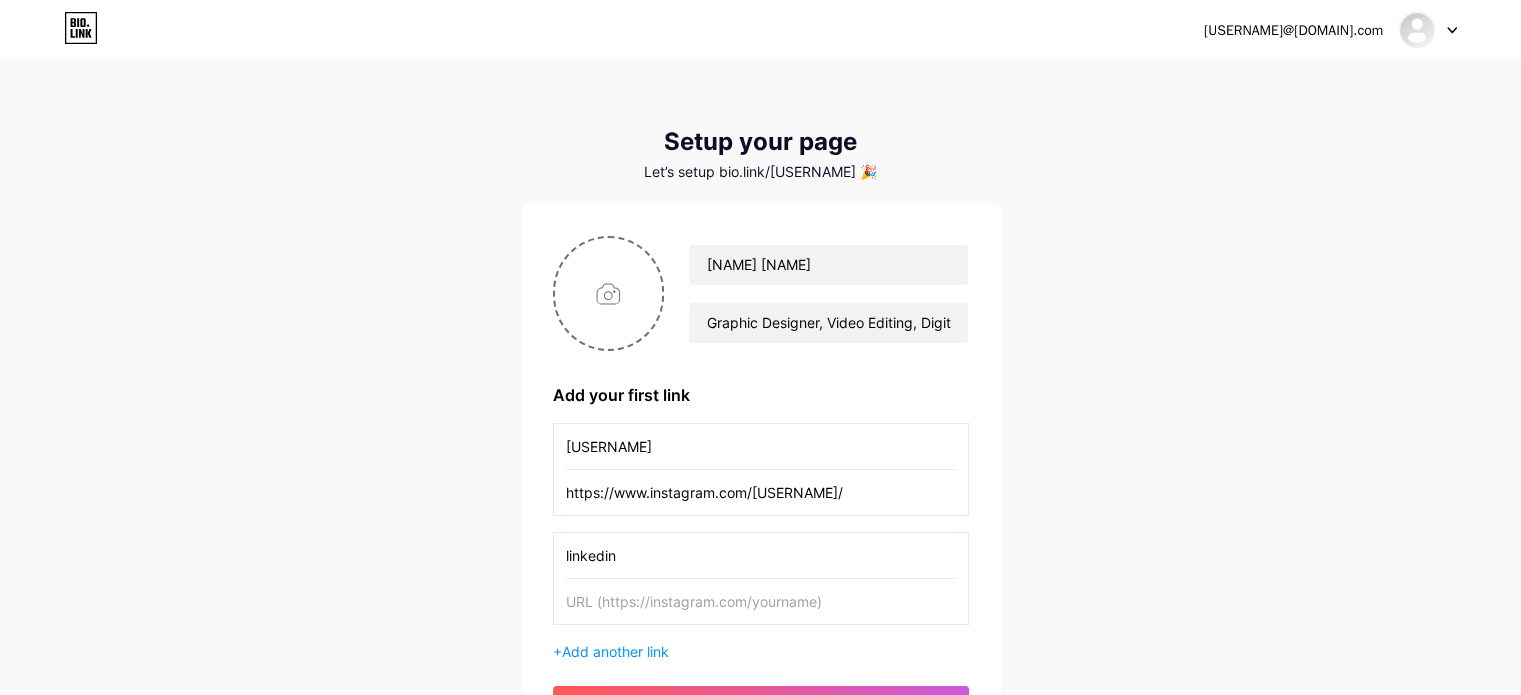 type on "linkedin" 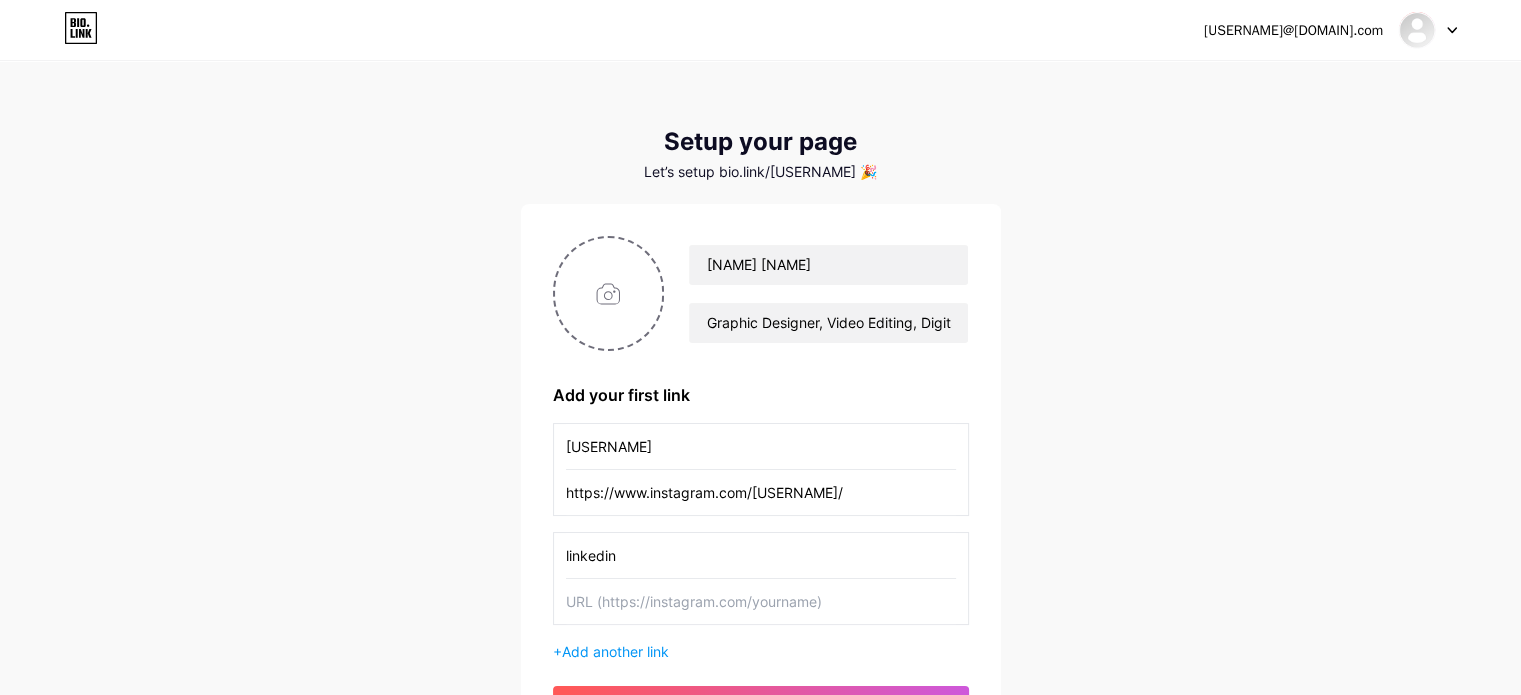 click at bounding box center [761, 601] 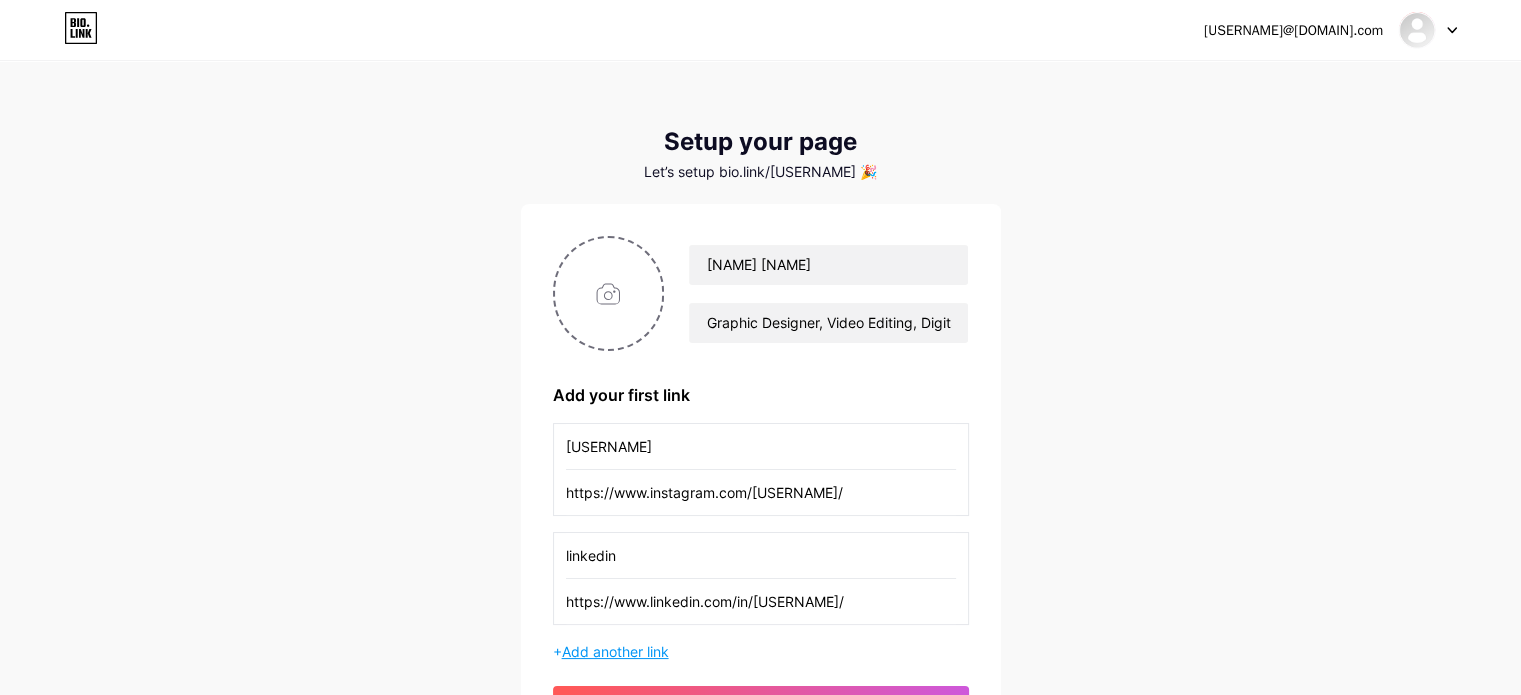 type on "https://www.linkedin.com/in/[USERNAME]/" 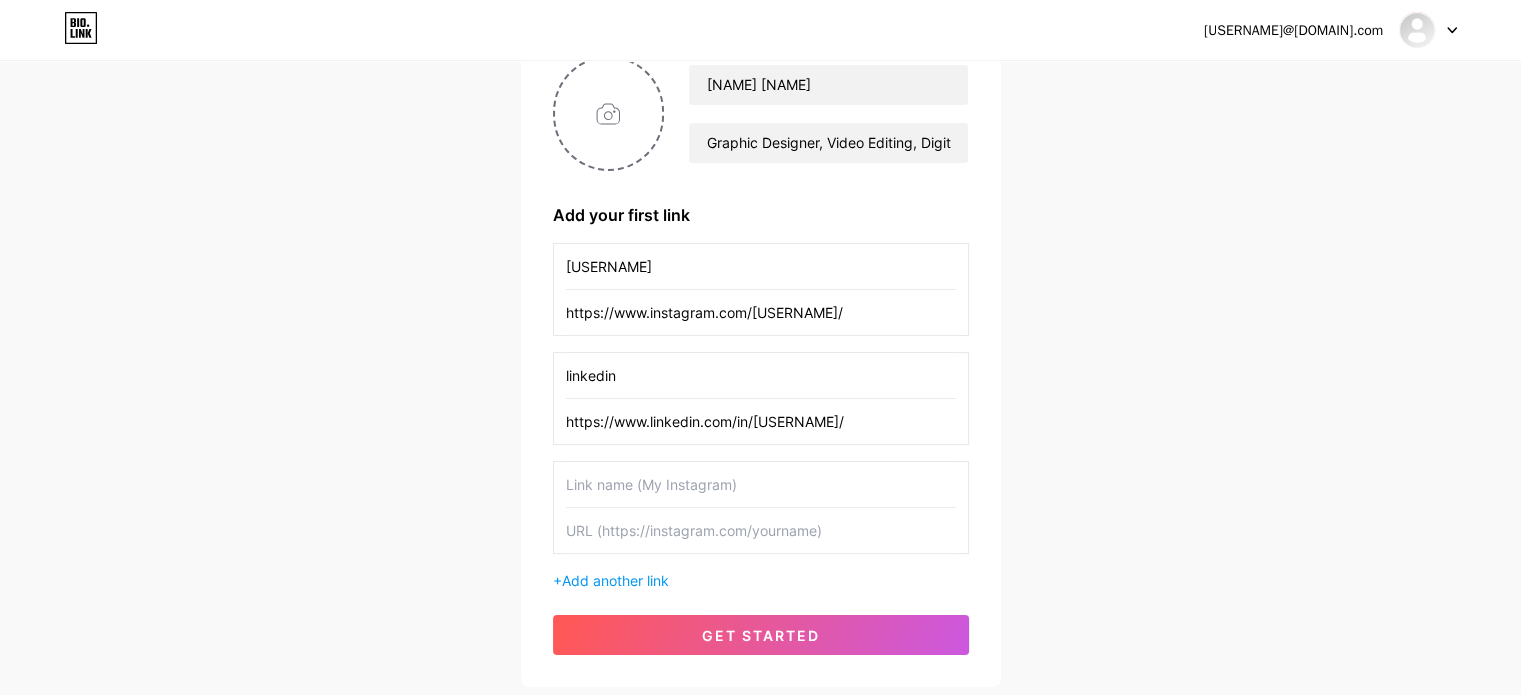 scroll, scrollTop: 210, scrollLeft: 0, axis: vertical 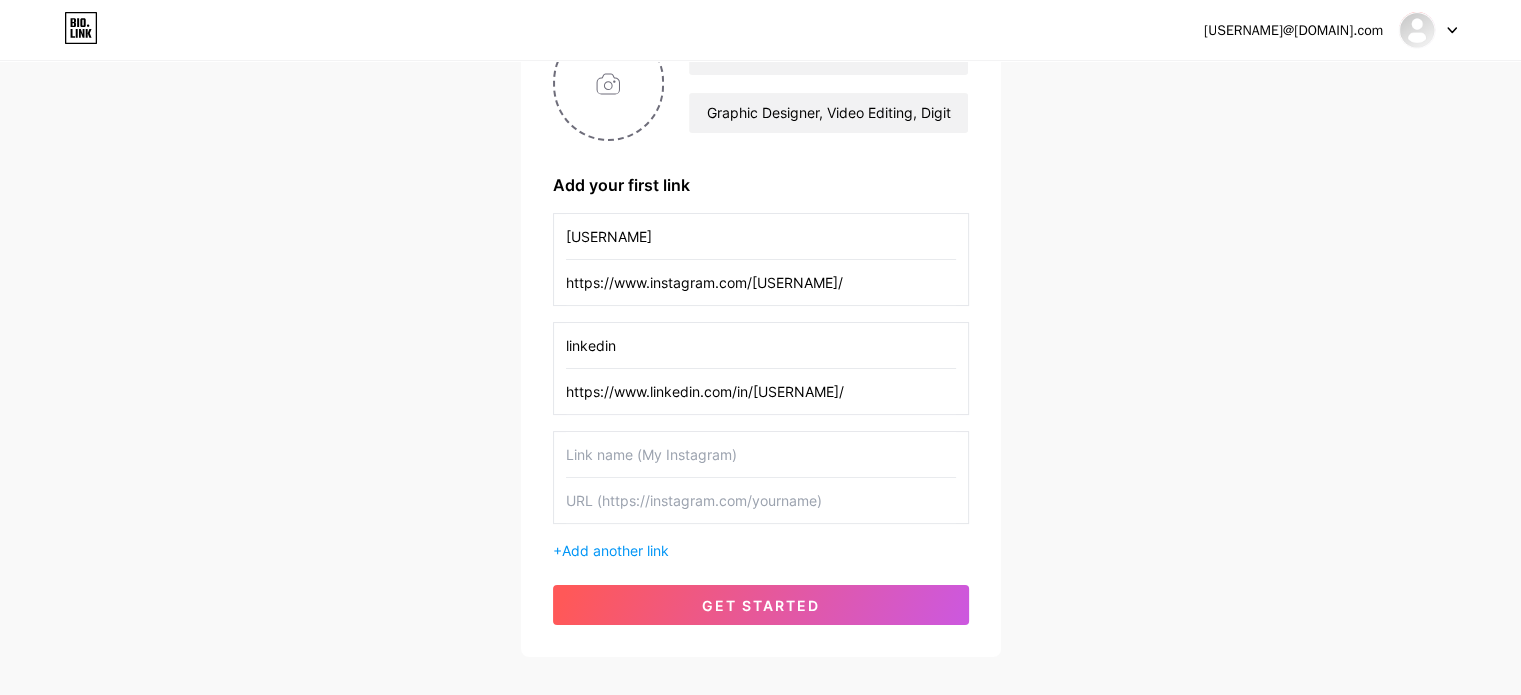 click at bounding box center (761, 454) 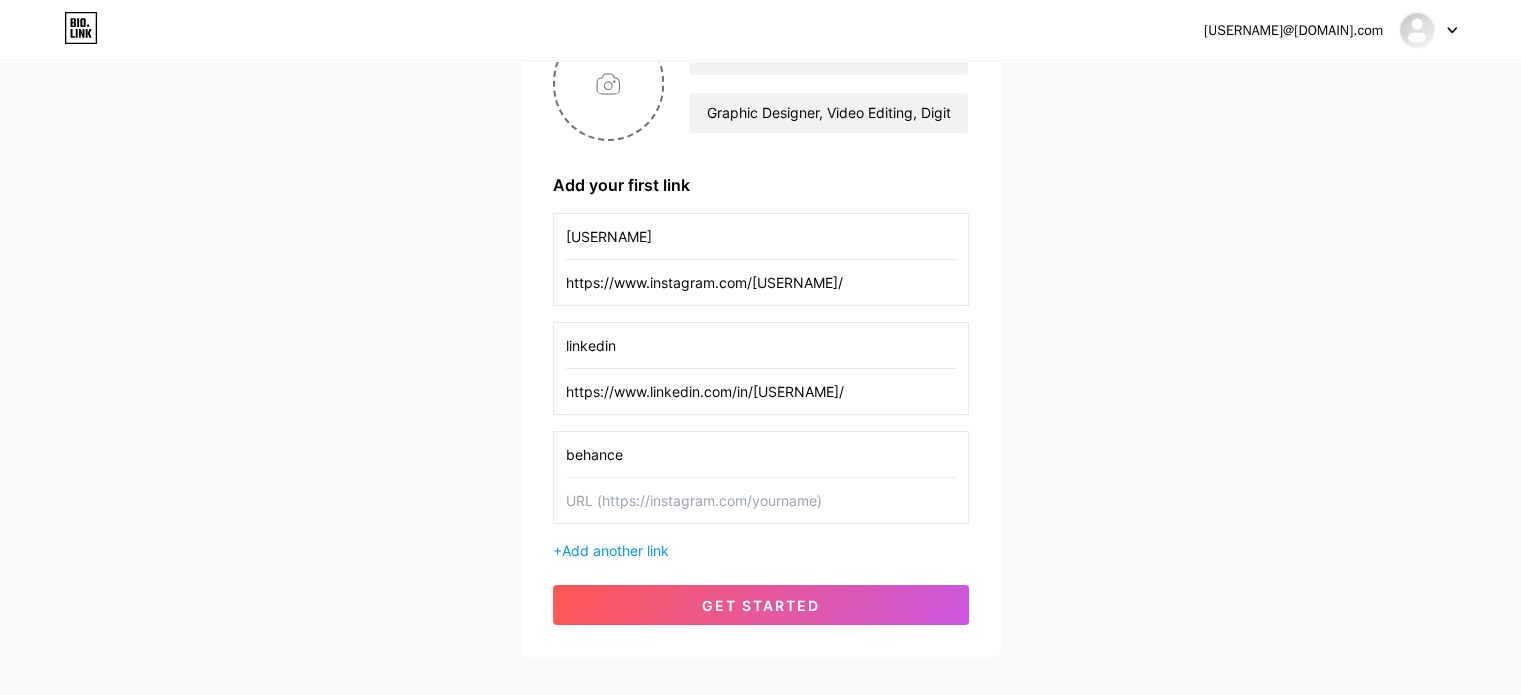 type on "behance" 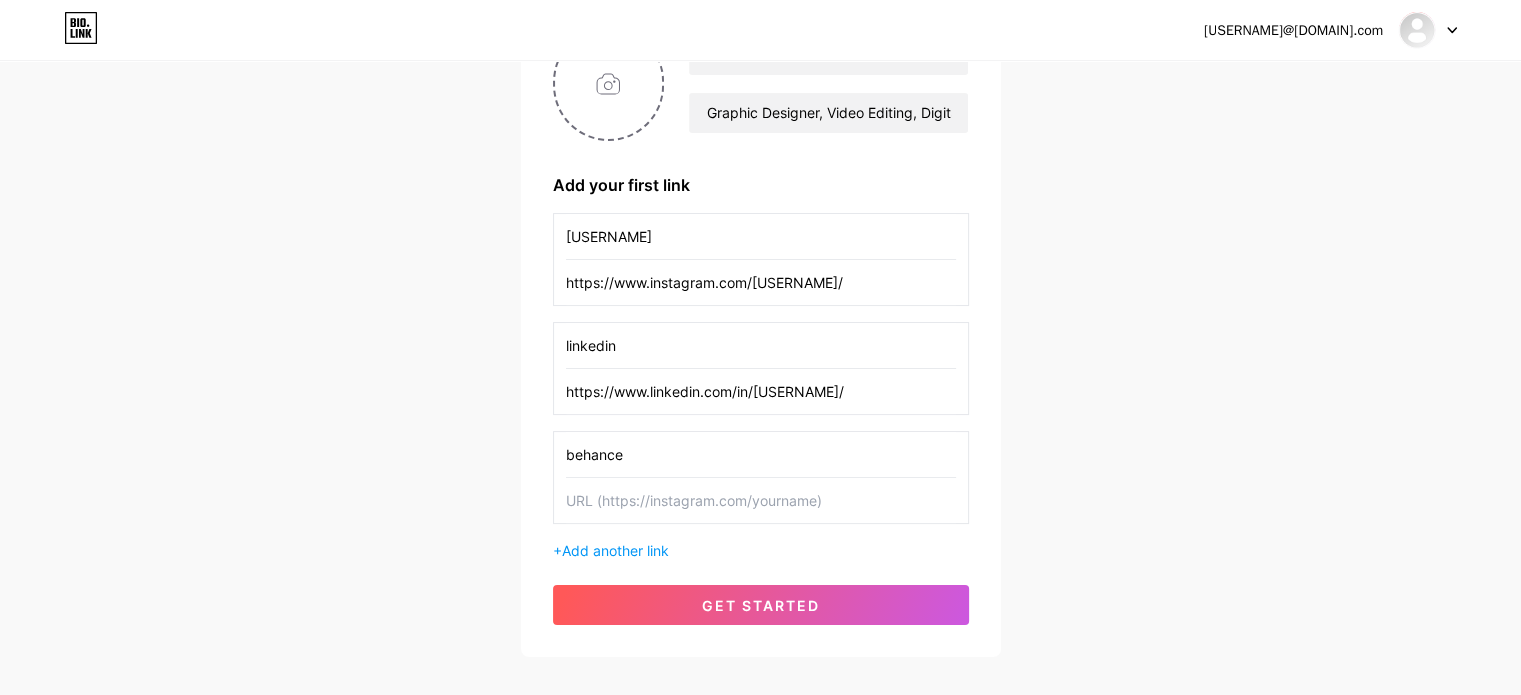 click at bounding box center [761, 500] 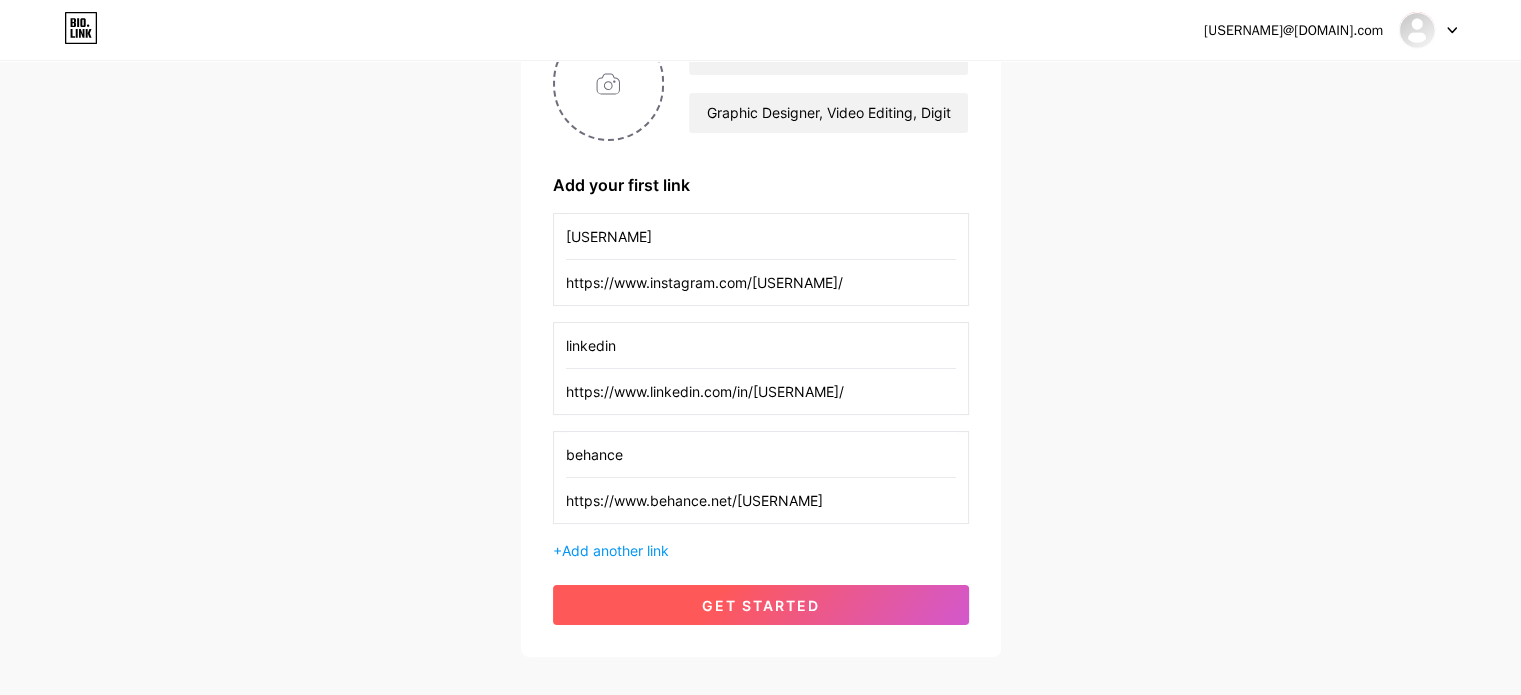 type on "https://www.behance.net/[USERNAME]" 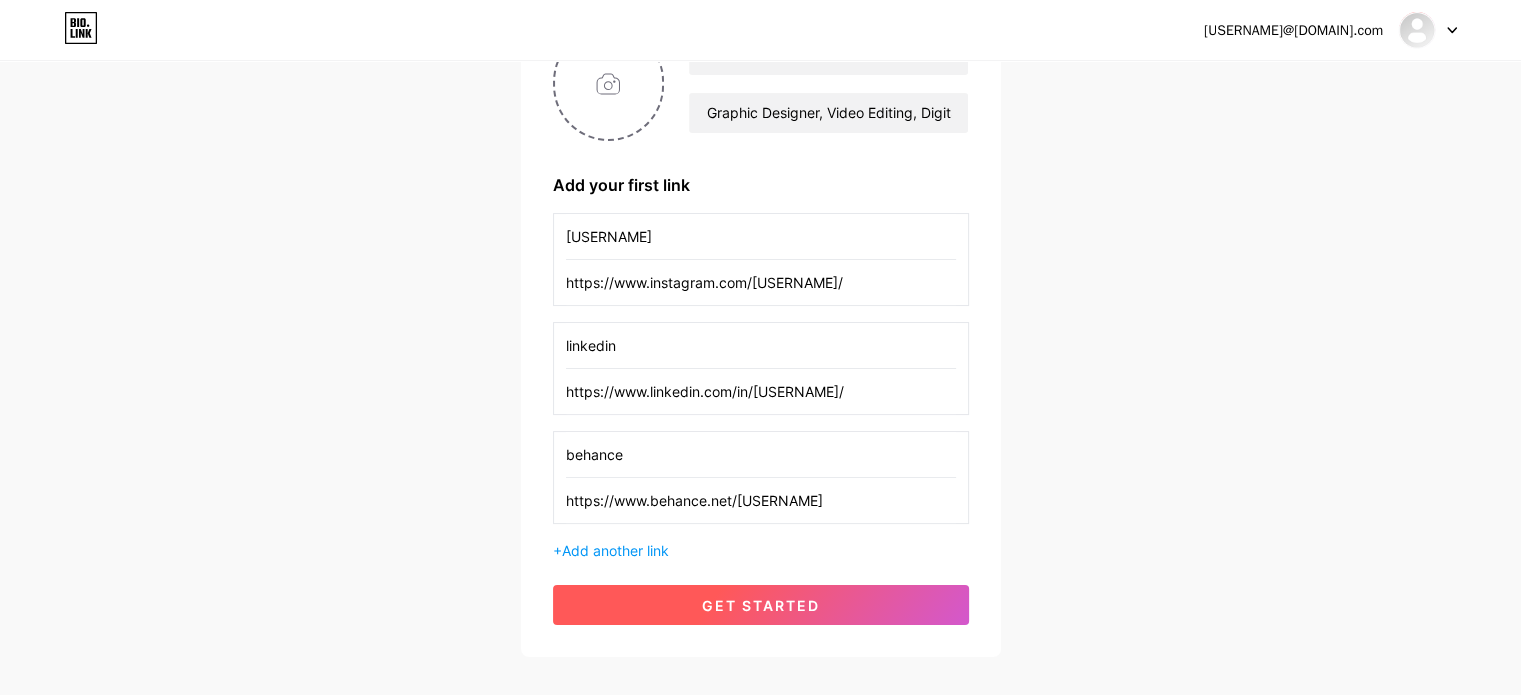 click on "get started" at bounding box center (761, 605) 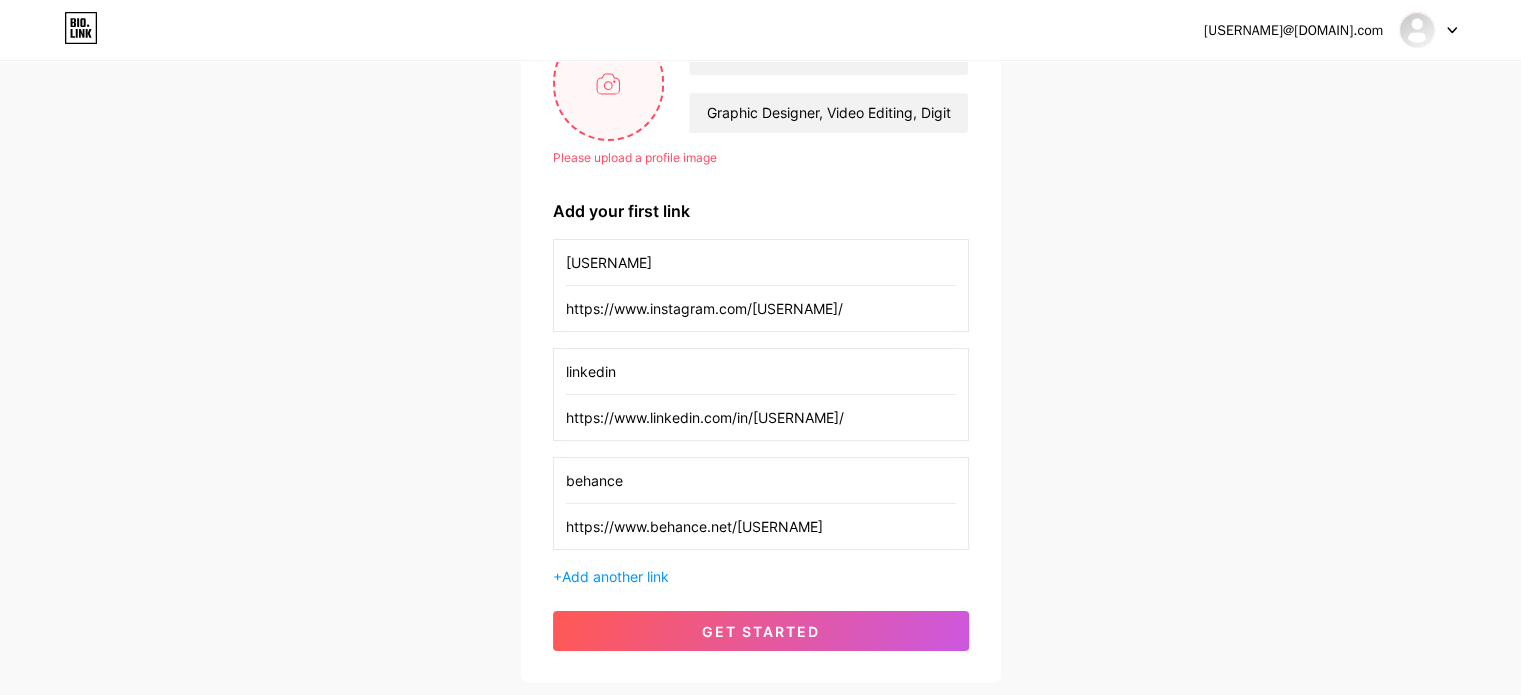 click at bounding box center [609, 83] 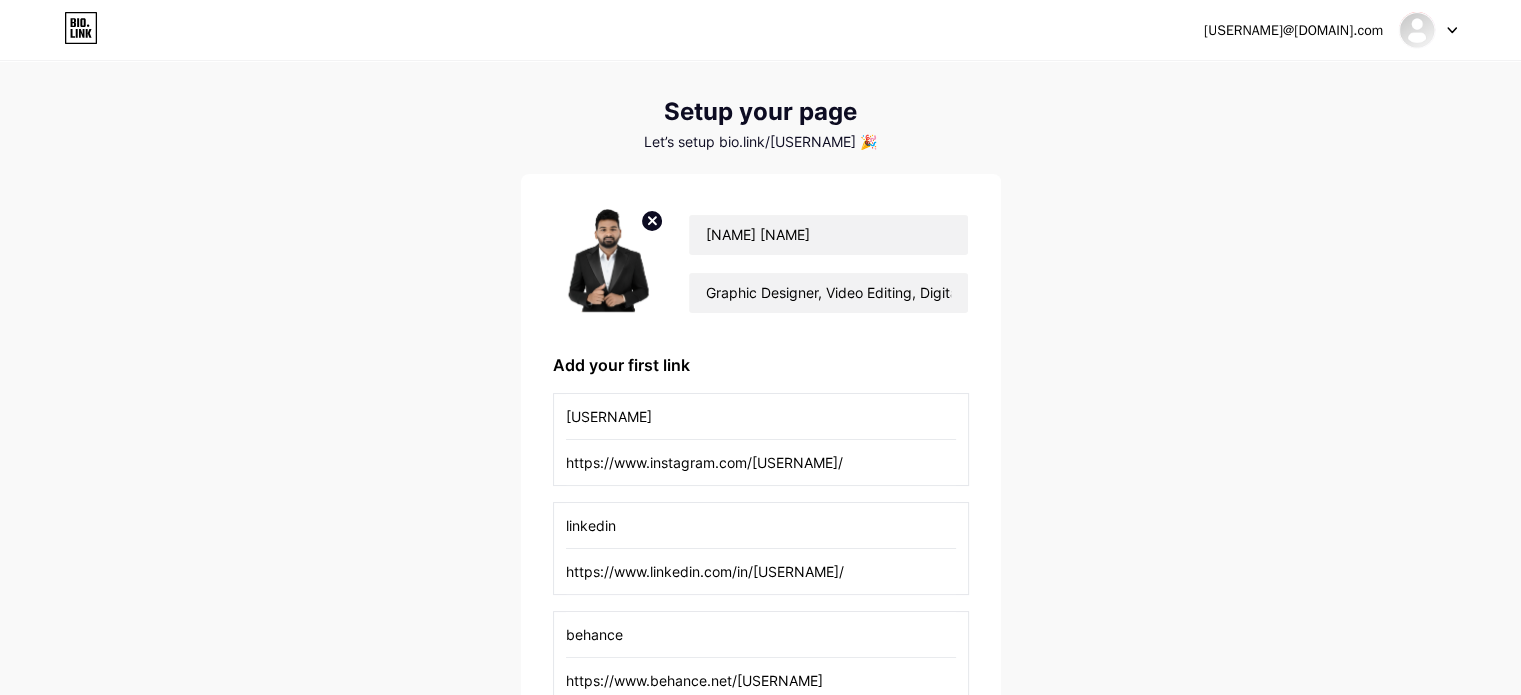 scroll, scrollTop: 0, scrollLeft: 0, axis: both 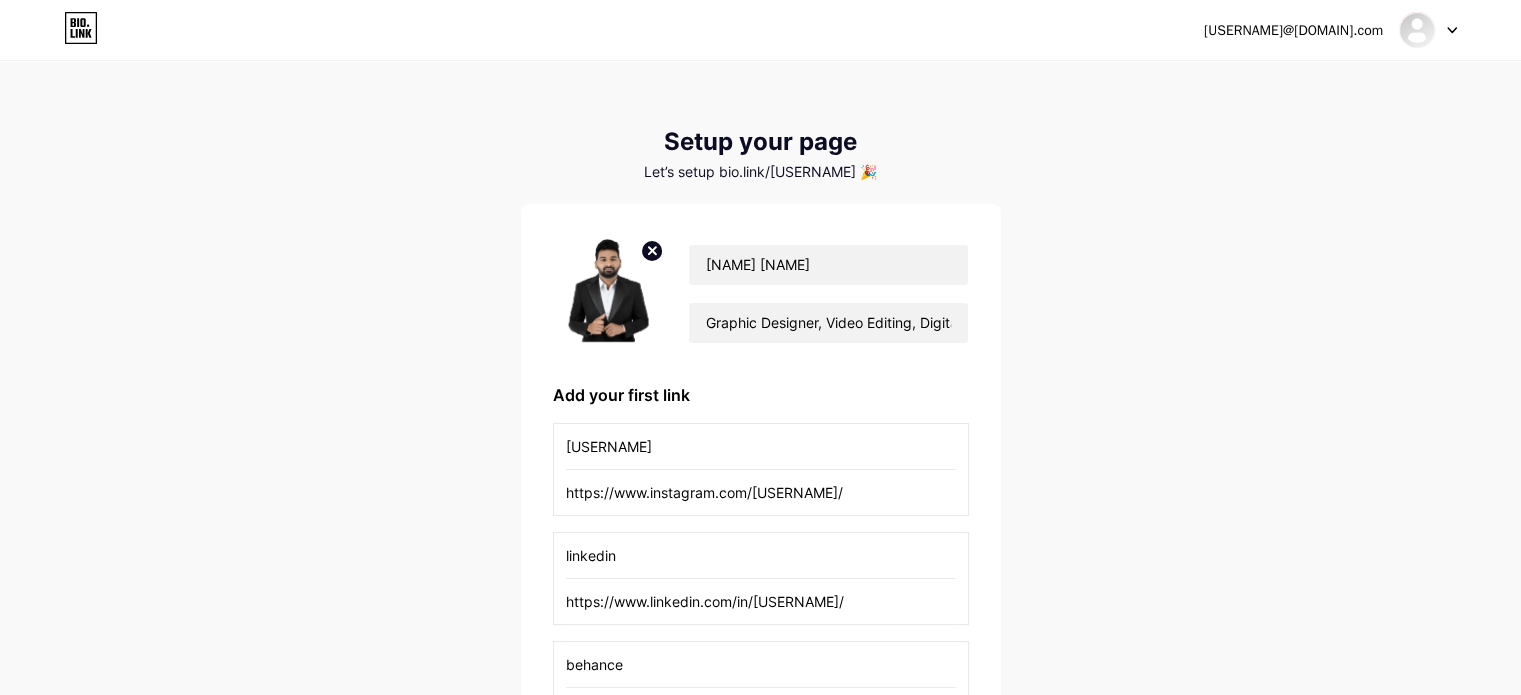 click at bounding box center [609, 293] 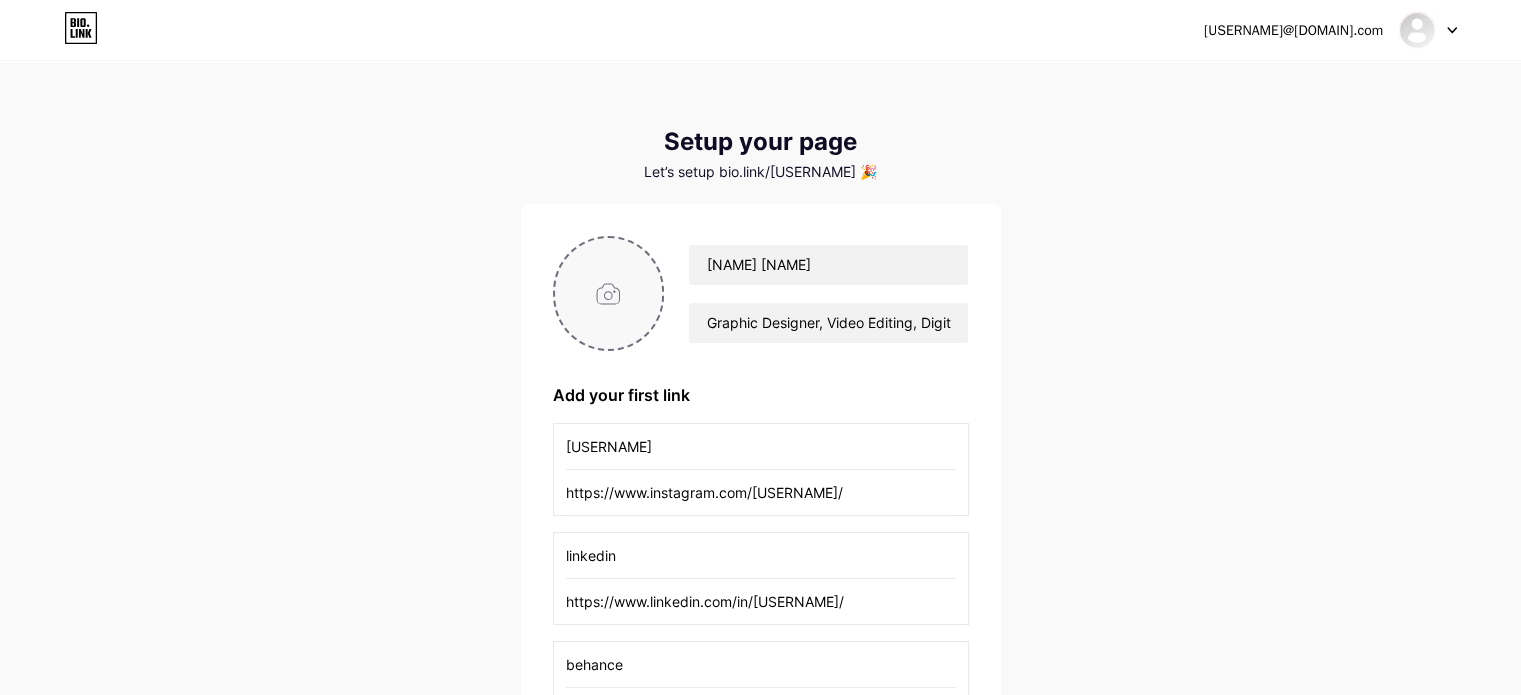 click at bounding box center [609, 293] 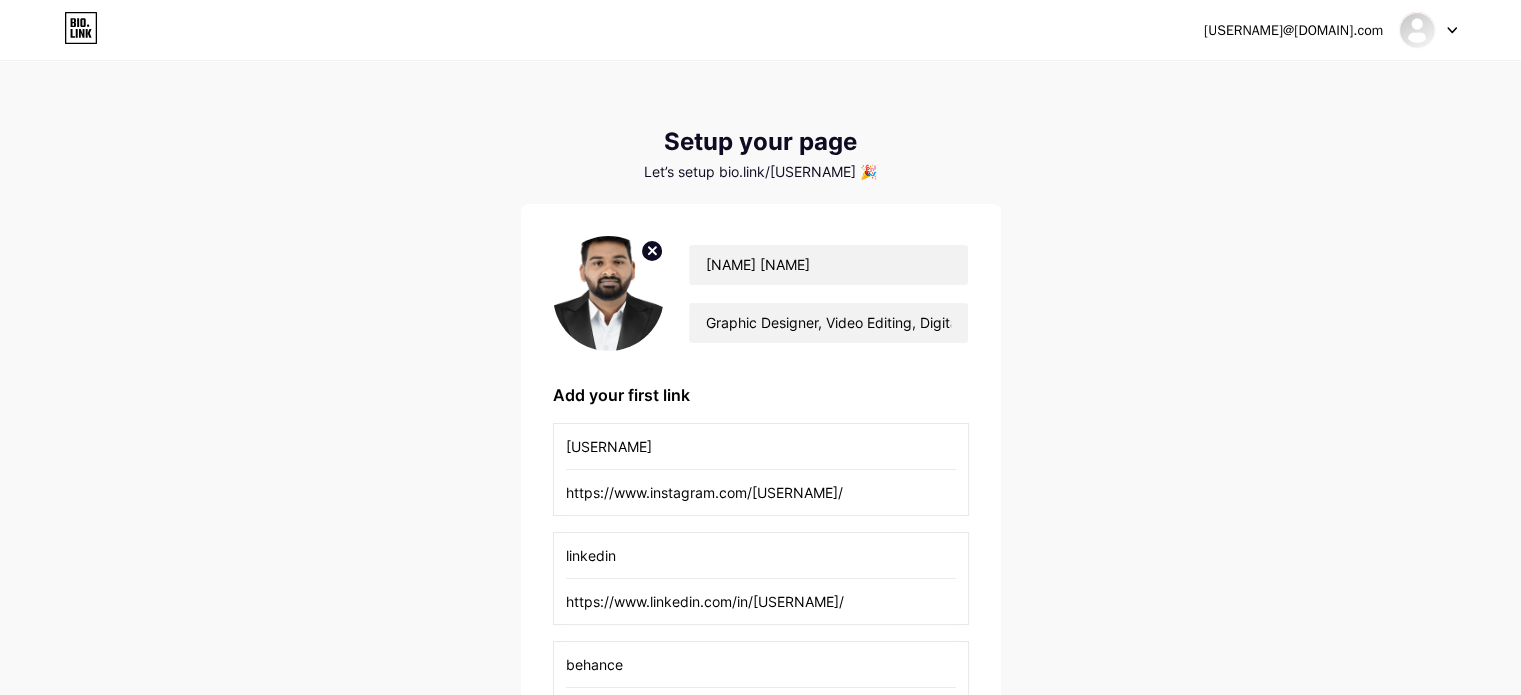 click 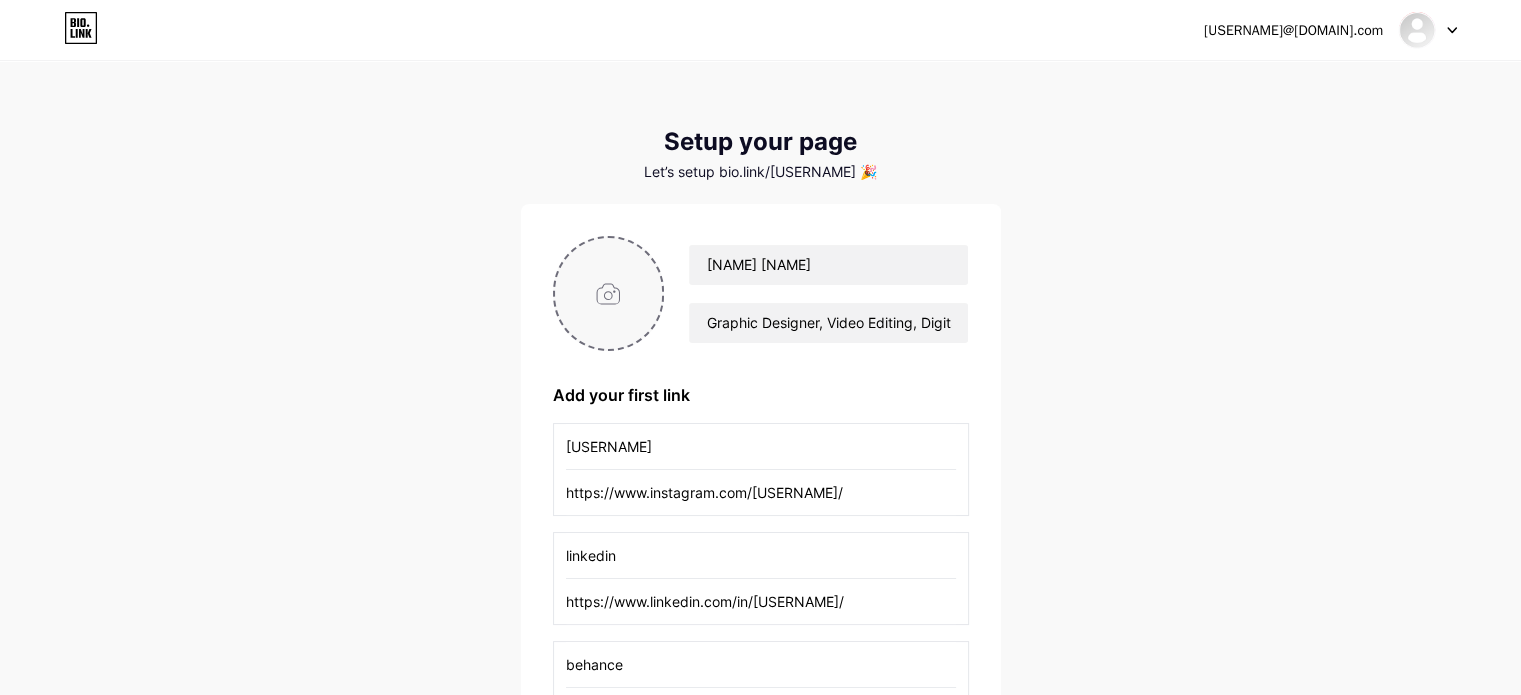 click at bounding box center [609, 293] 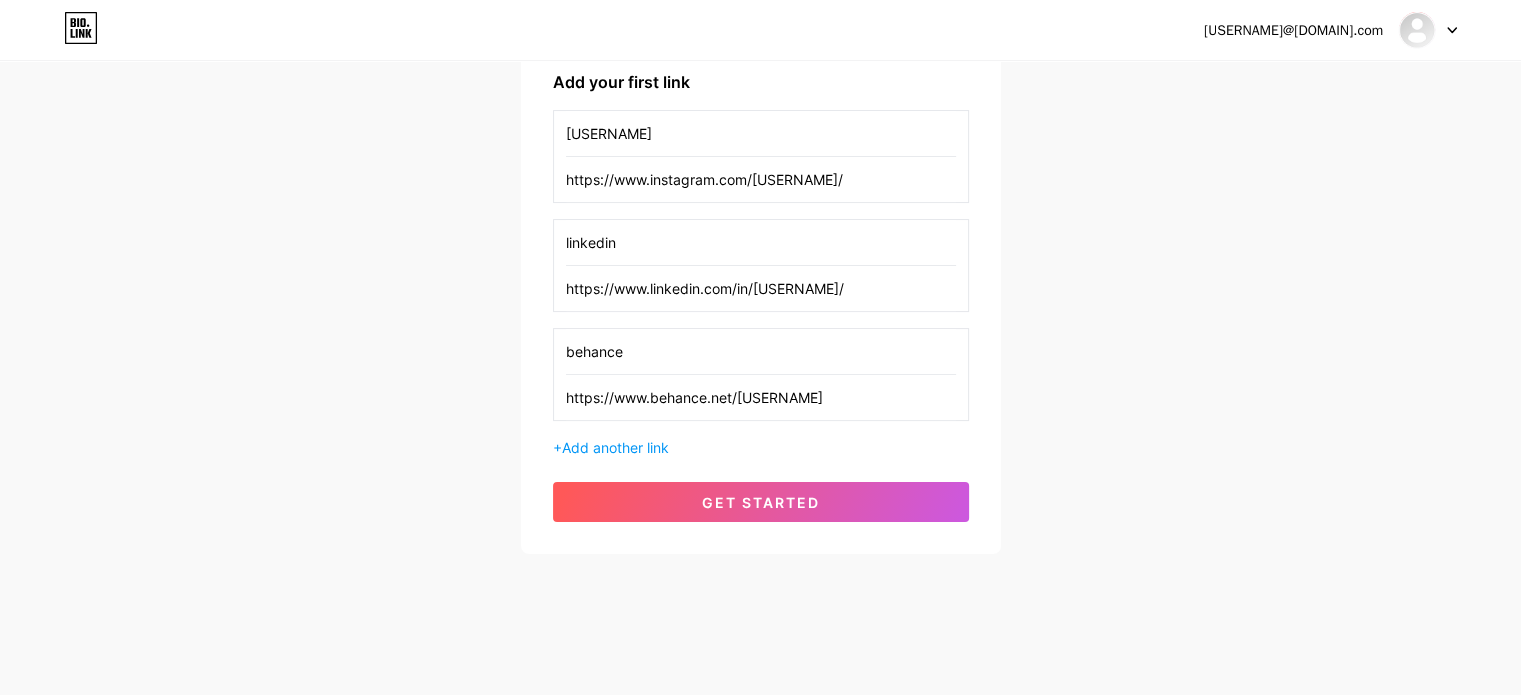 scroll, scrollTop: 314, scrollLeft: 0, axis: vertical 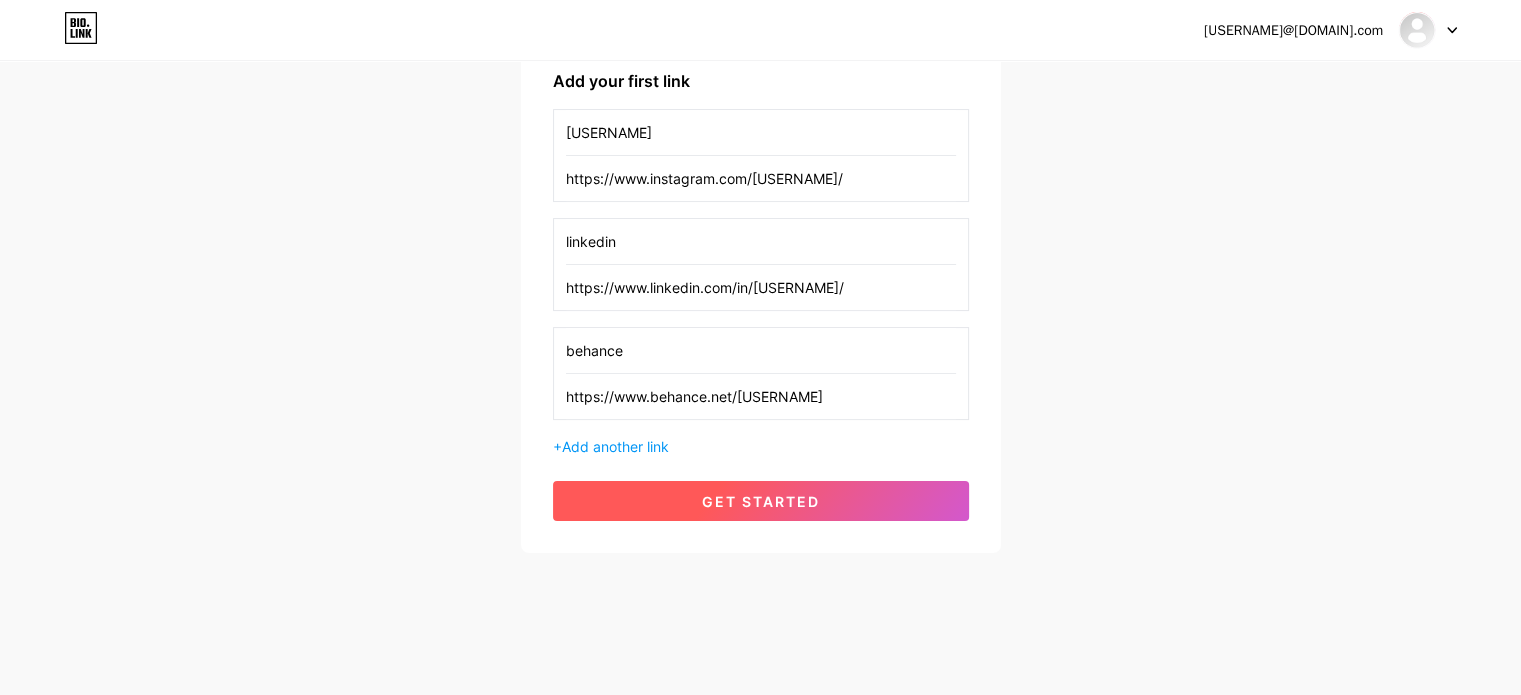 click on "get started" at bounding box center [761, 501] 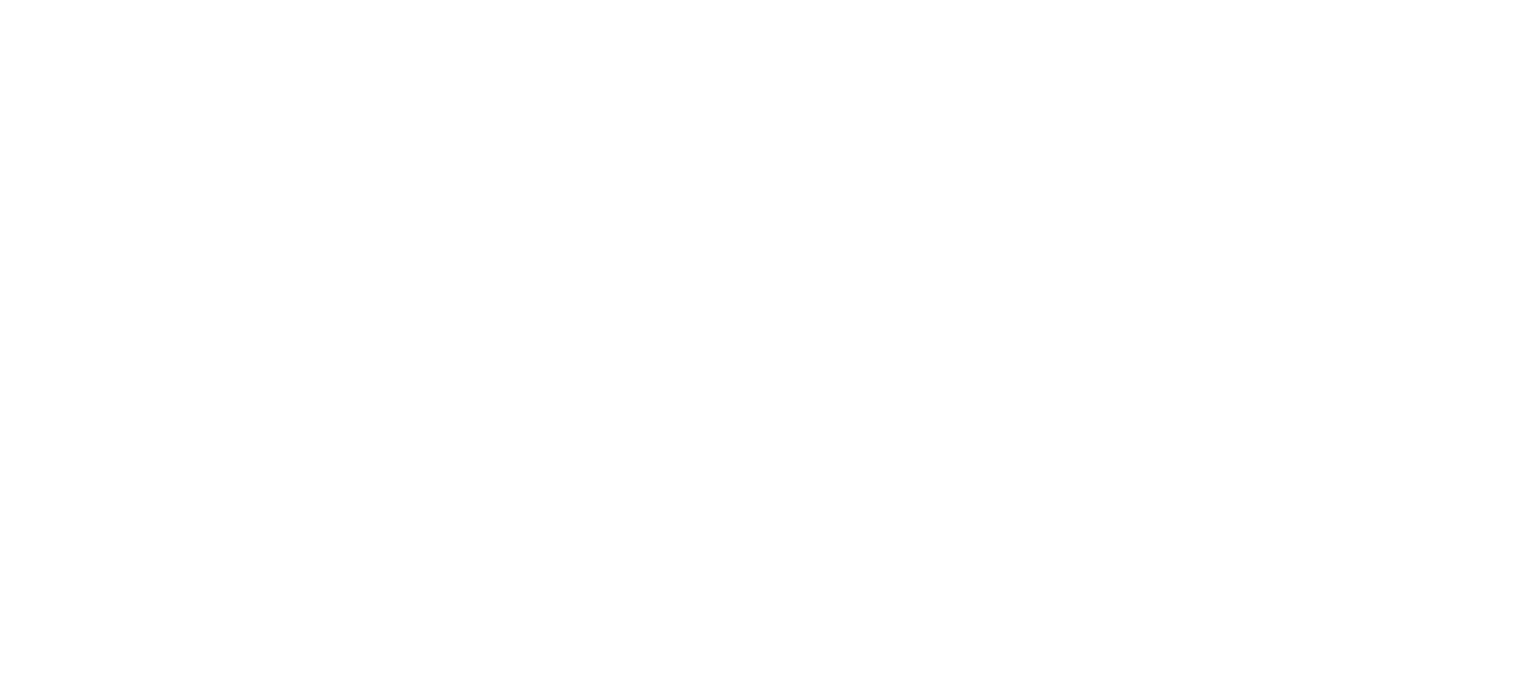 scroll, scrollTop: 0, scrollLeft: 0, axis: both 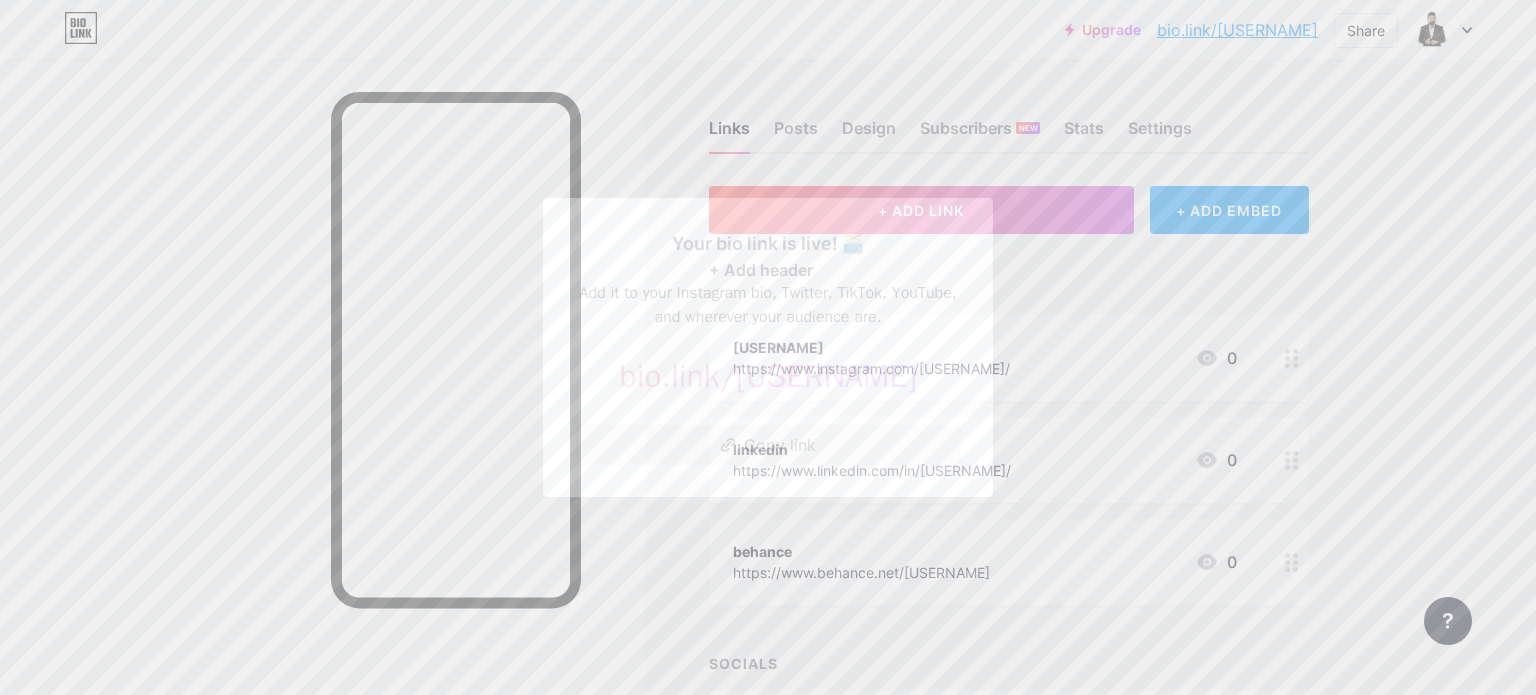 click on "Copy link" at bounding box center (768, 445) 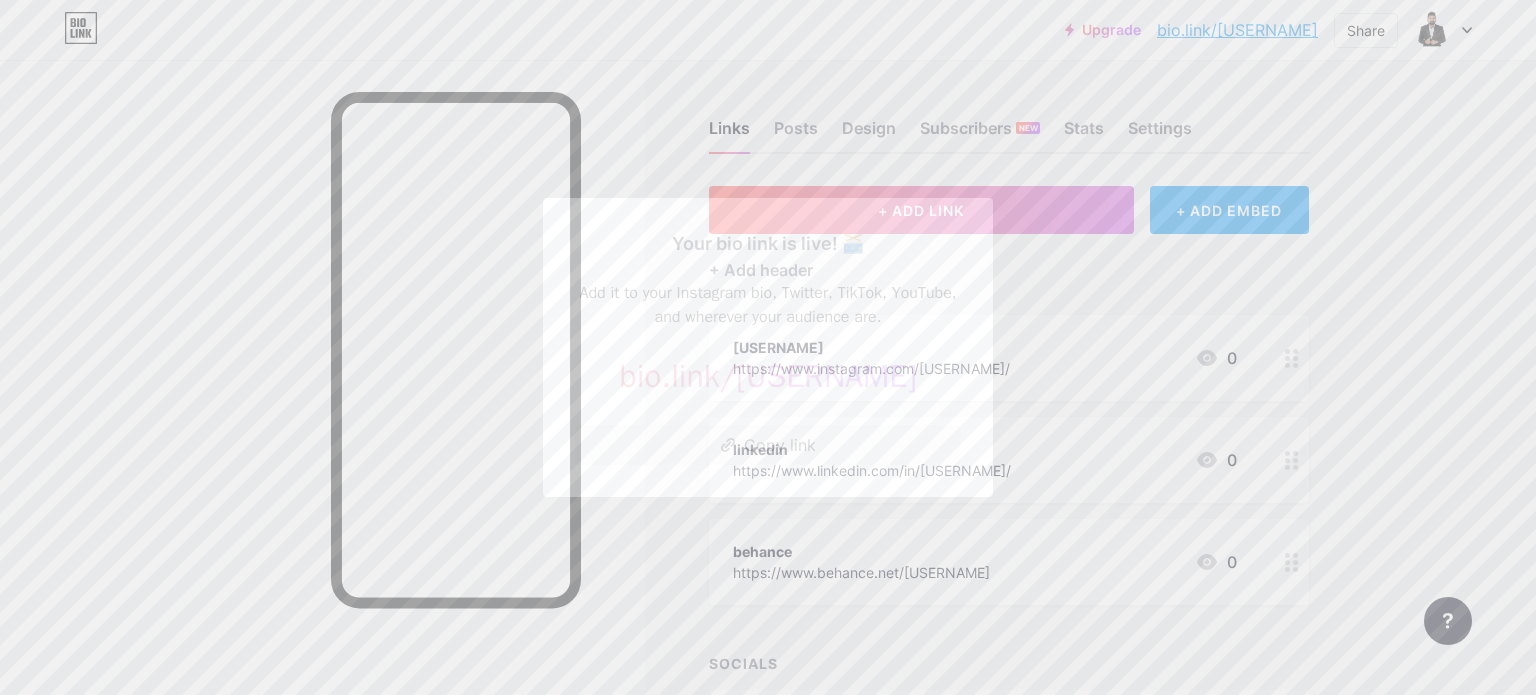 drag, startPoint x: 1219, startPoint y: 267, endPoint x: 1175, endPoint y: 273, distance: 44.407207 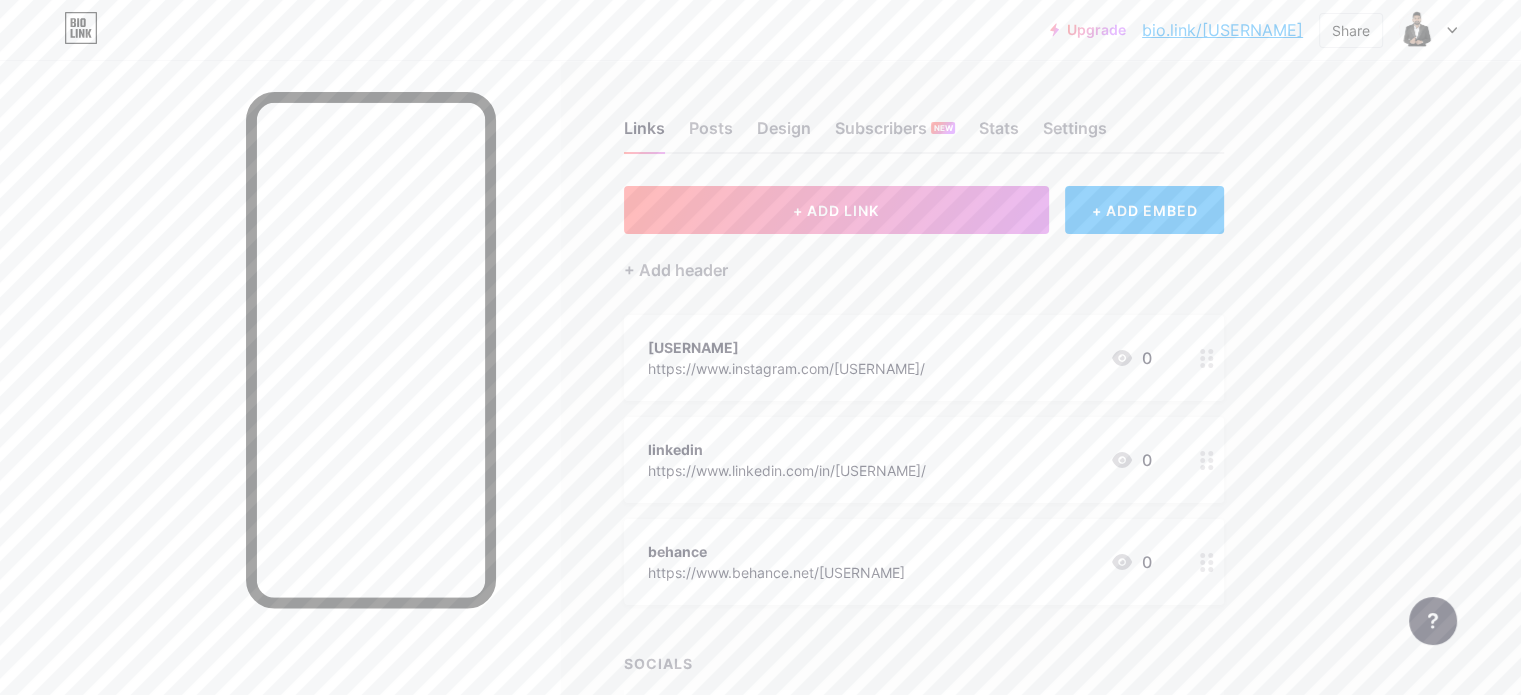 click 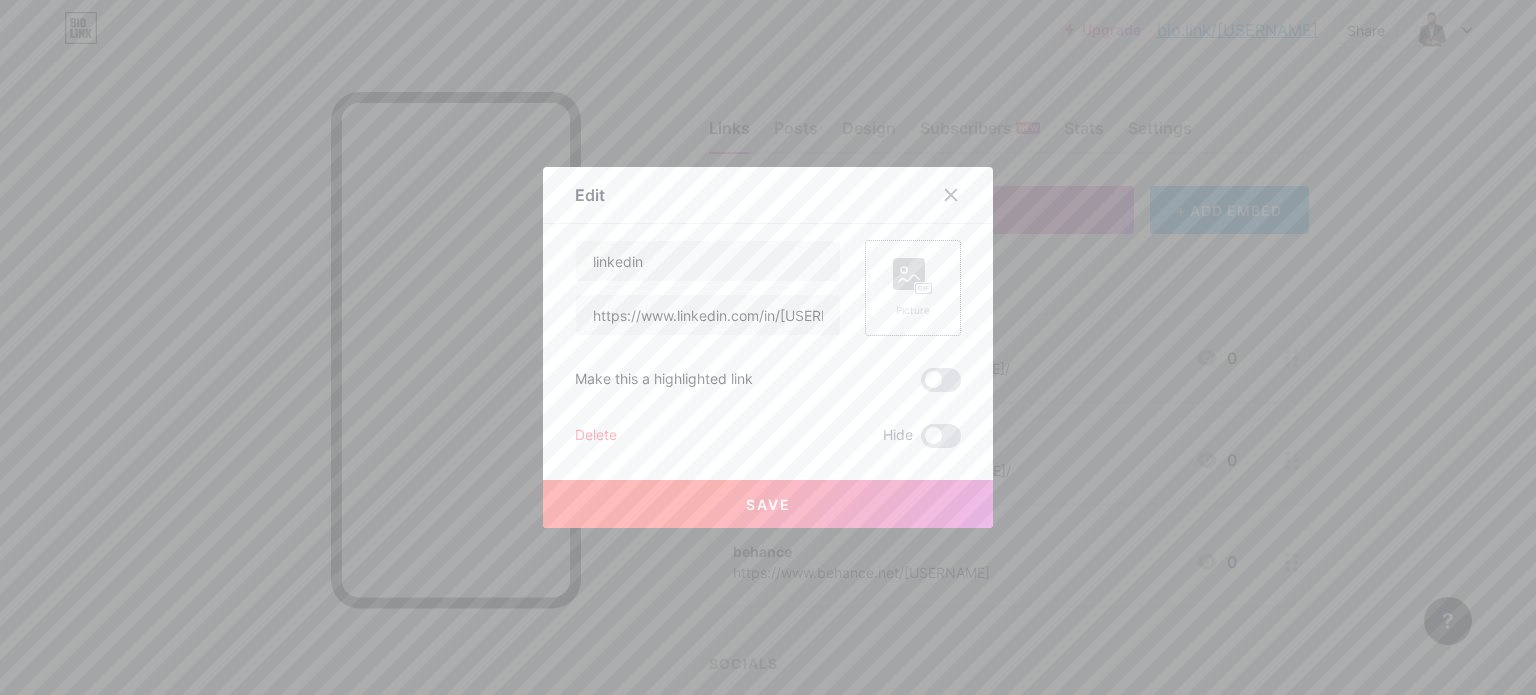click 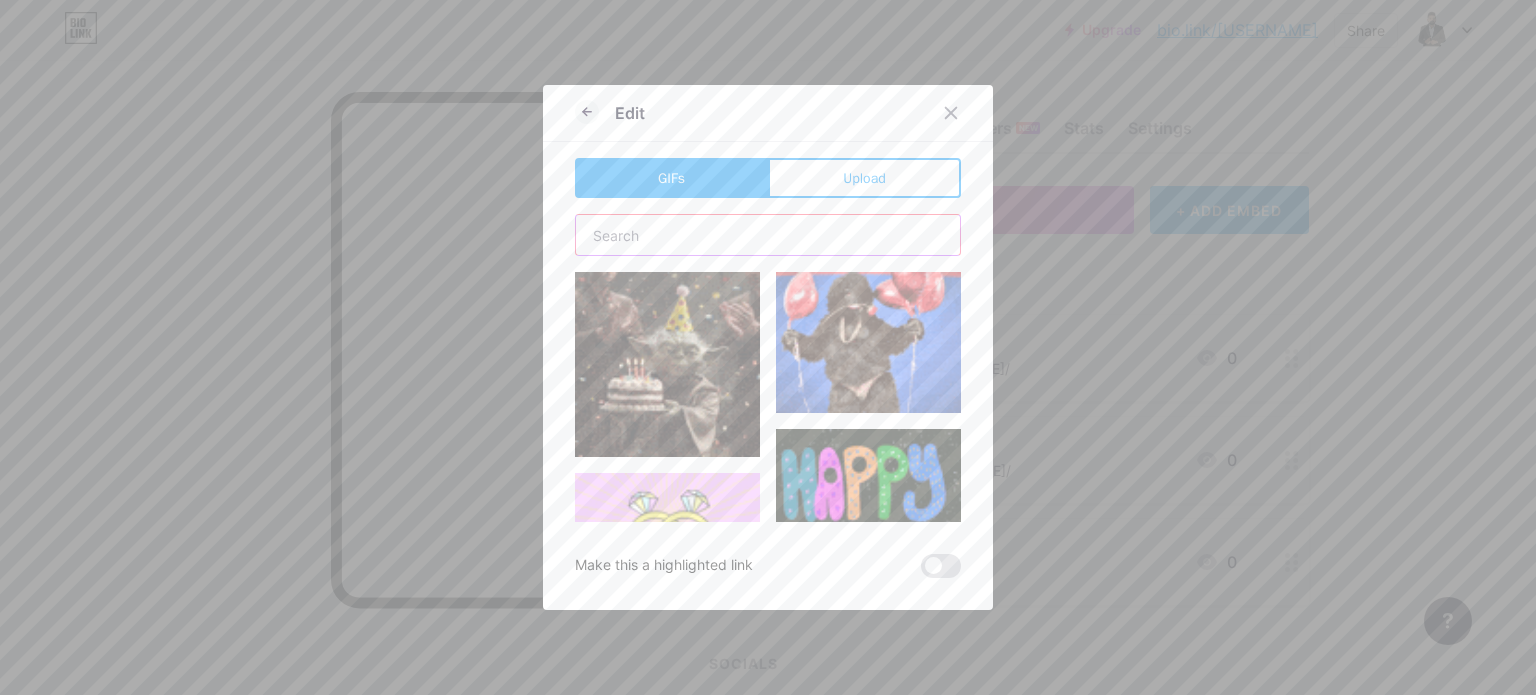 click at bounding box center (768, 235) 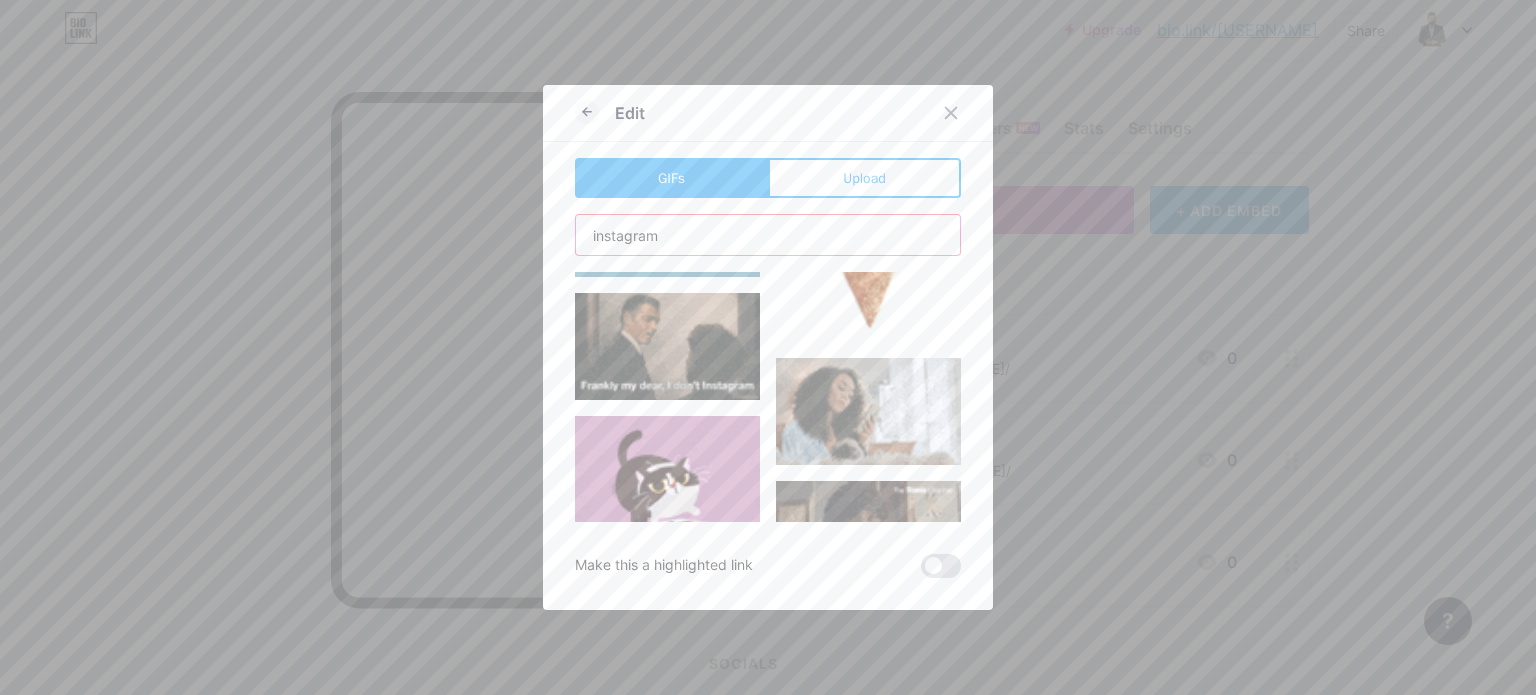 scroll, scrollTop: 441, scrollLeft: 0, axis: vertical 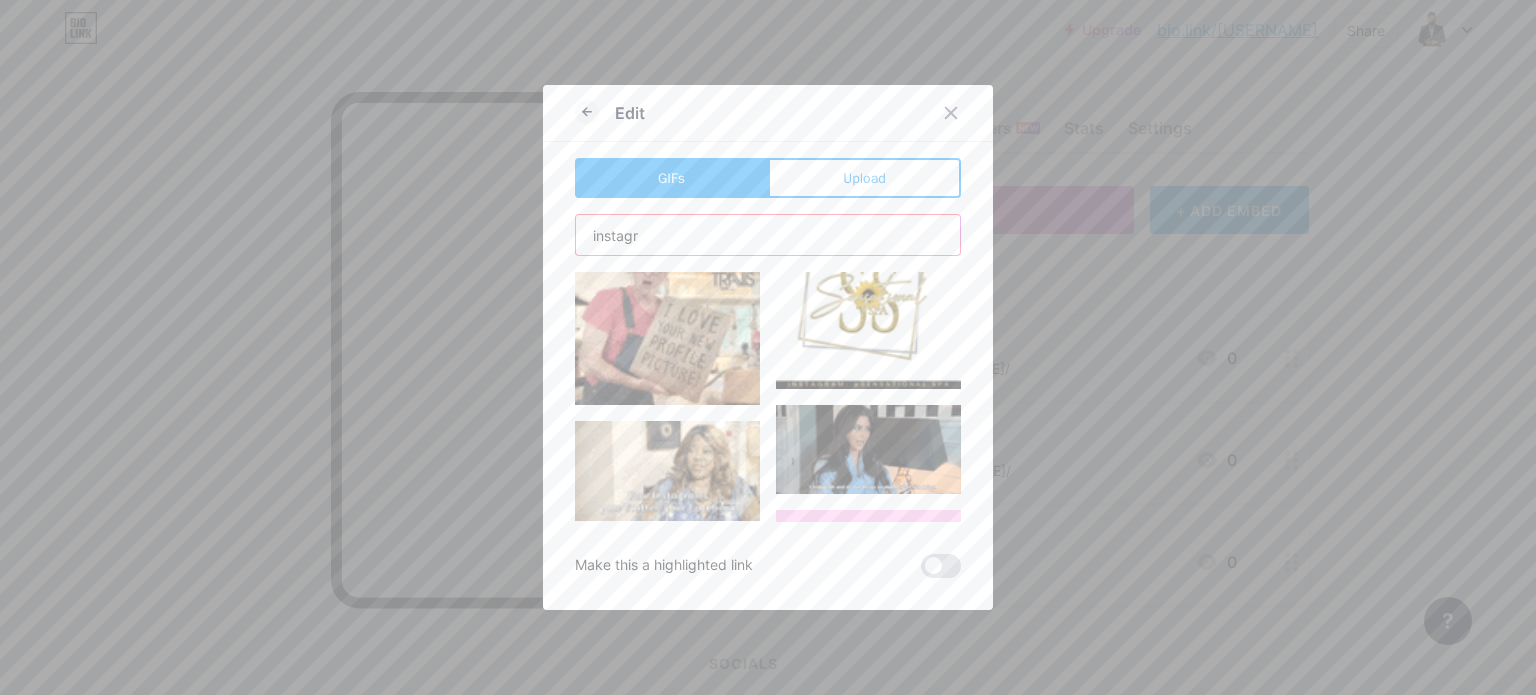 type on "instagr" 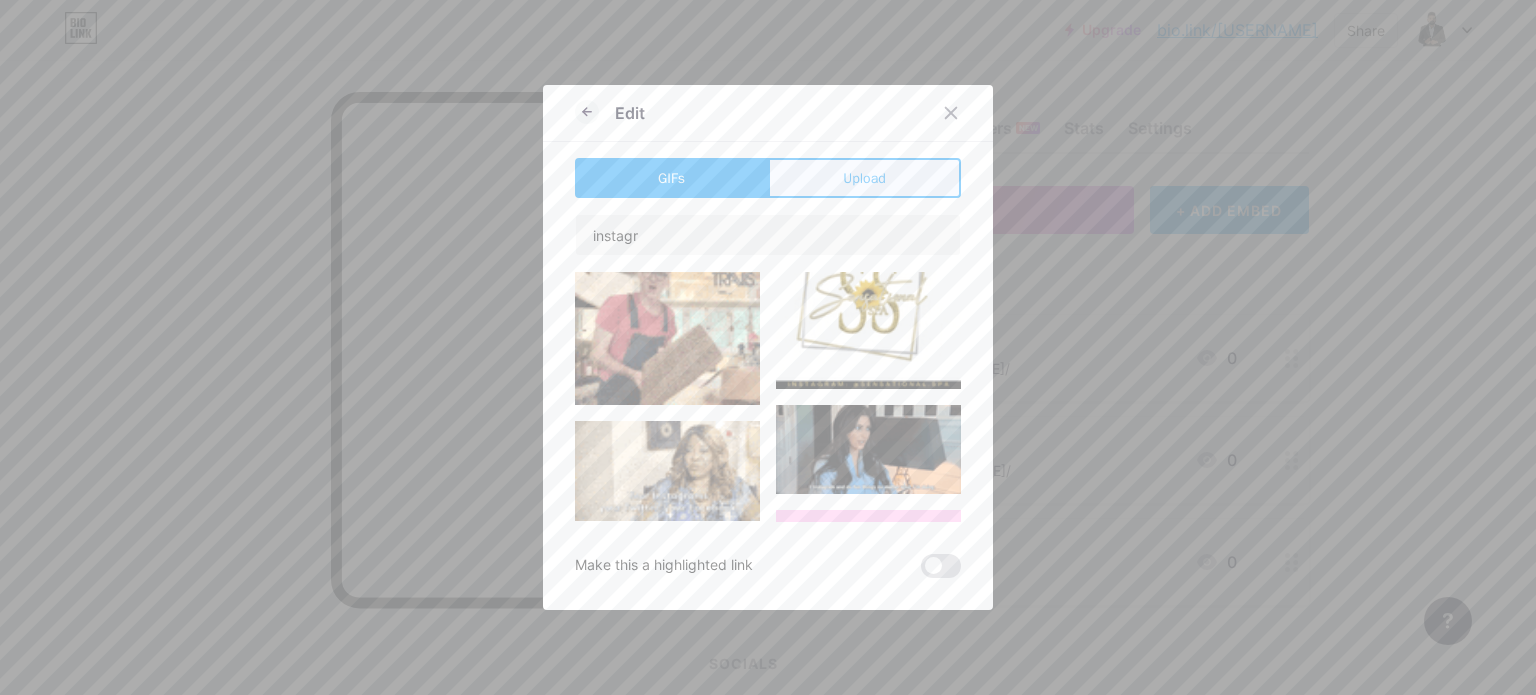 click on "Upload" at bounding box center [864, 178] 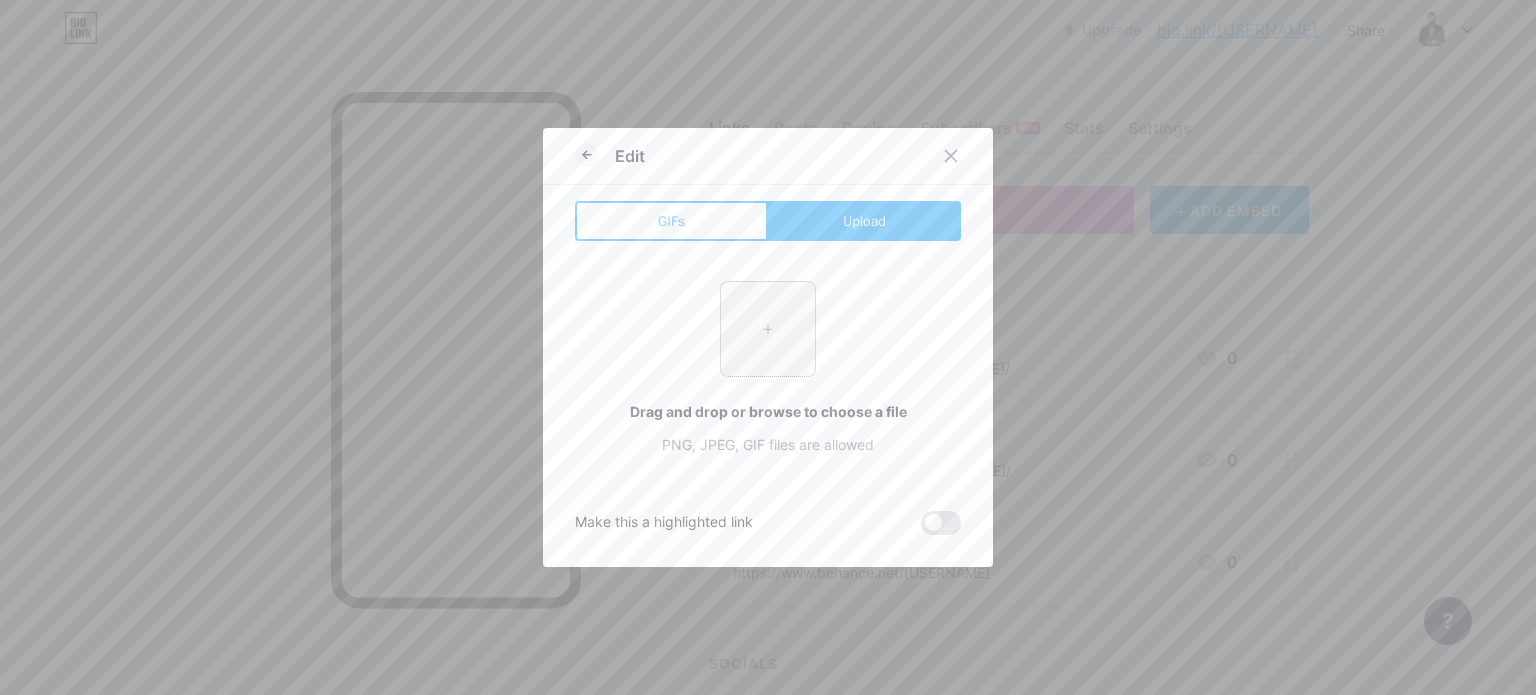 click at bounding box center (768, 329) 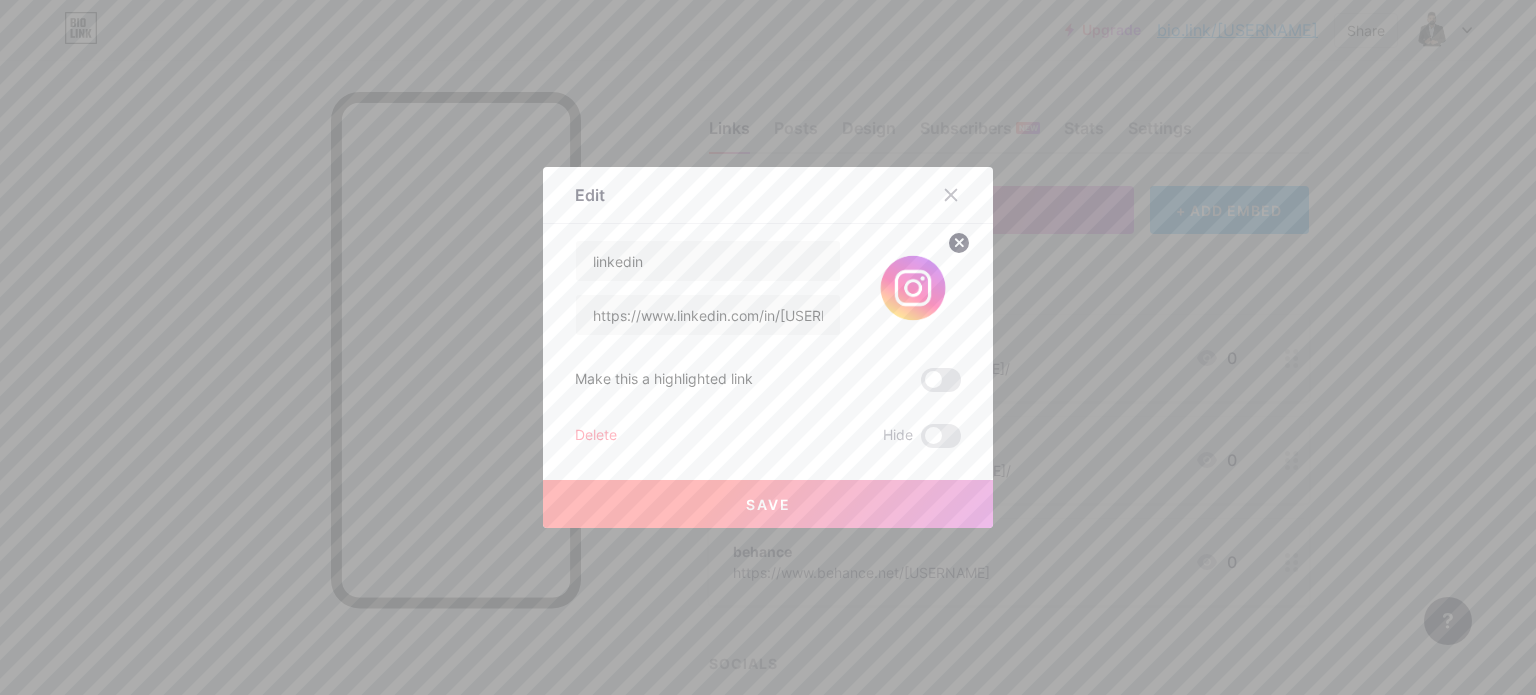 click on "Save" at bounding box center [768, 504] 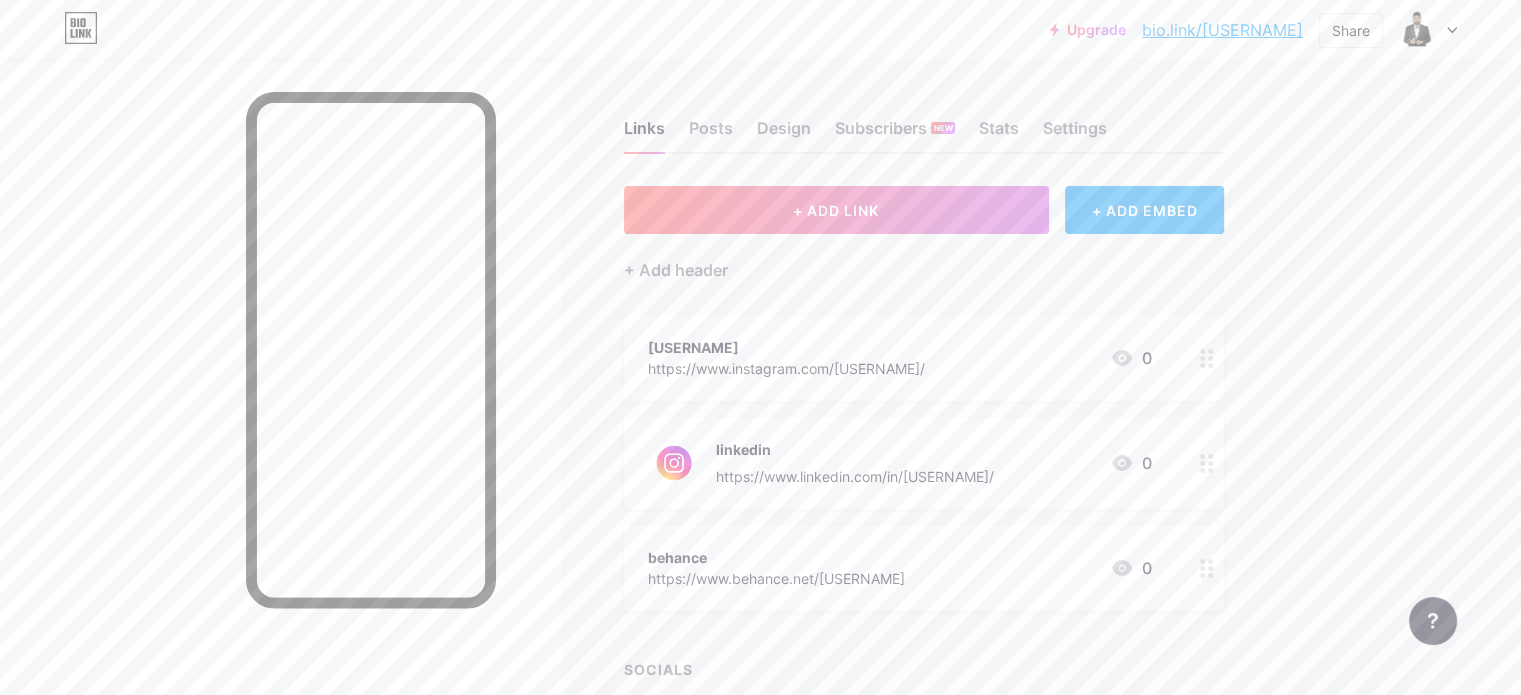 click 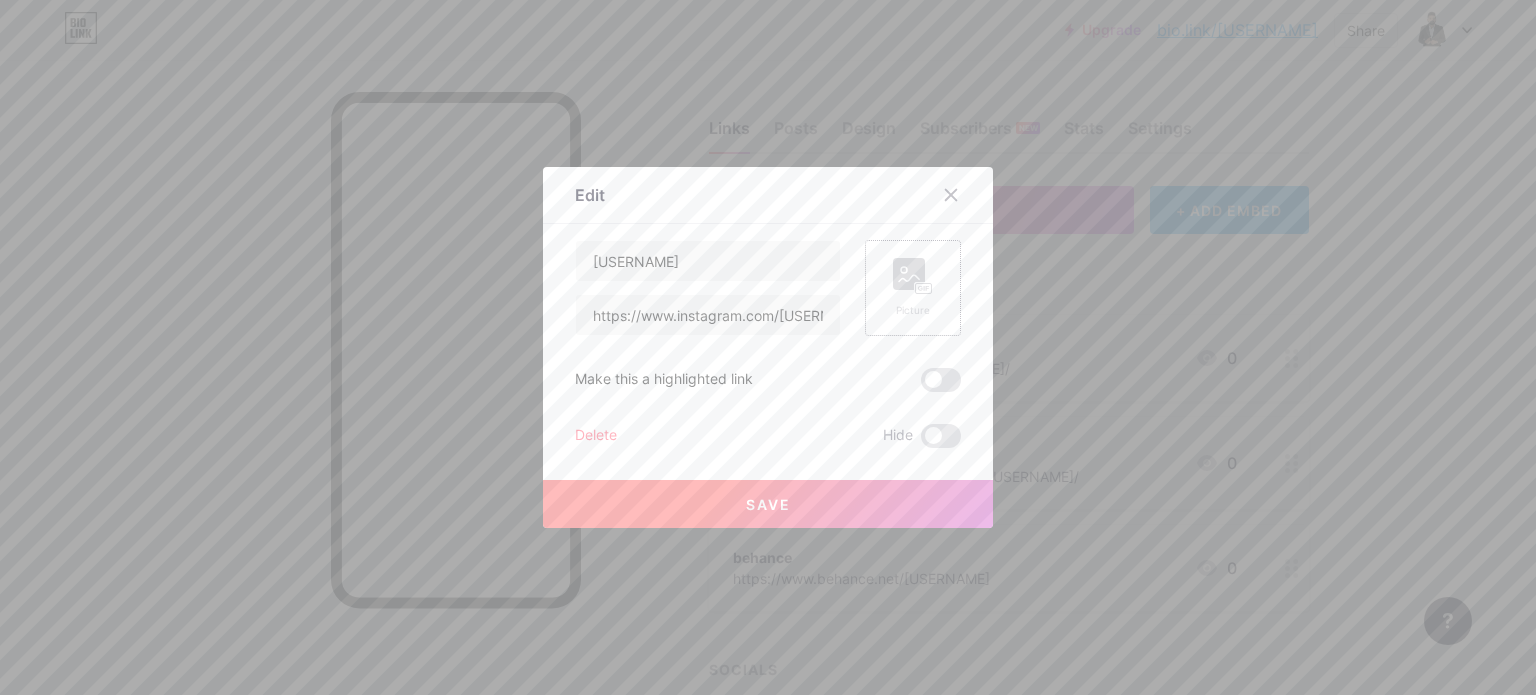 click on "Picture" at bounding box center [913, 288] 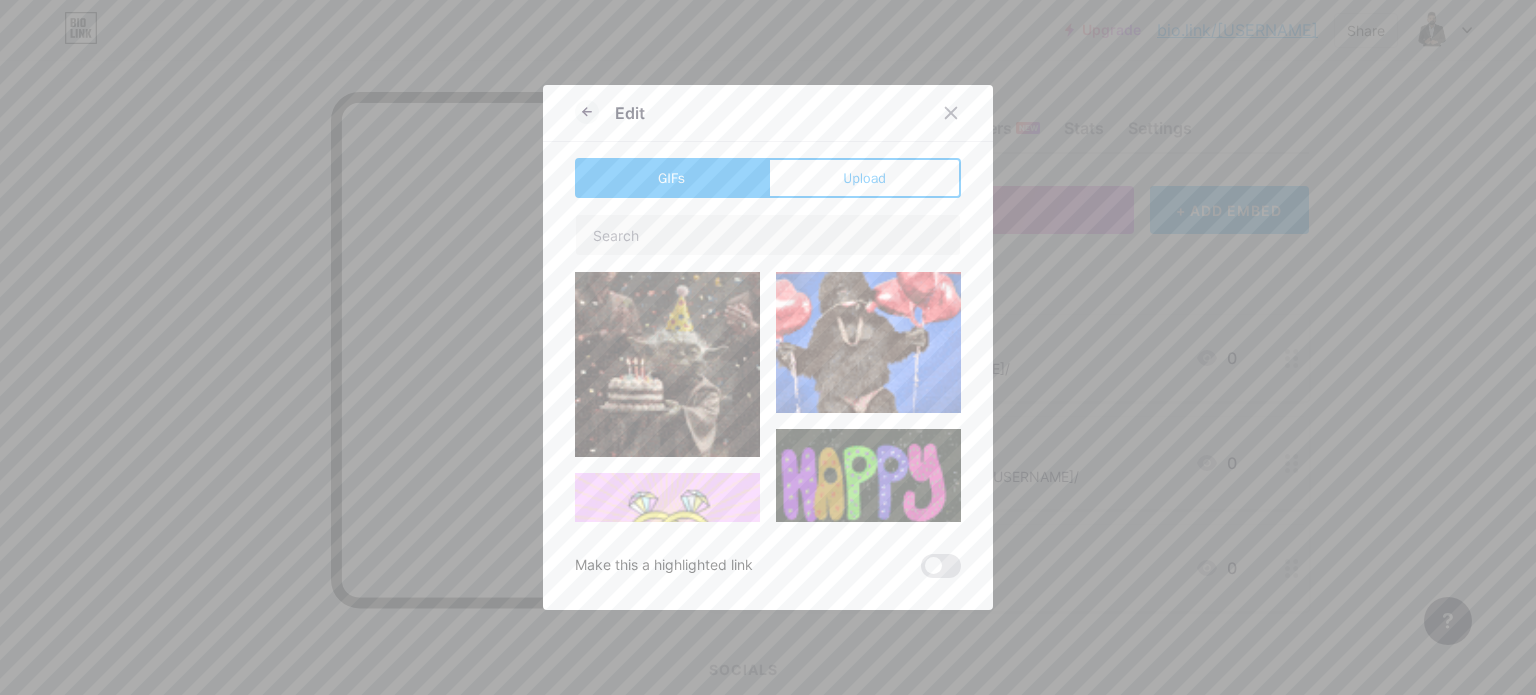 click on "Upload" at bounding box center [864, 178] 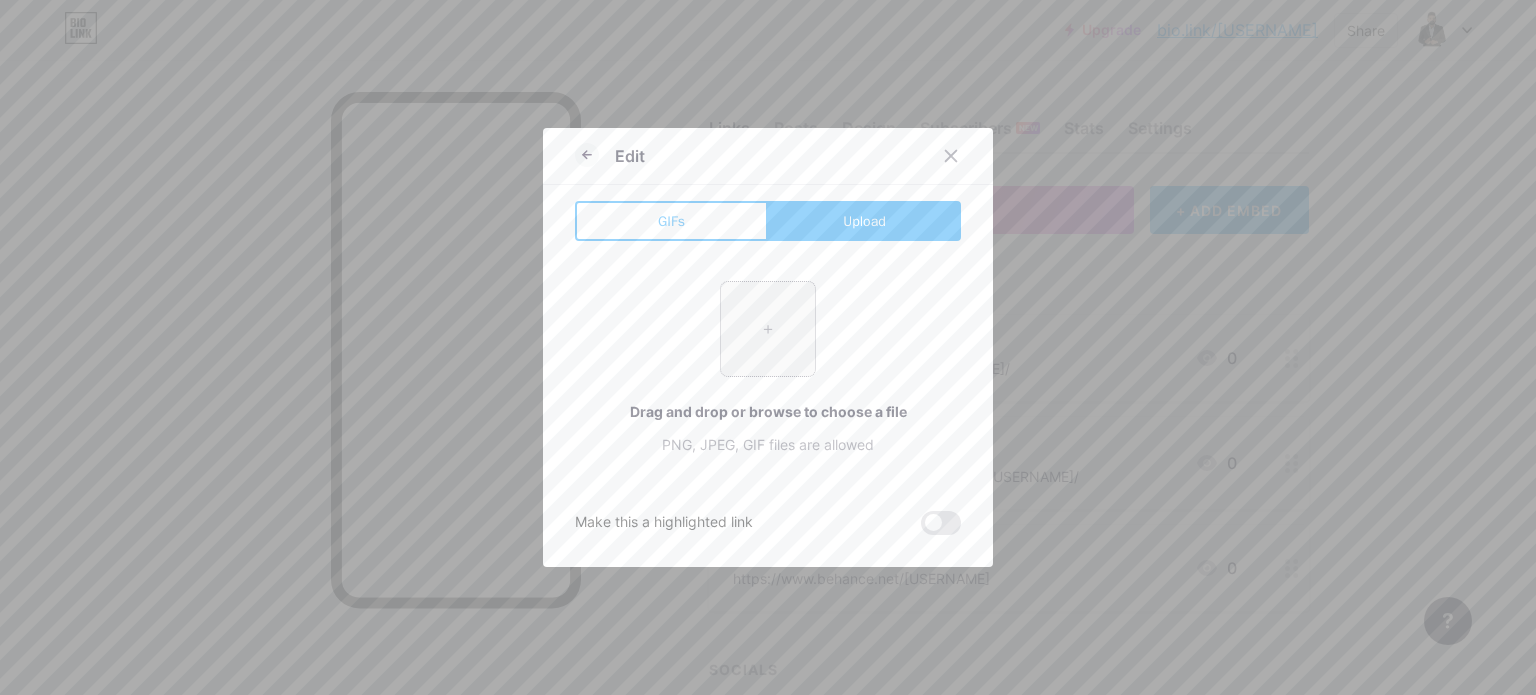 click at bounding box center (768, 329) 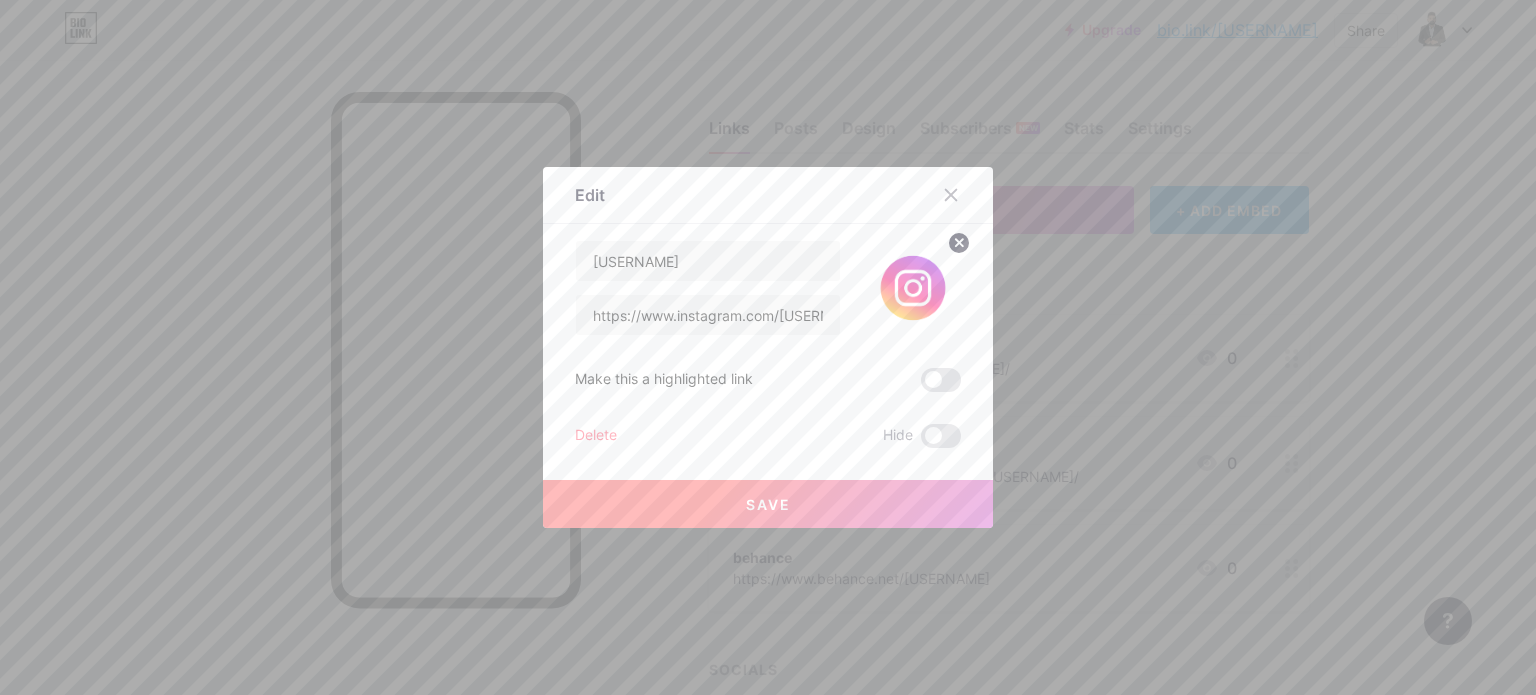 click on "Save" at bounding box center (768, 504) 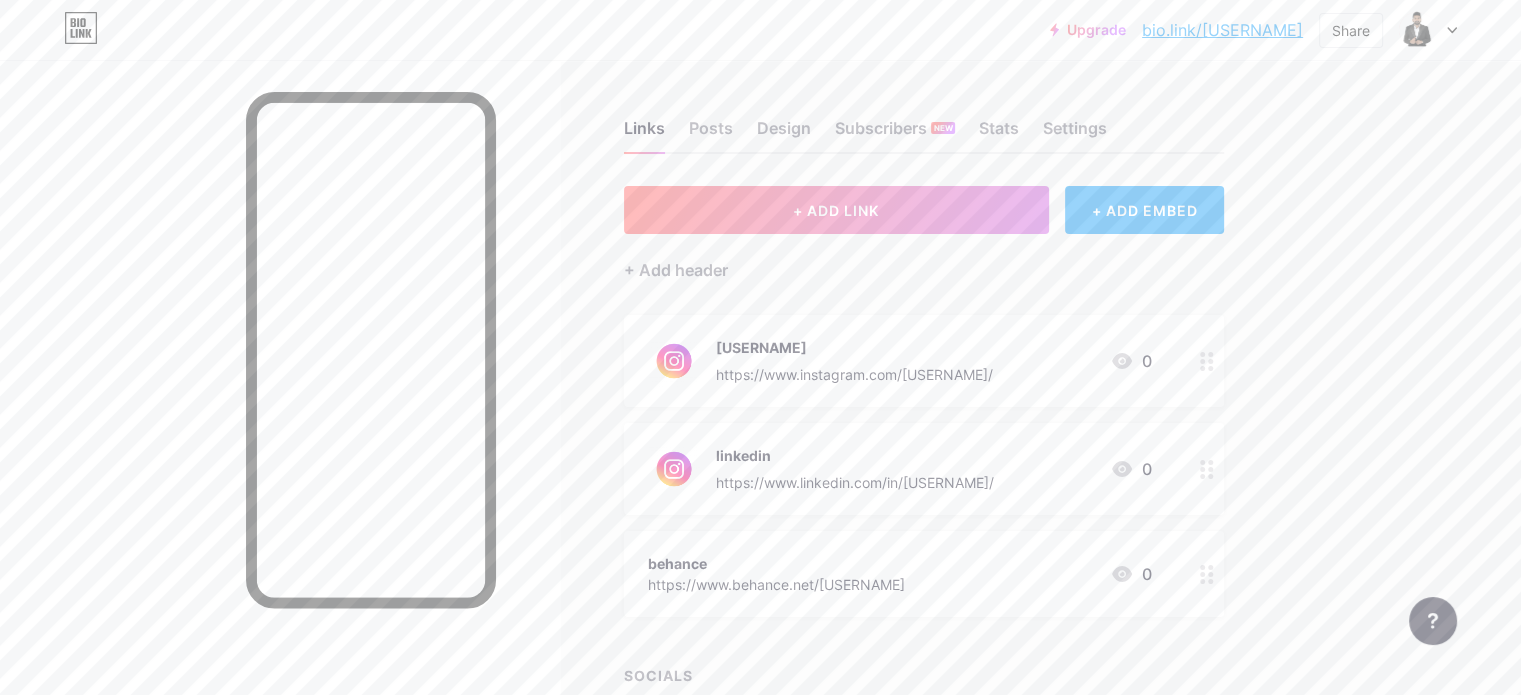 click at bounding box center (674, 469) 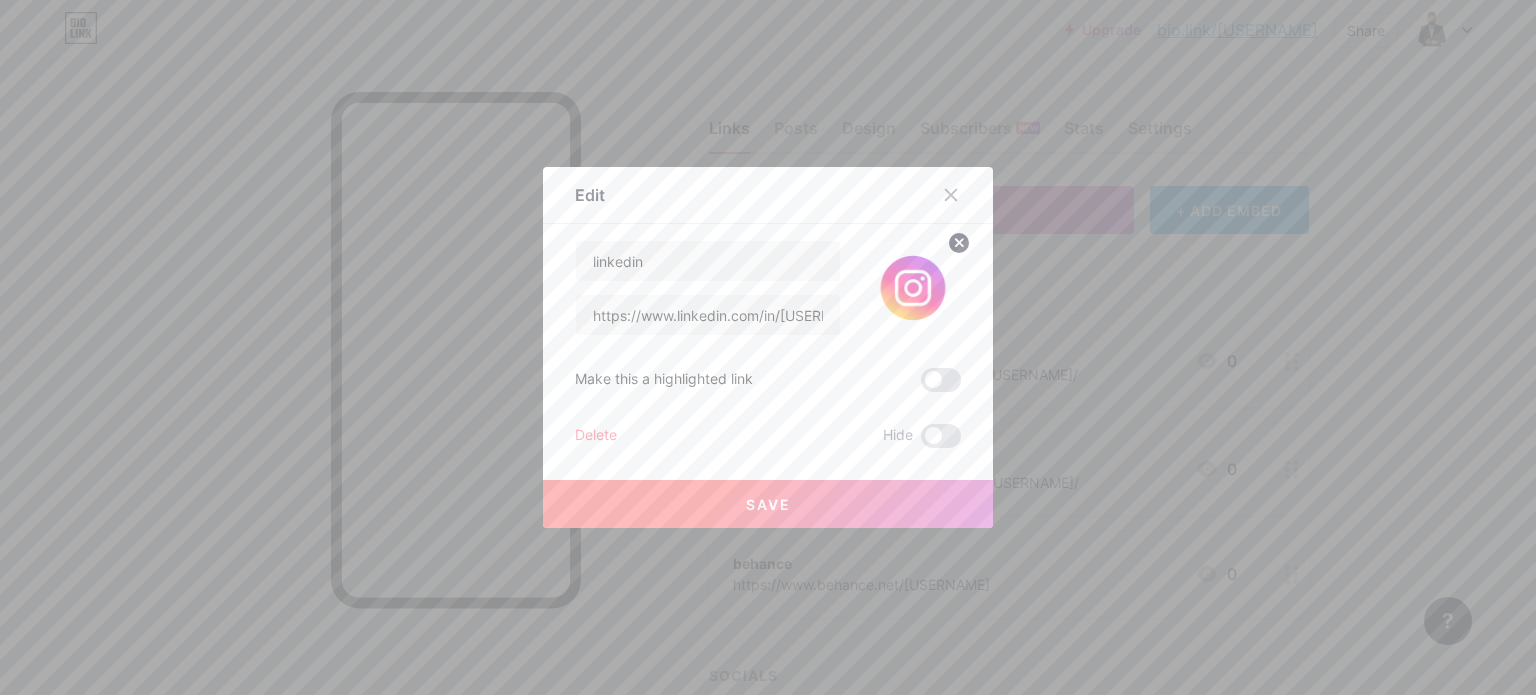 click at bounding box center [913, 288] 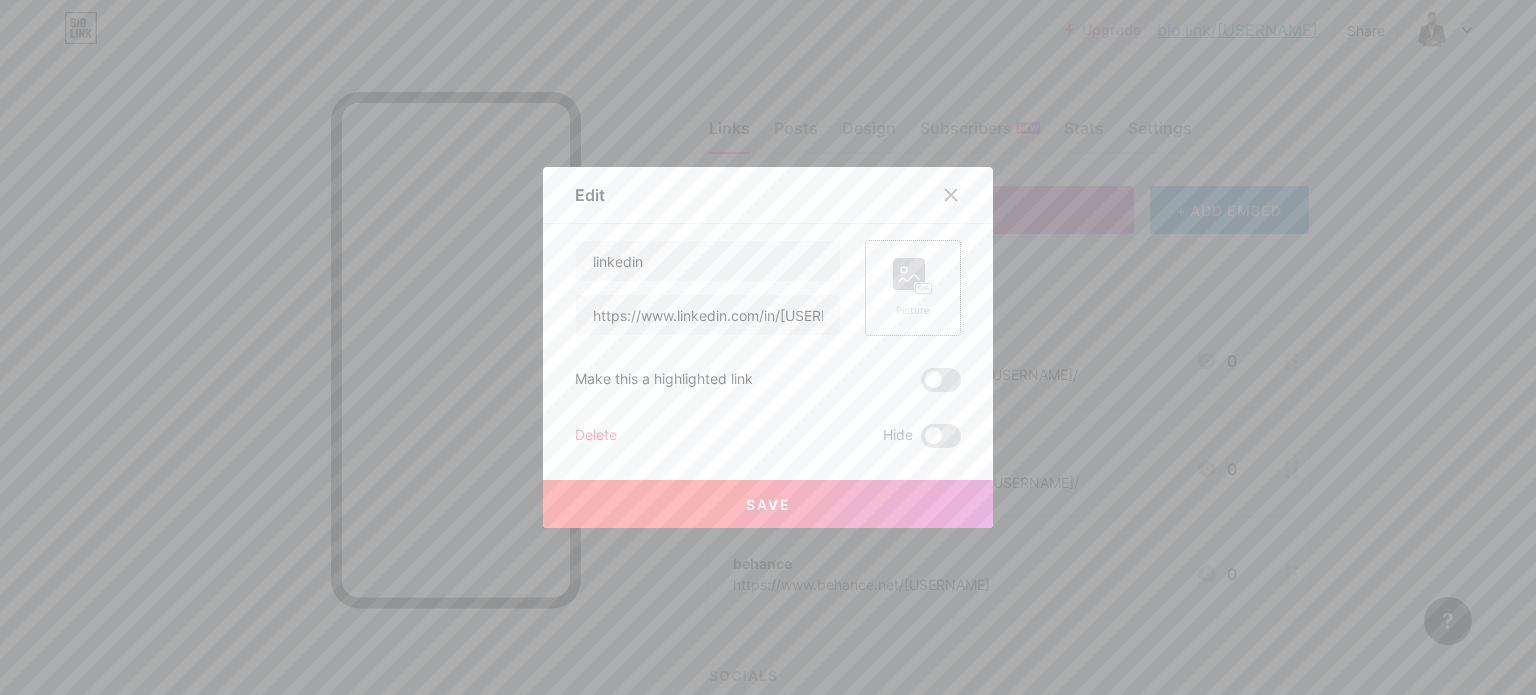 click 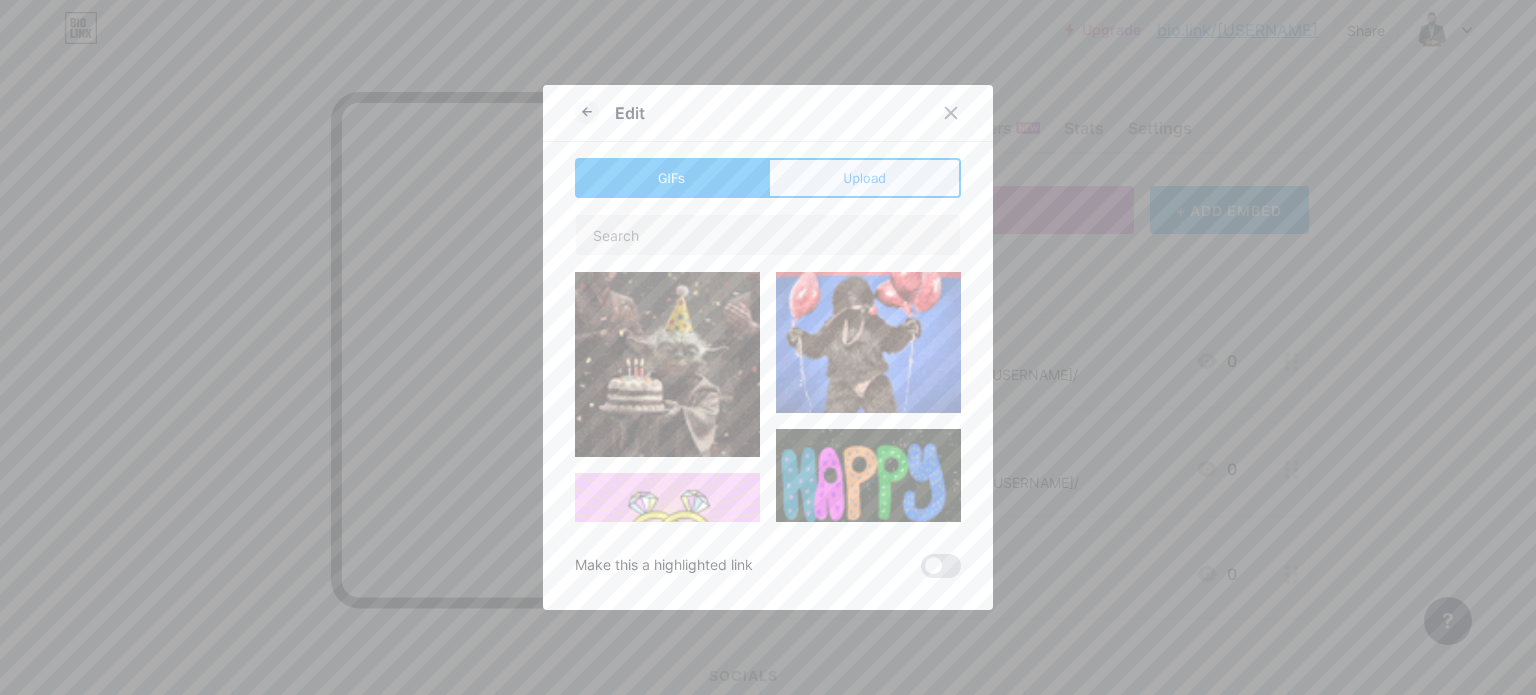 click on "Upload" at bounding box center (864, 178) 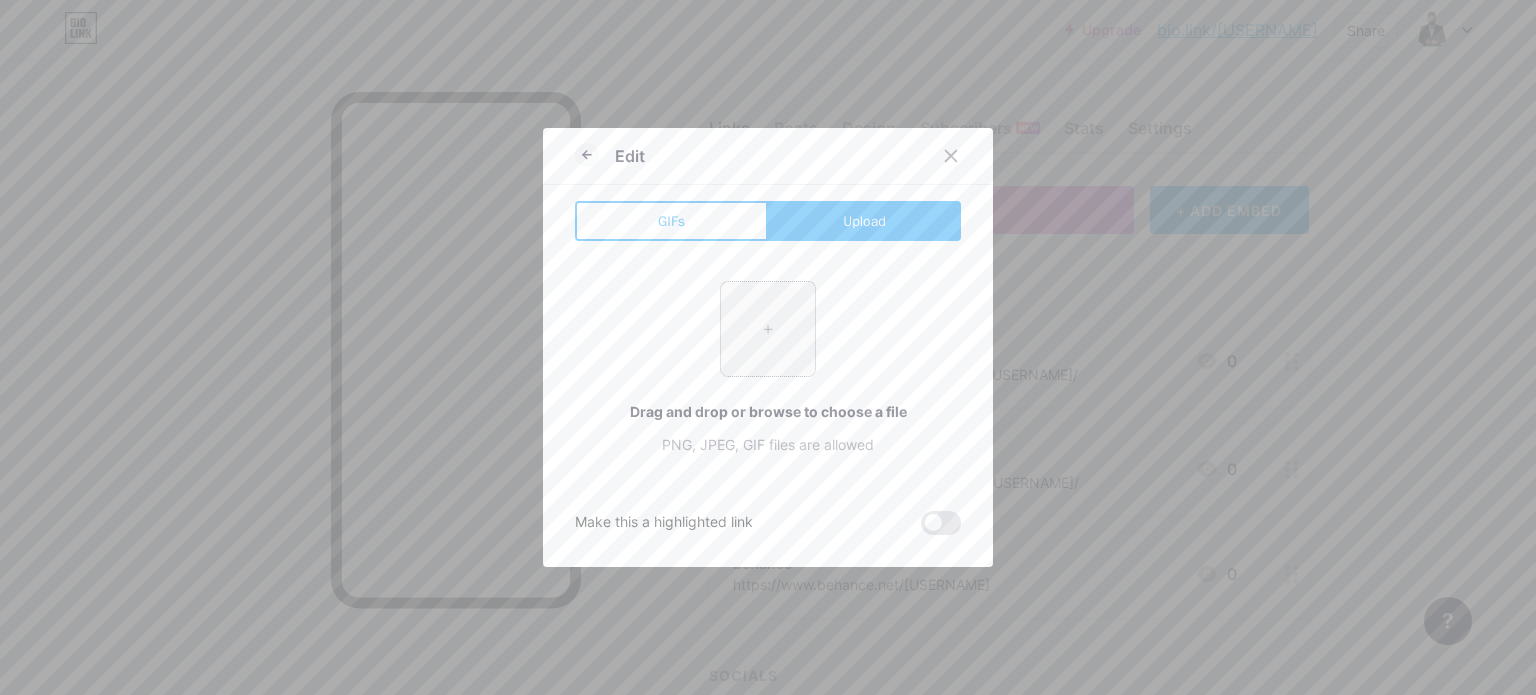click at bounding box center [768, 329] 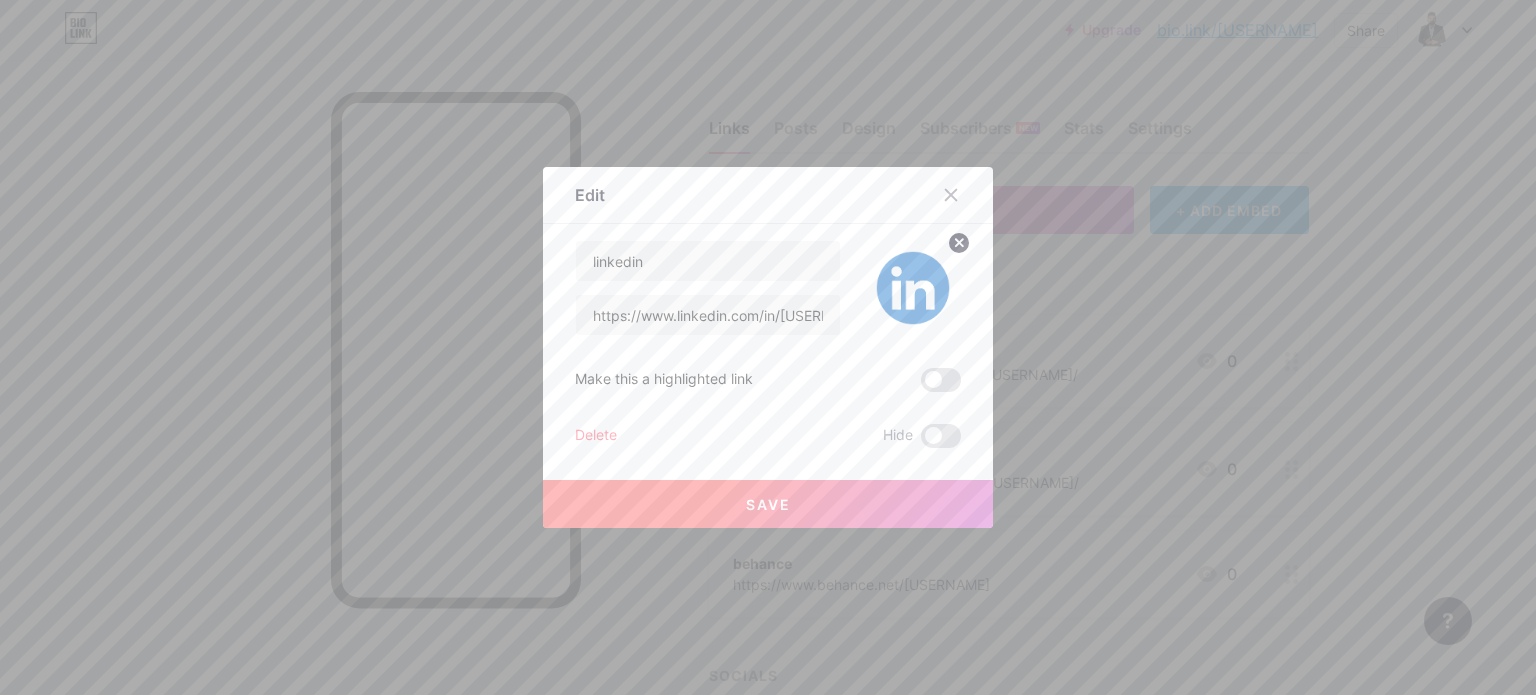 click on "Save" at bounding box center (768, 504) 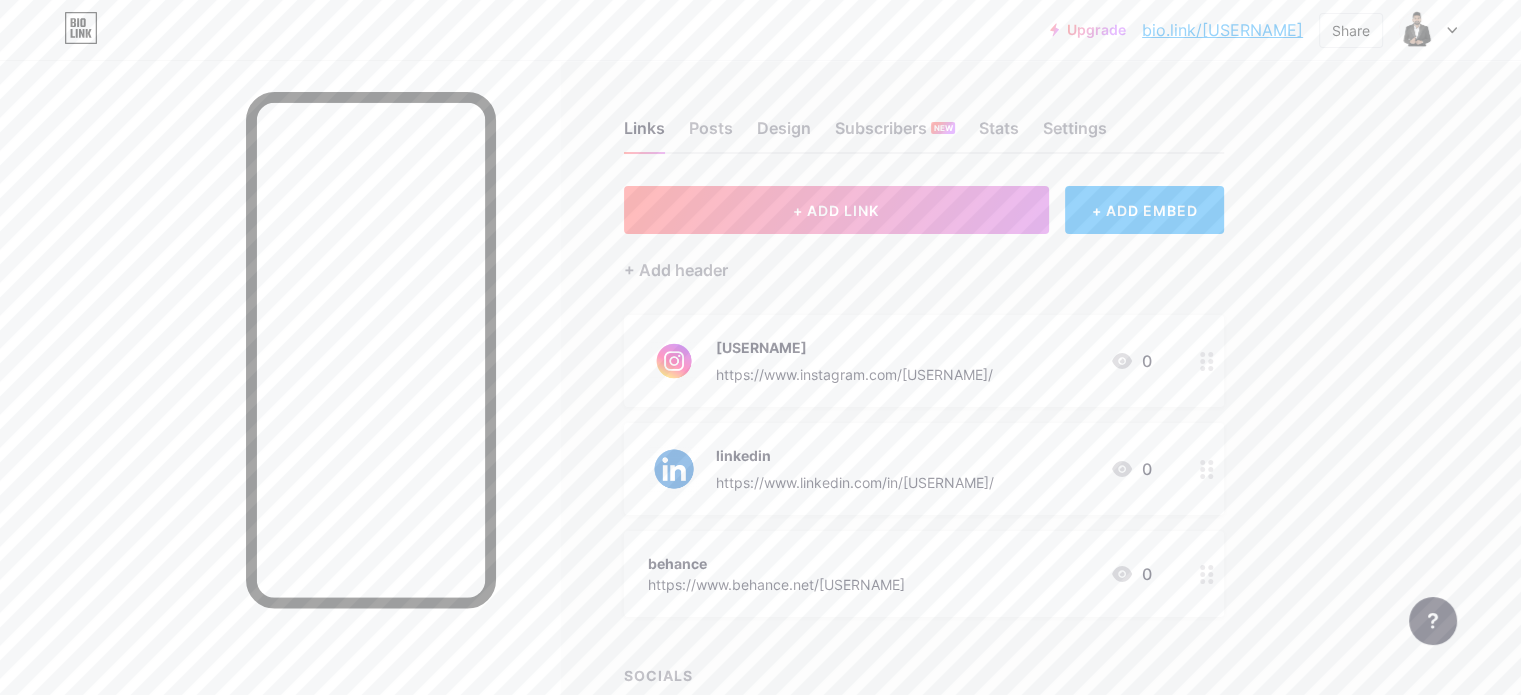 click 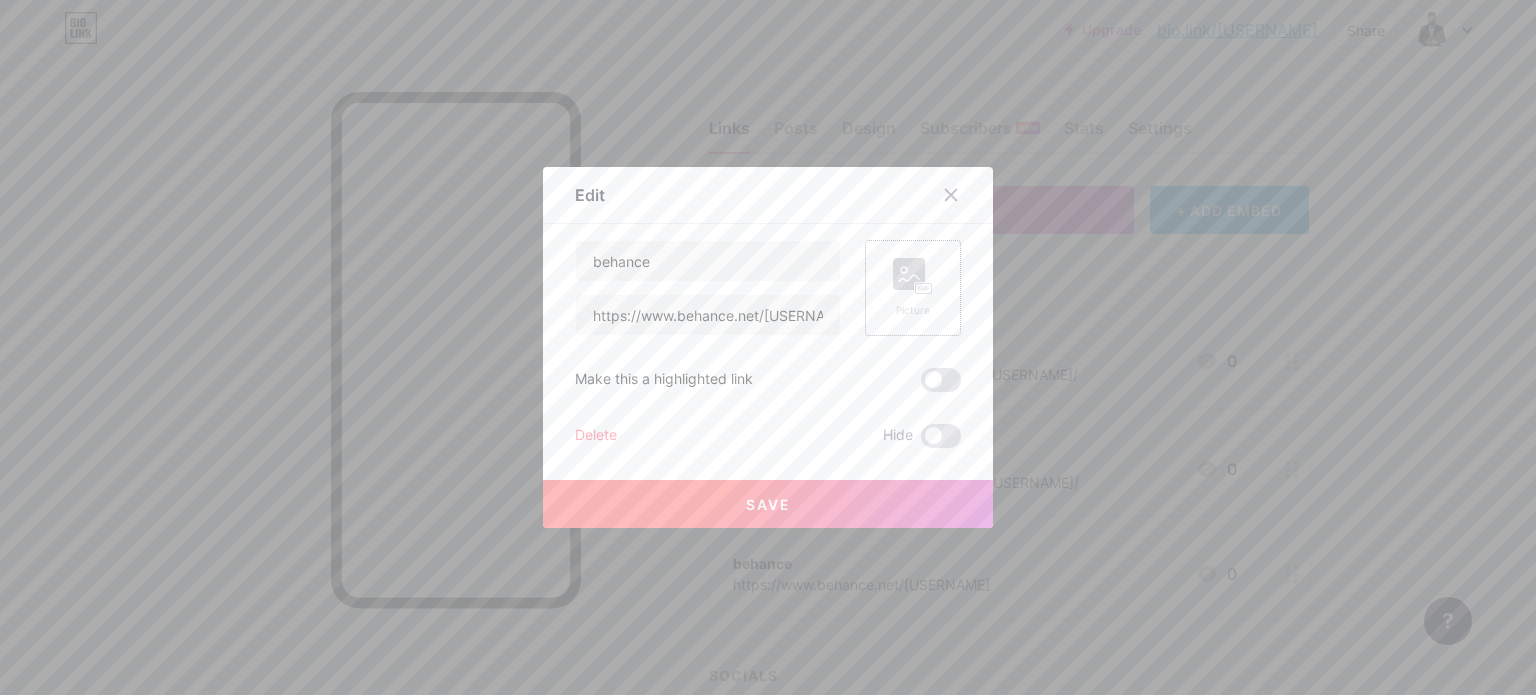 click on "Picture" at bounding box center [913, 288] 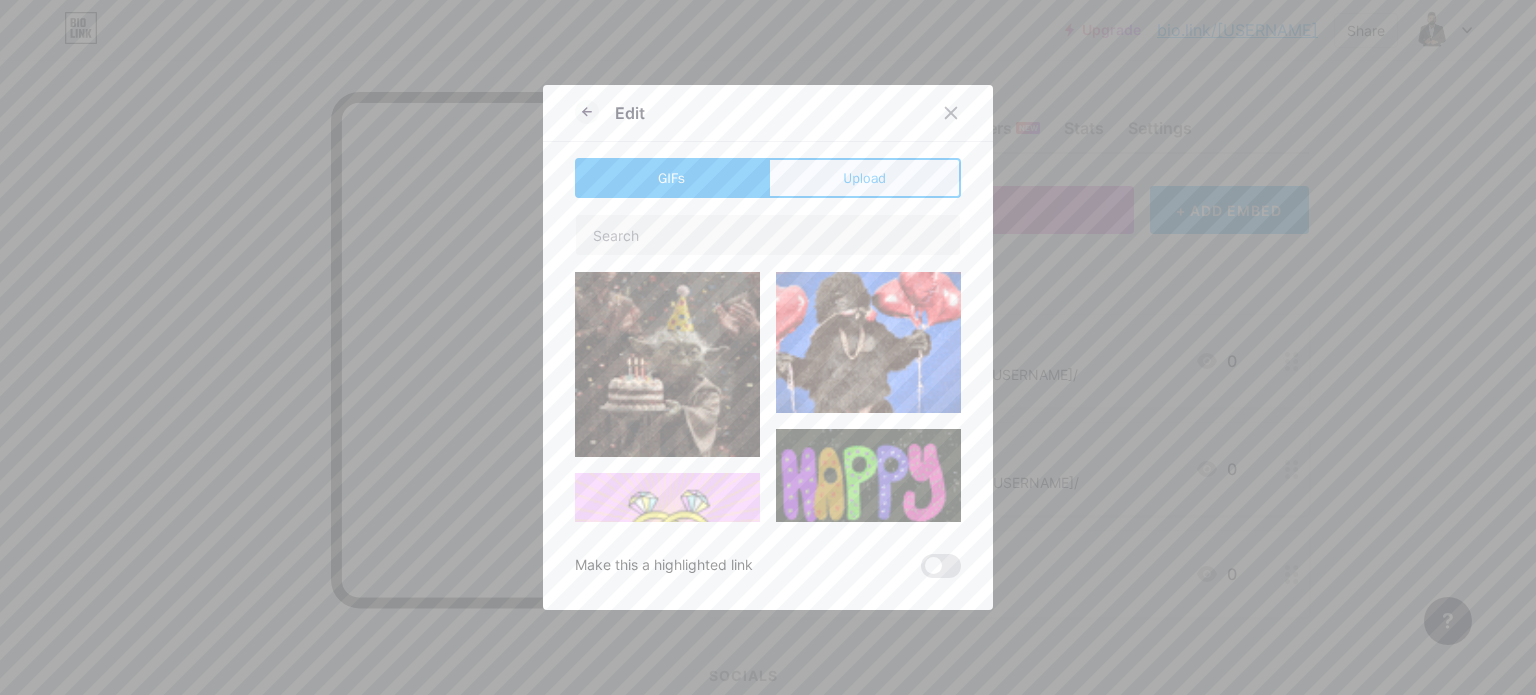 click on "Upload" at bounding box center [864, 178] 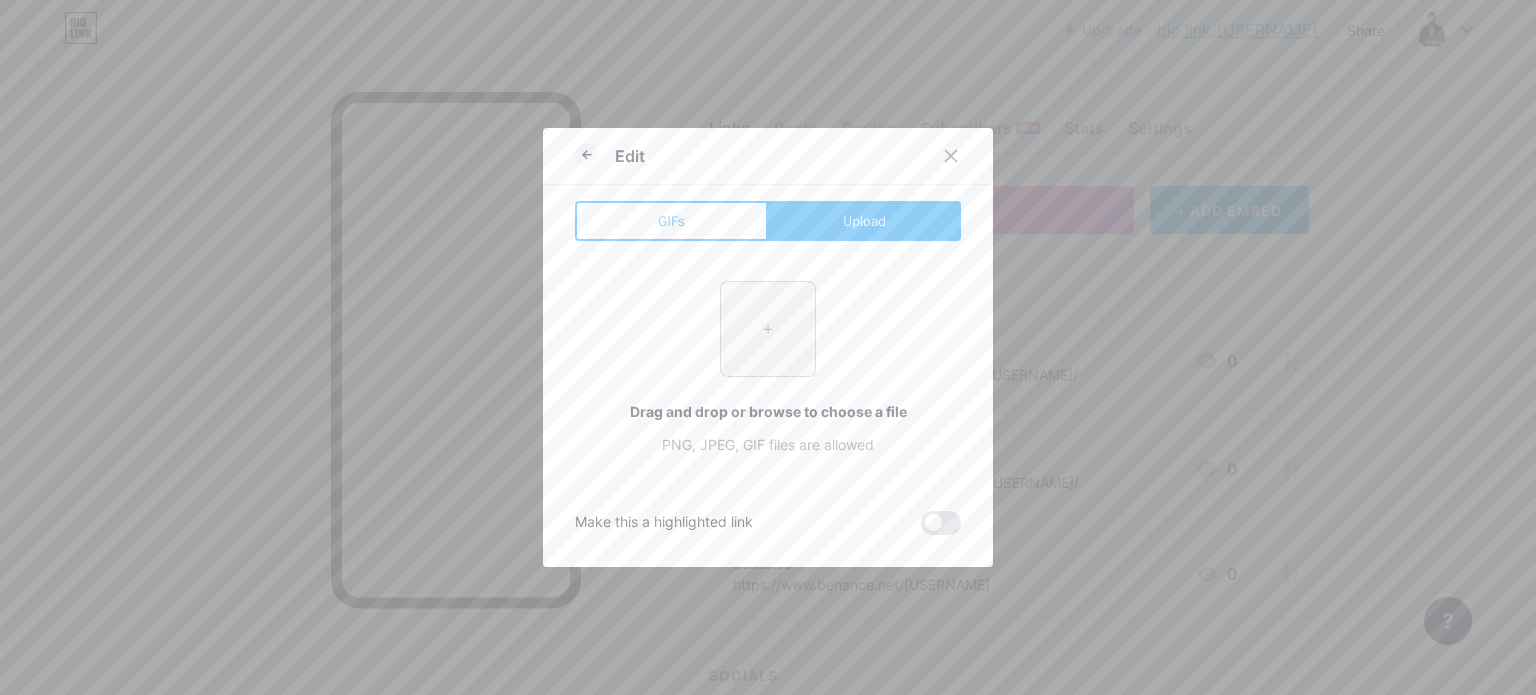 click at bounding box center [768, 329] 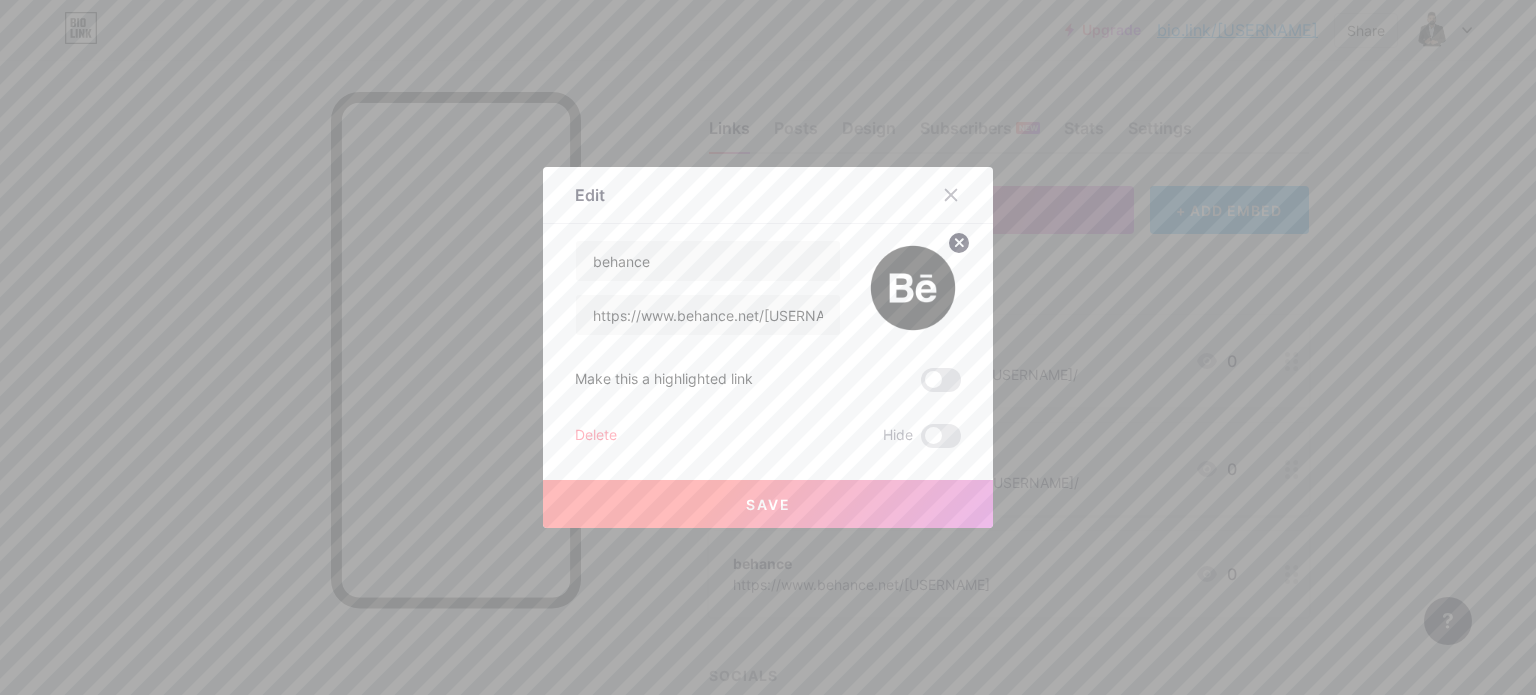 click on "Save" at bounding box center (768, 504) 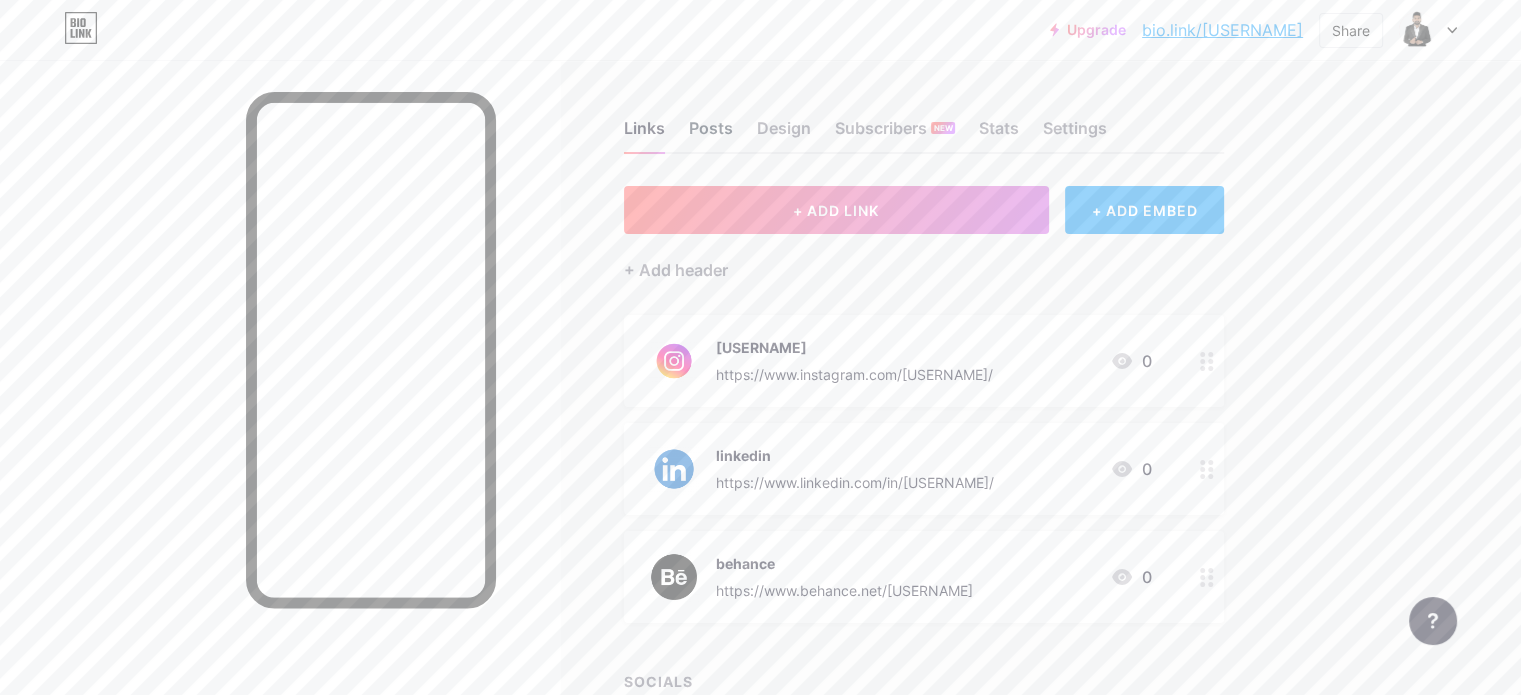 click on "Posts" at bounding box center [711, 134] 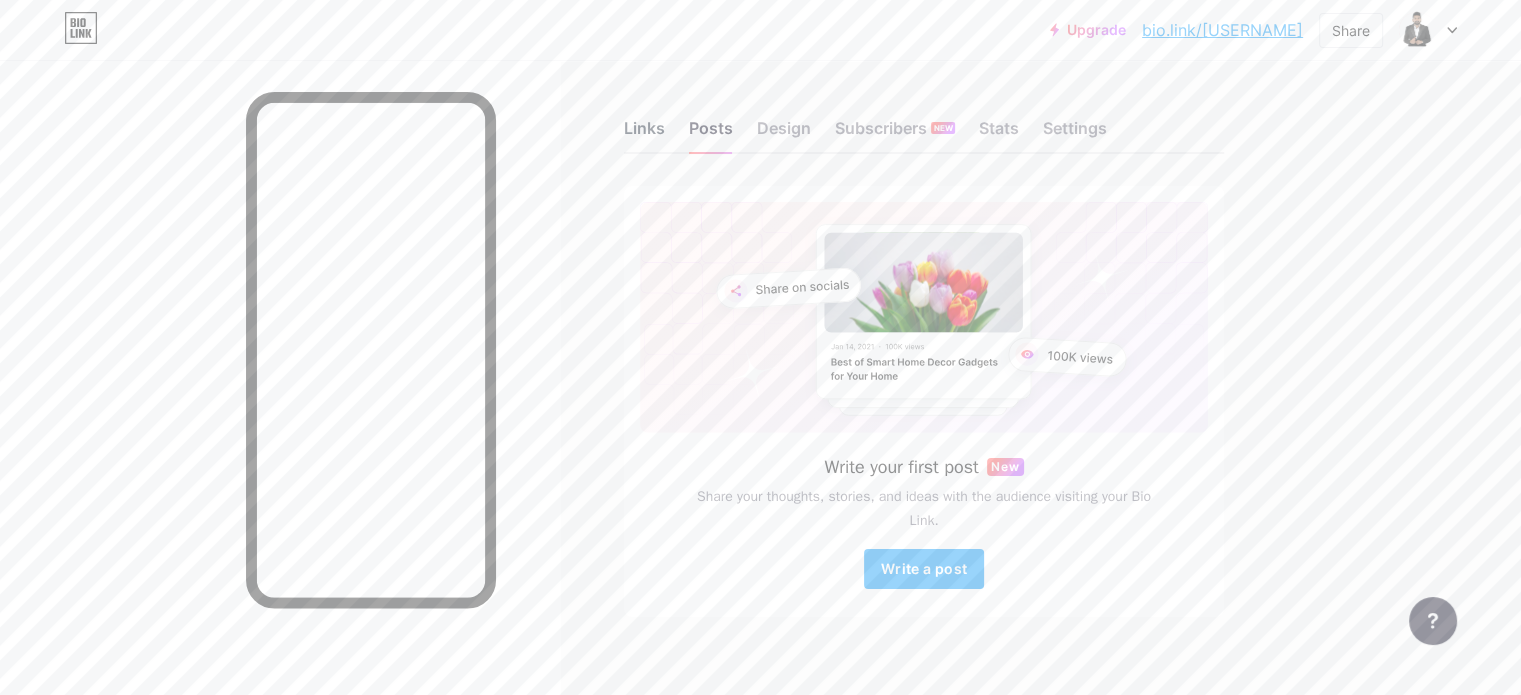 click on "Links" at bounding box center (644, 134) 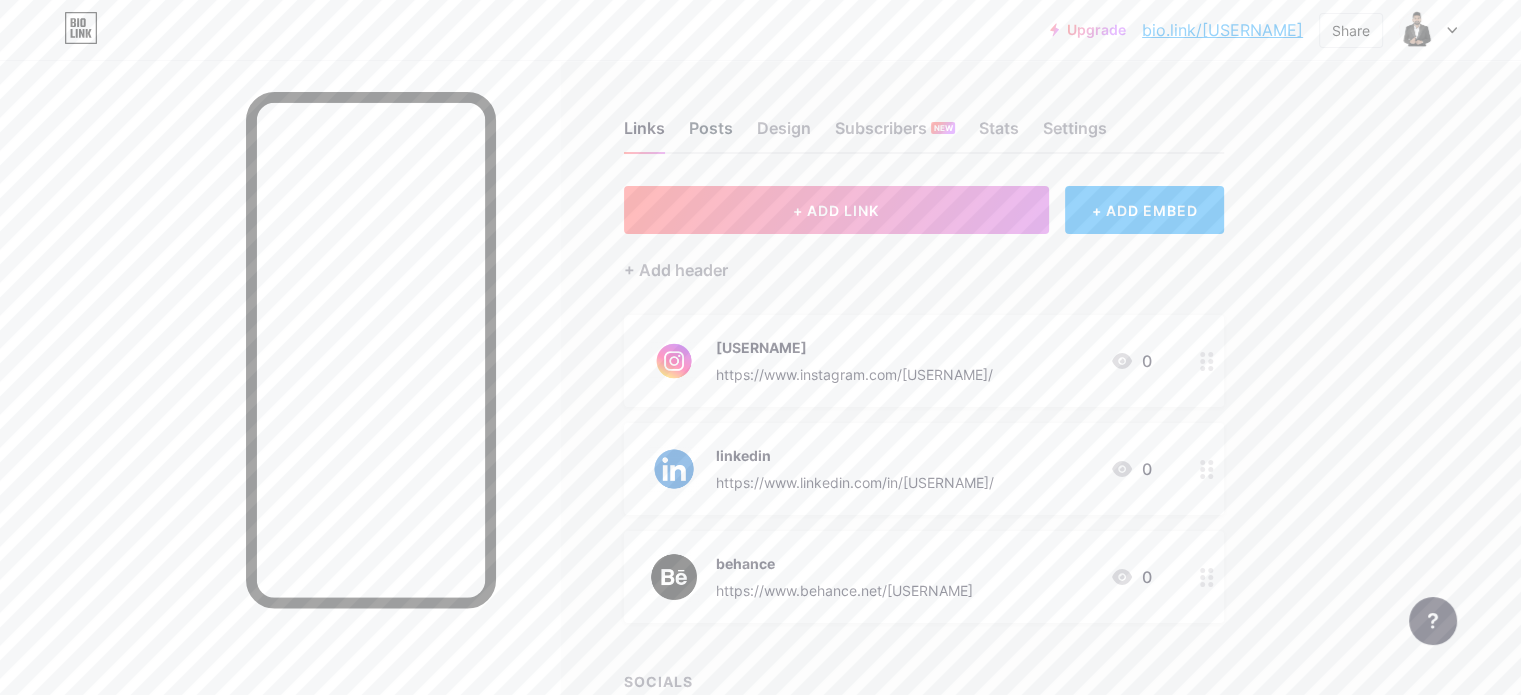 click on "Posts" at bounding box center [711, 134] 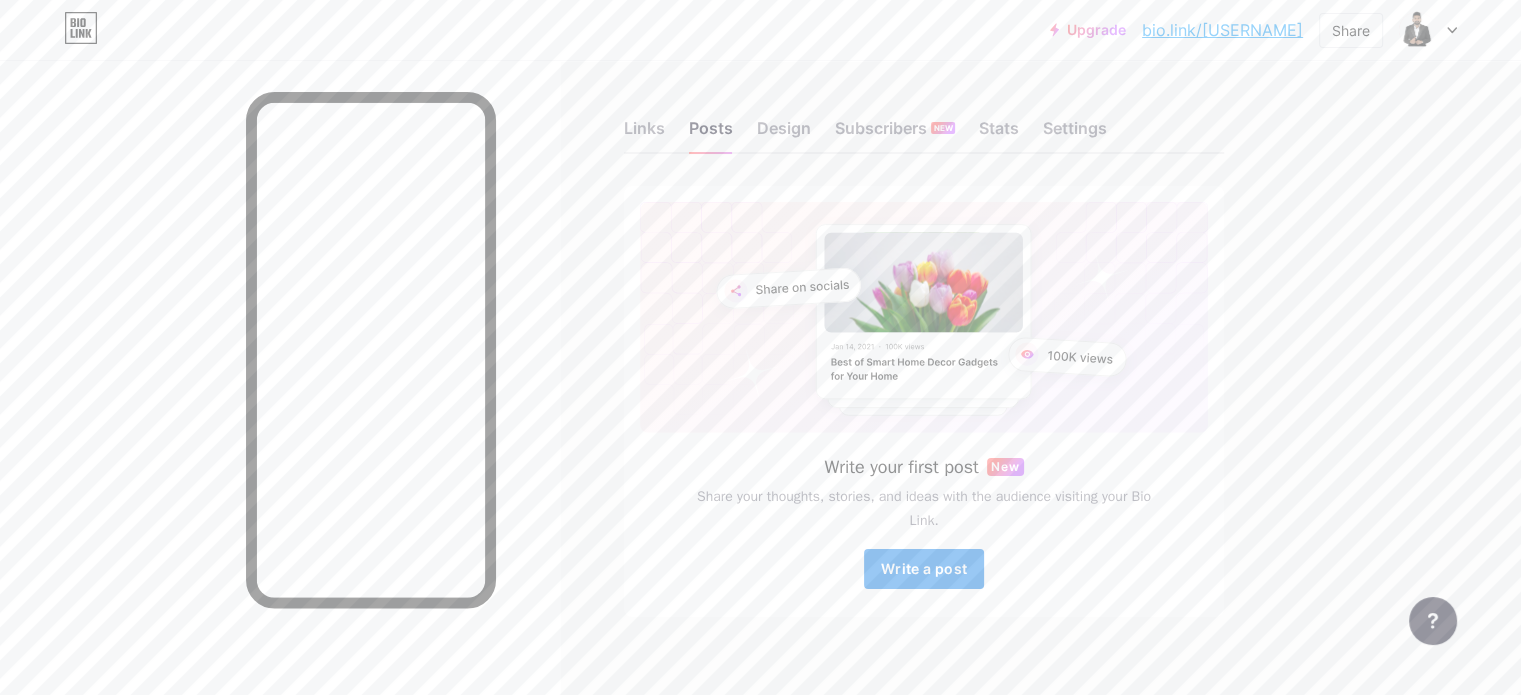 click on "Write a post" at bounding box center [924, 569] 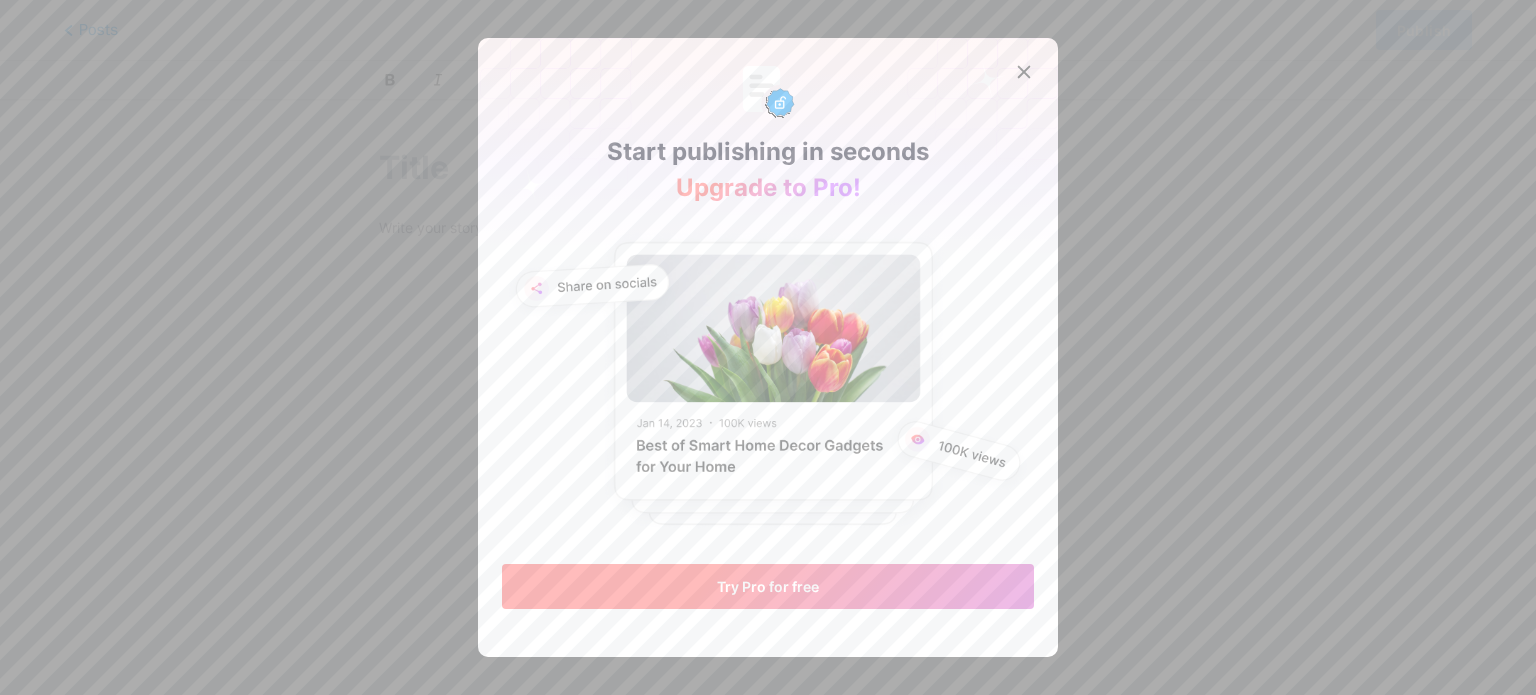 click on "Try Pro for free" at bounding box center [768, 586] 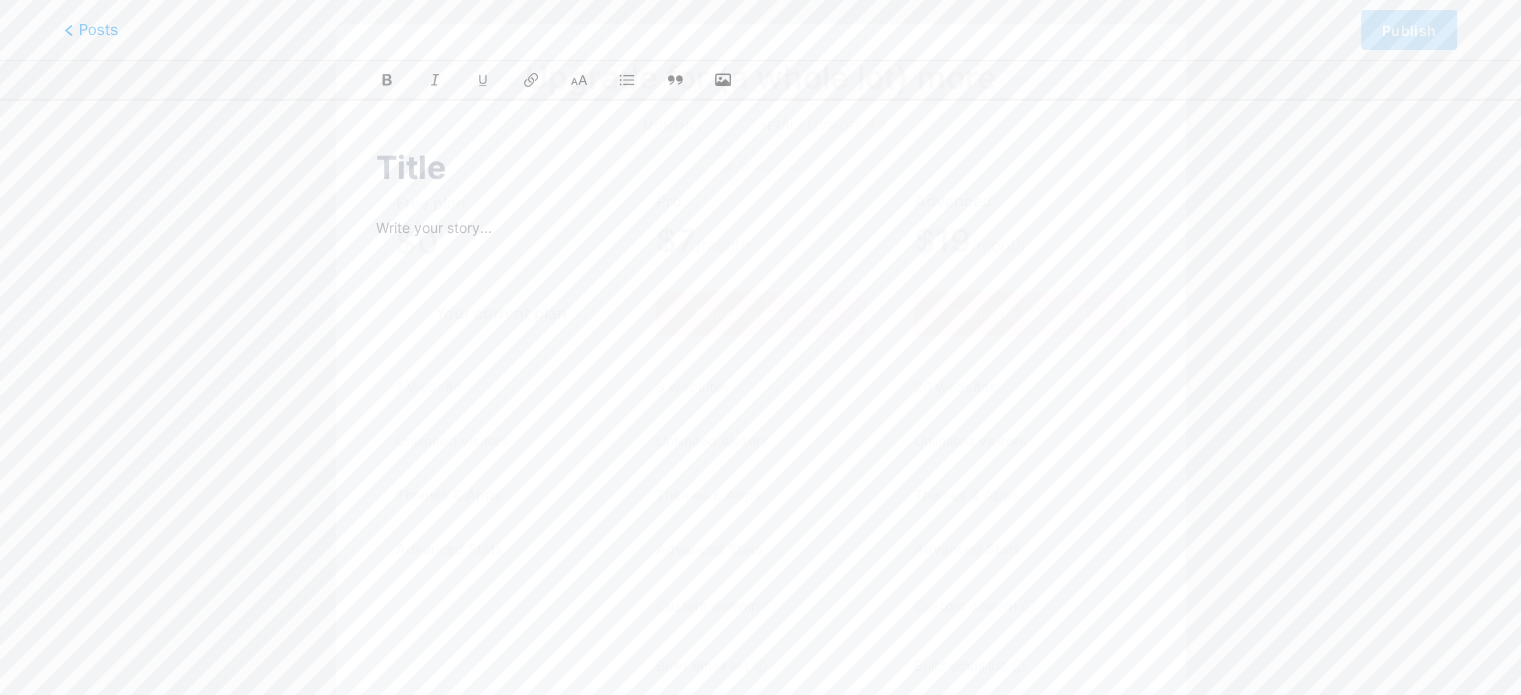 click 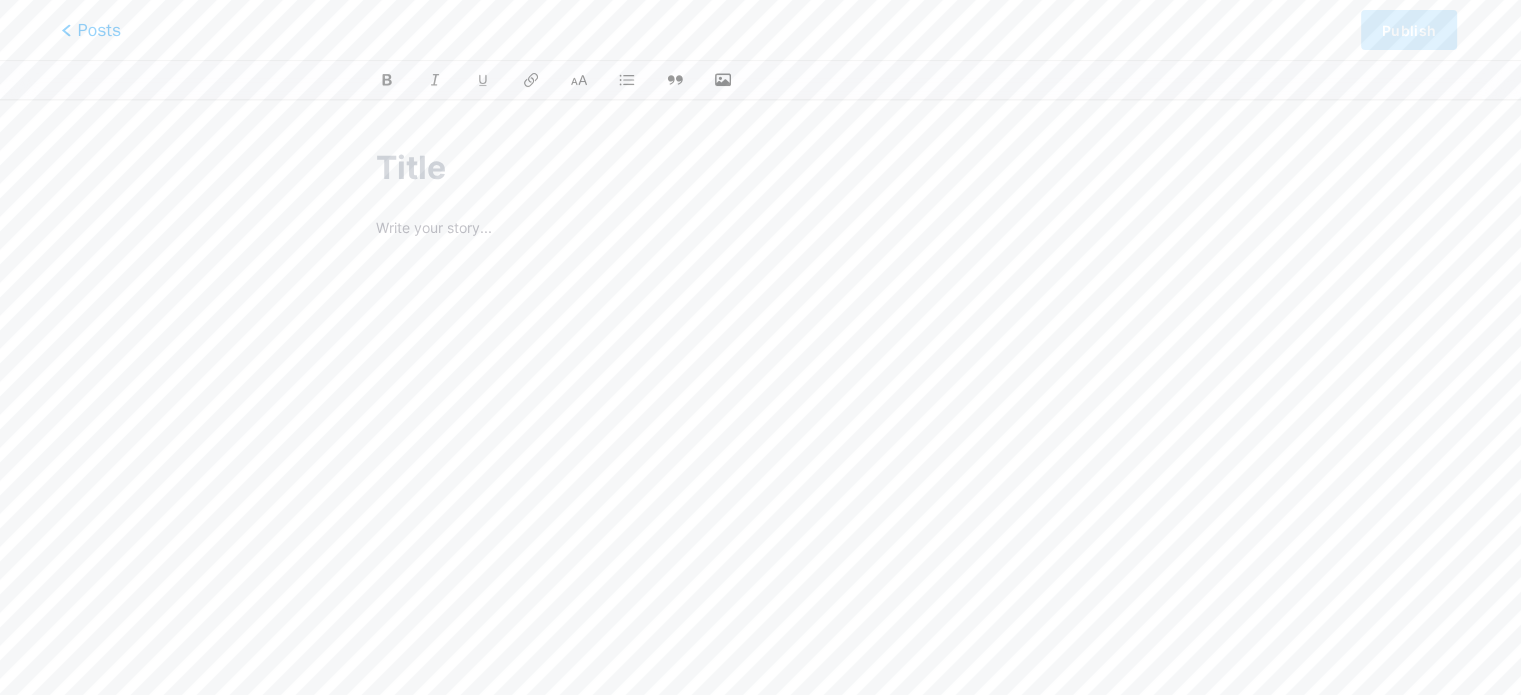 click on "Posts" at bounding box center (91, 30) 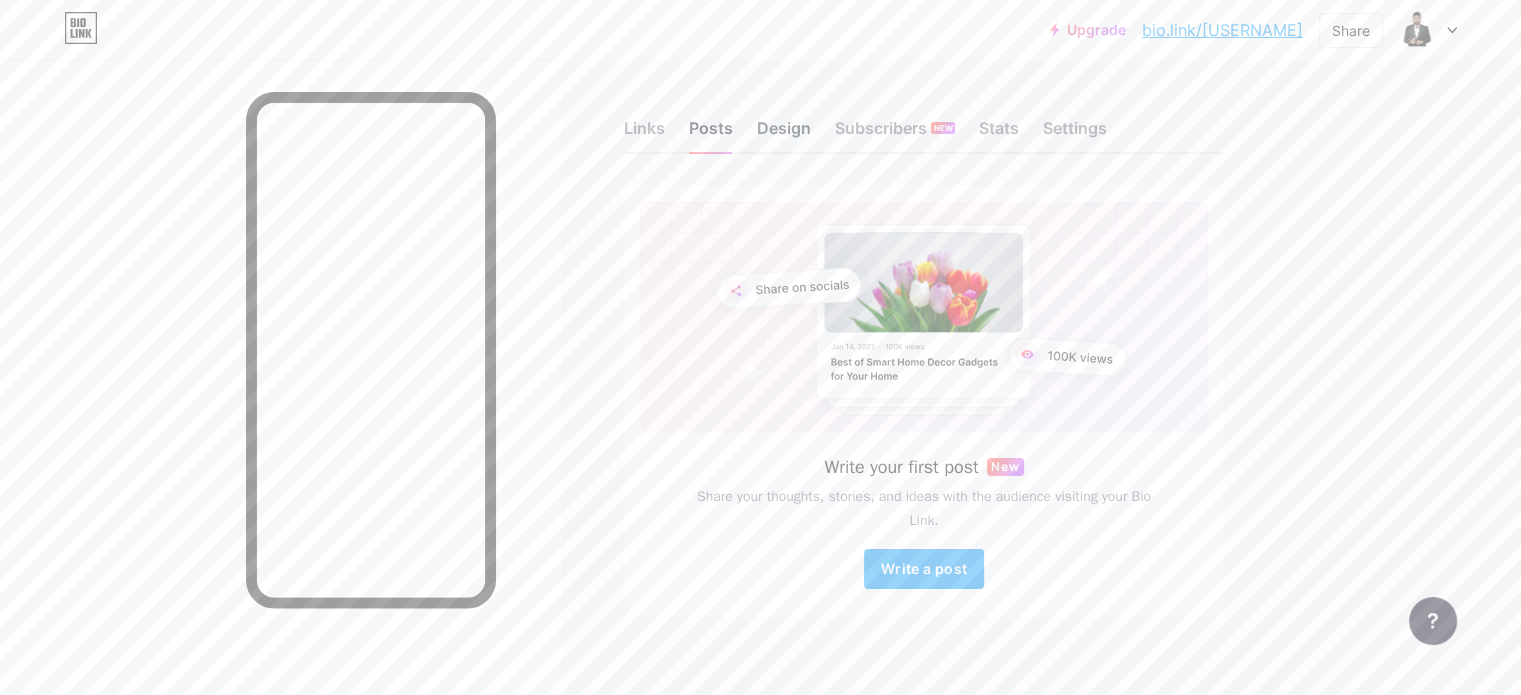 click on "Design" at bounding box center [784, 134] 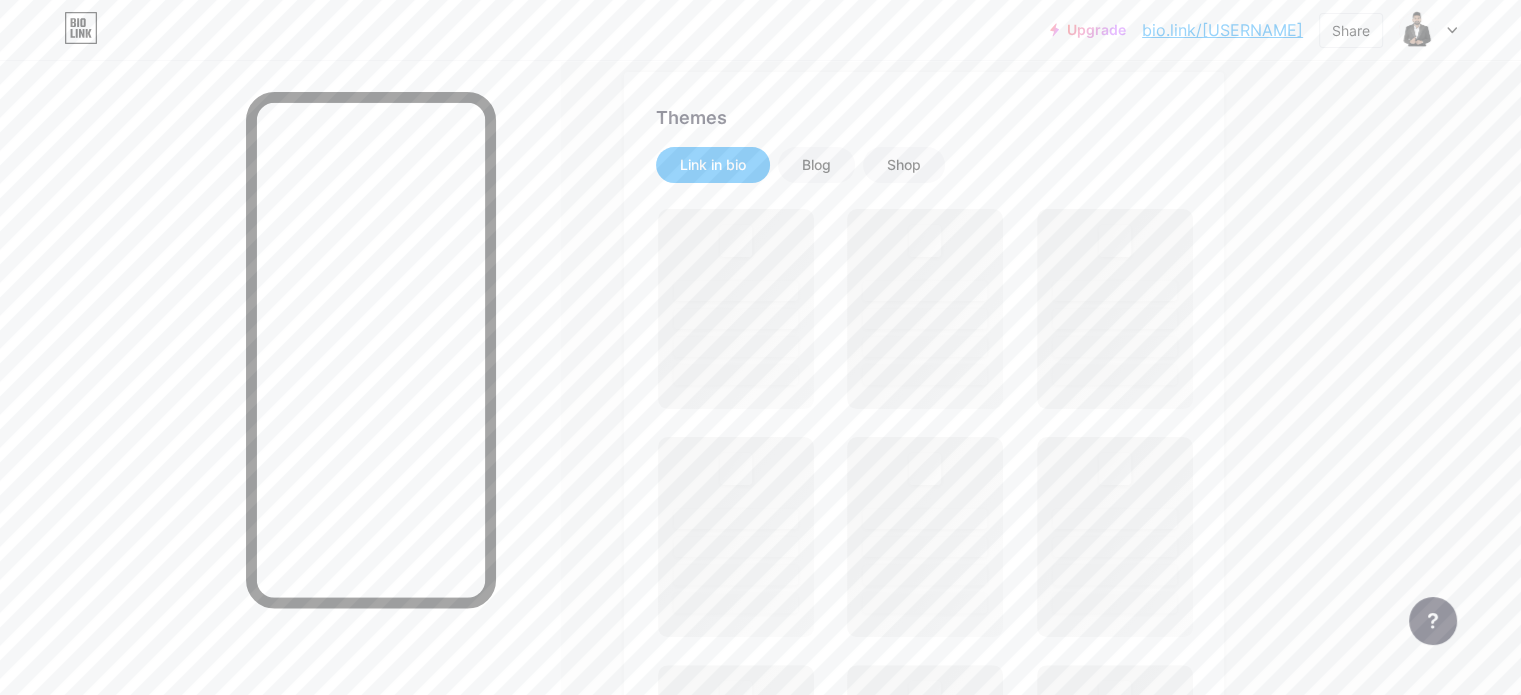 scroll, scrollTop: 666, scrollLeft: 0, axis: vertical 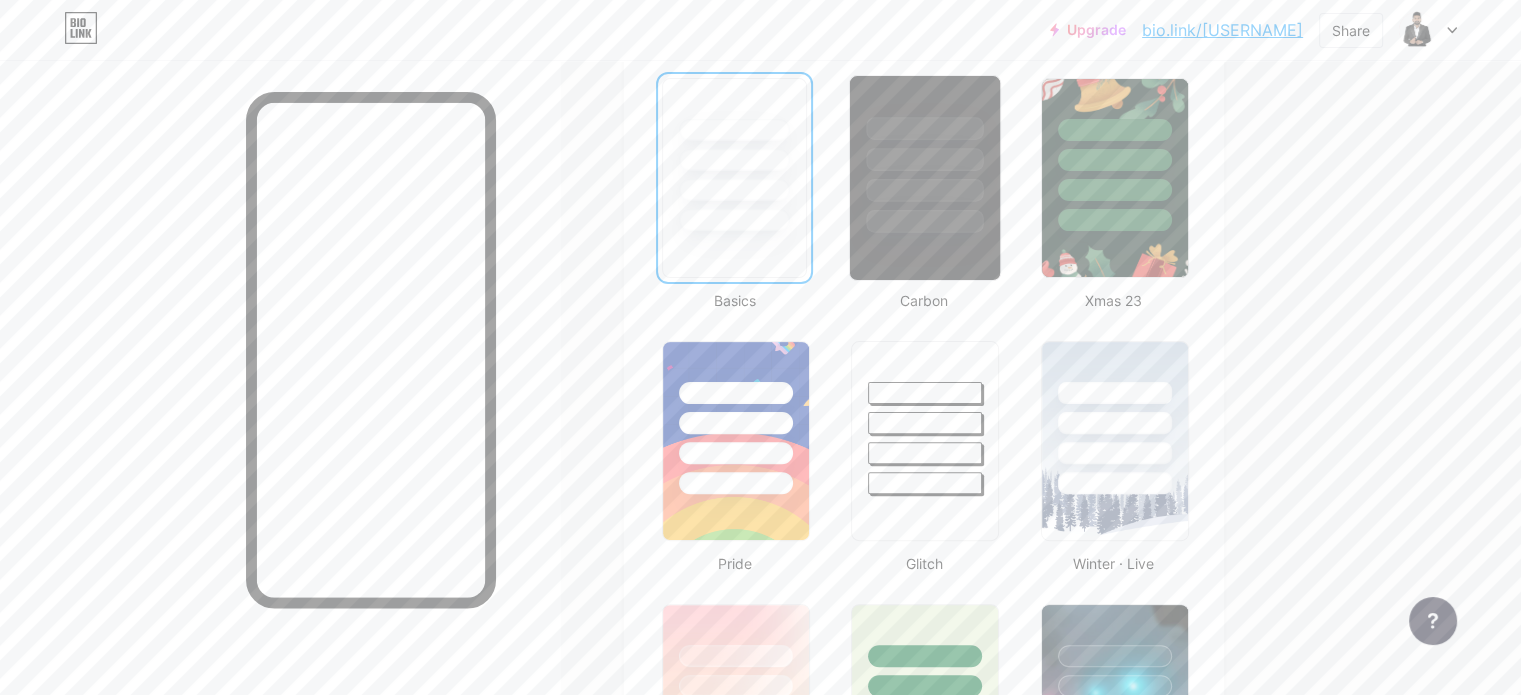 click at bounding box center (925, 154) 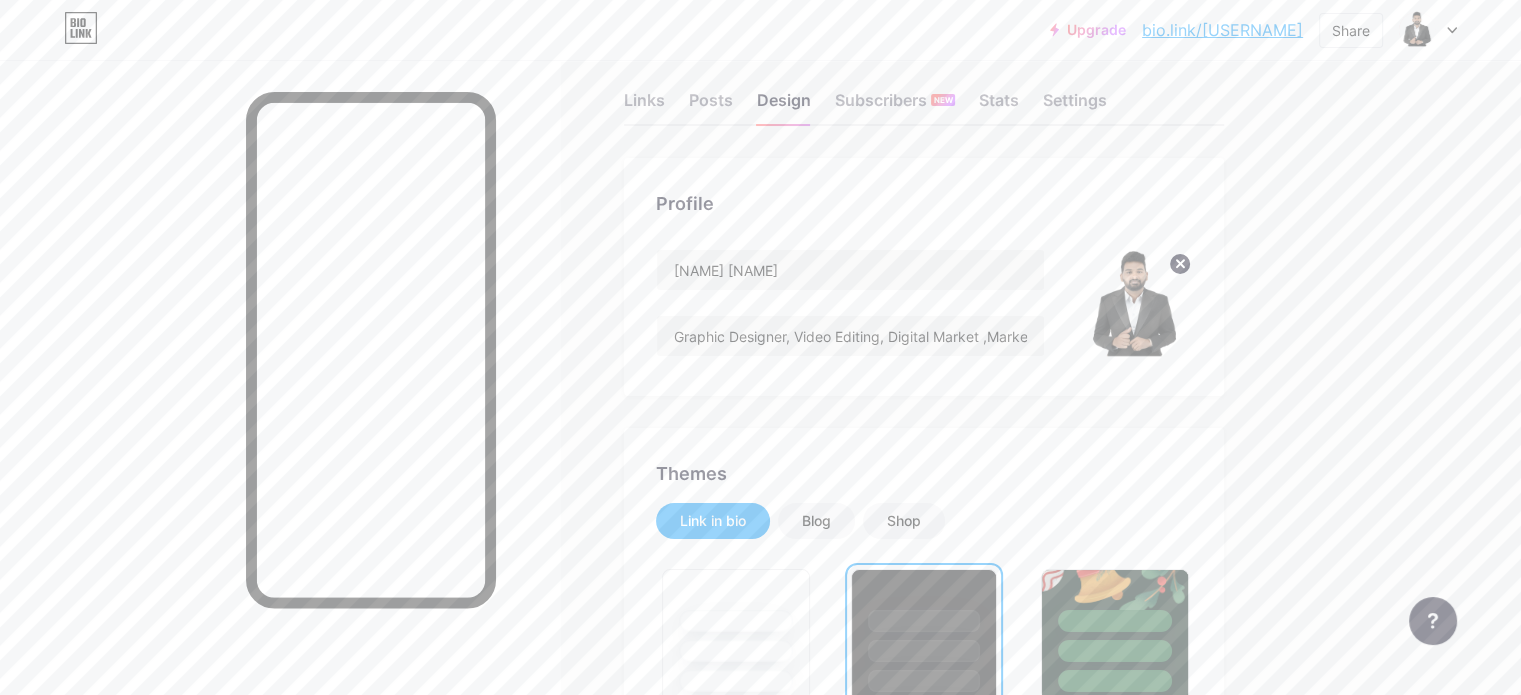 scroll, scrollTop: 0, scrollLeft: 0, axis: both 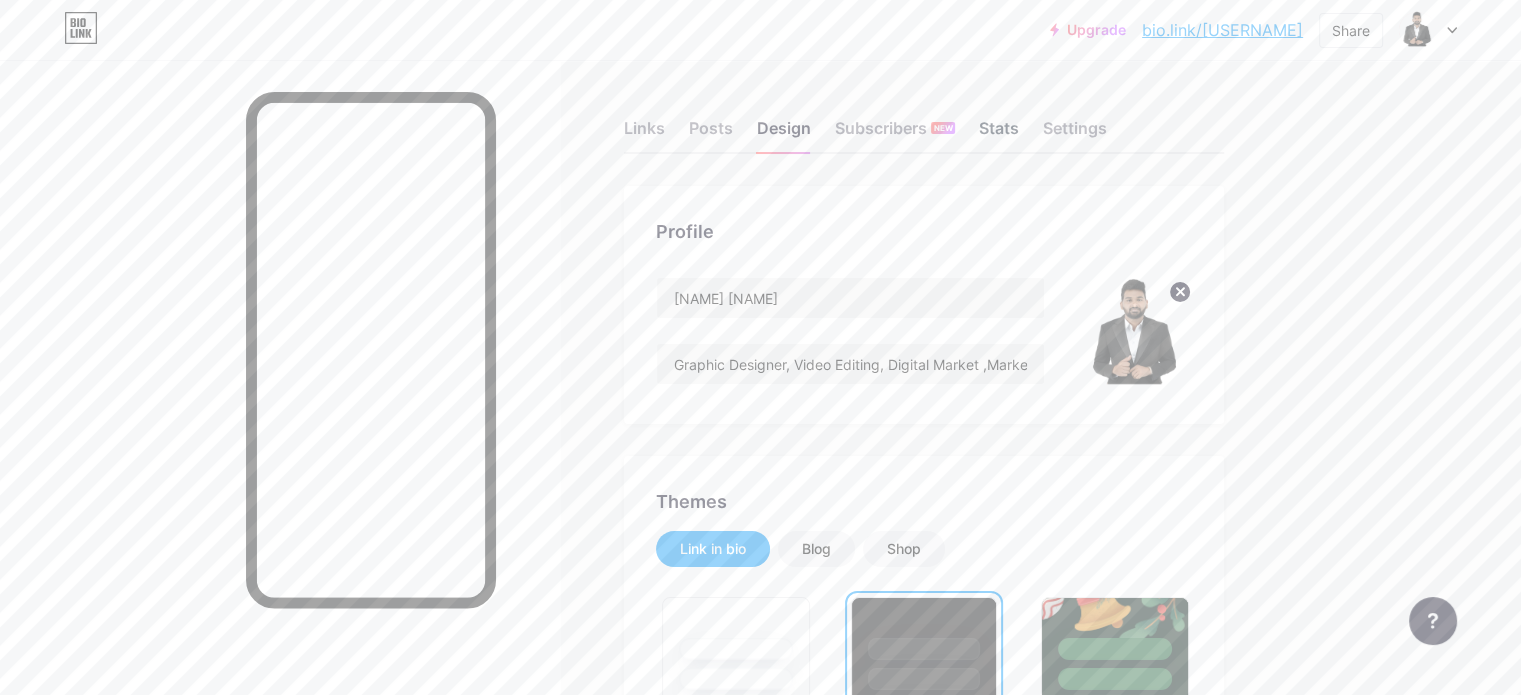 click on "Stats" at bounding box center [999, 134] 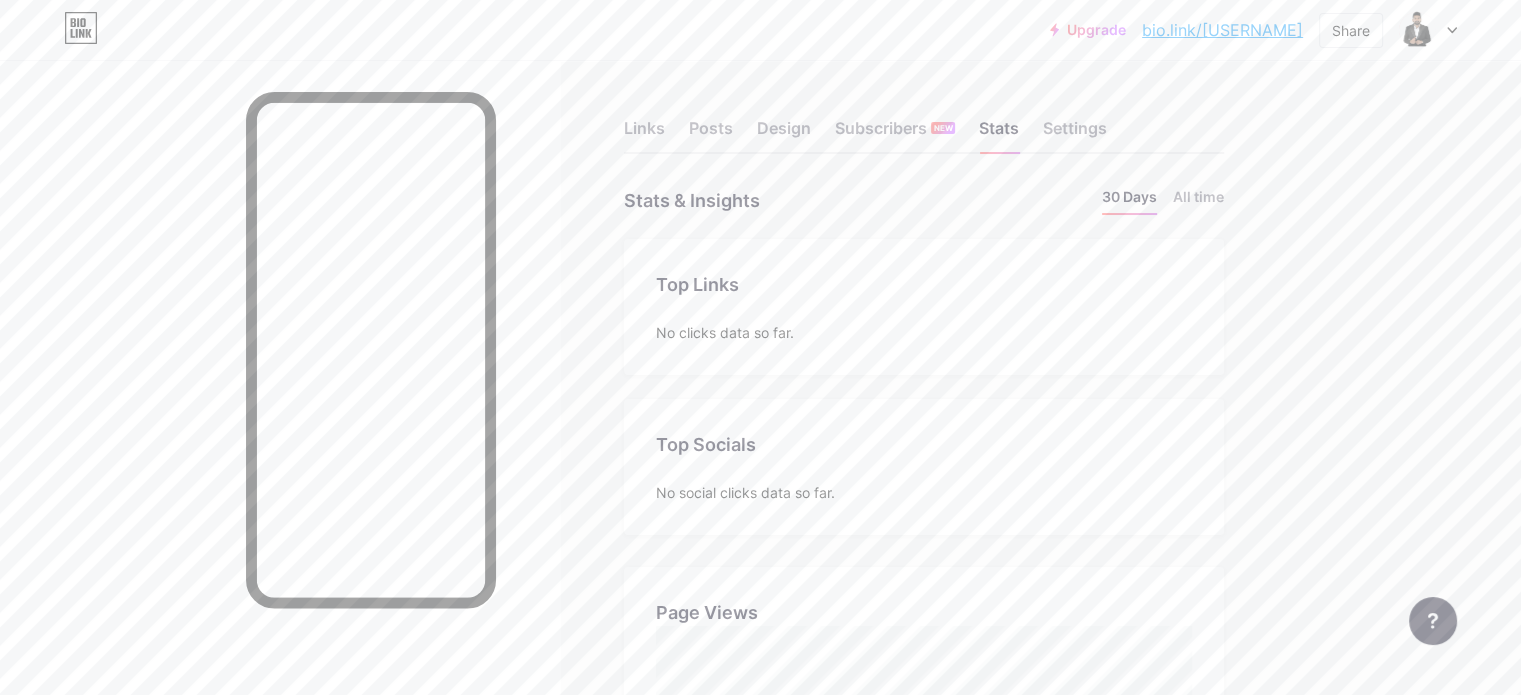 scroll, scrollTop: 999304, scrollLeft: 998479, axis: both 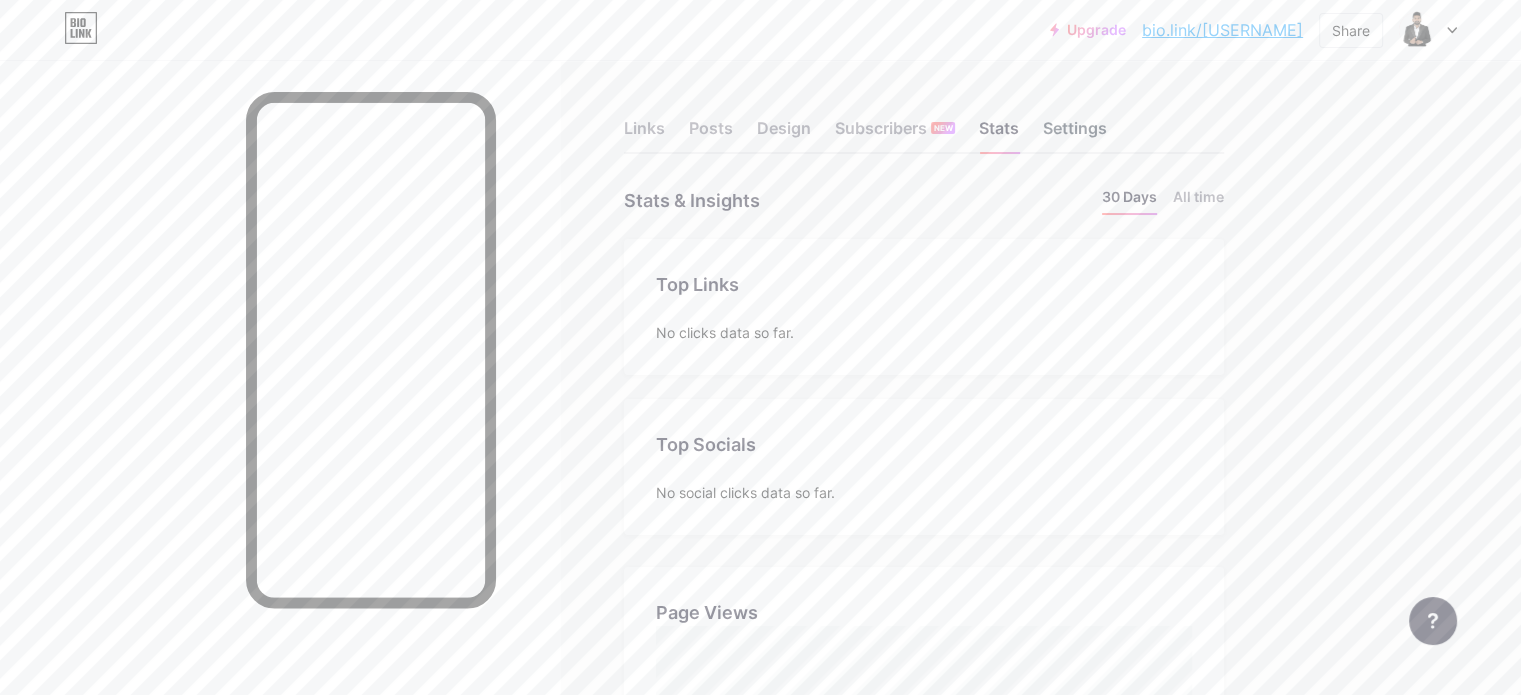 click on "Settings" at bounding box center (1075, 134) 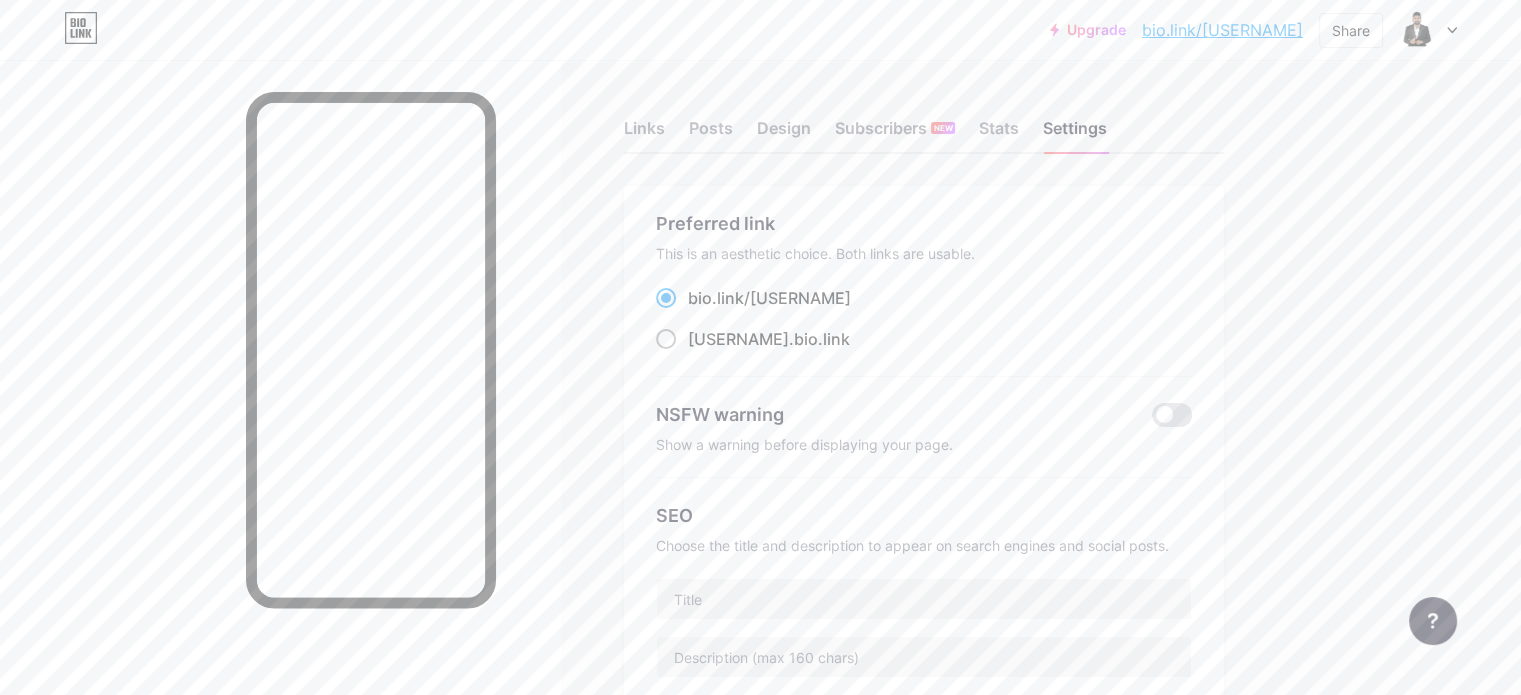click on "anvarshas2a .bio.link" at bounding box center [769, 339] 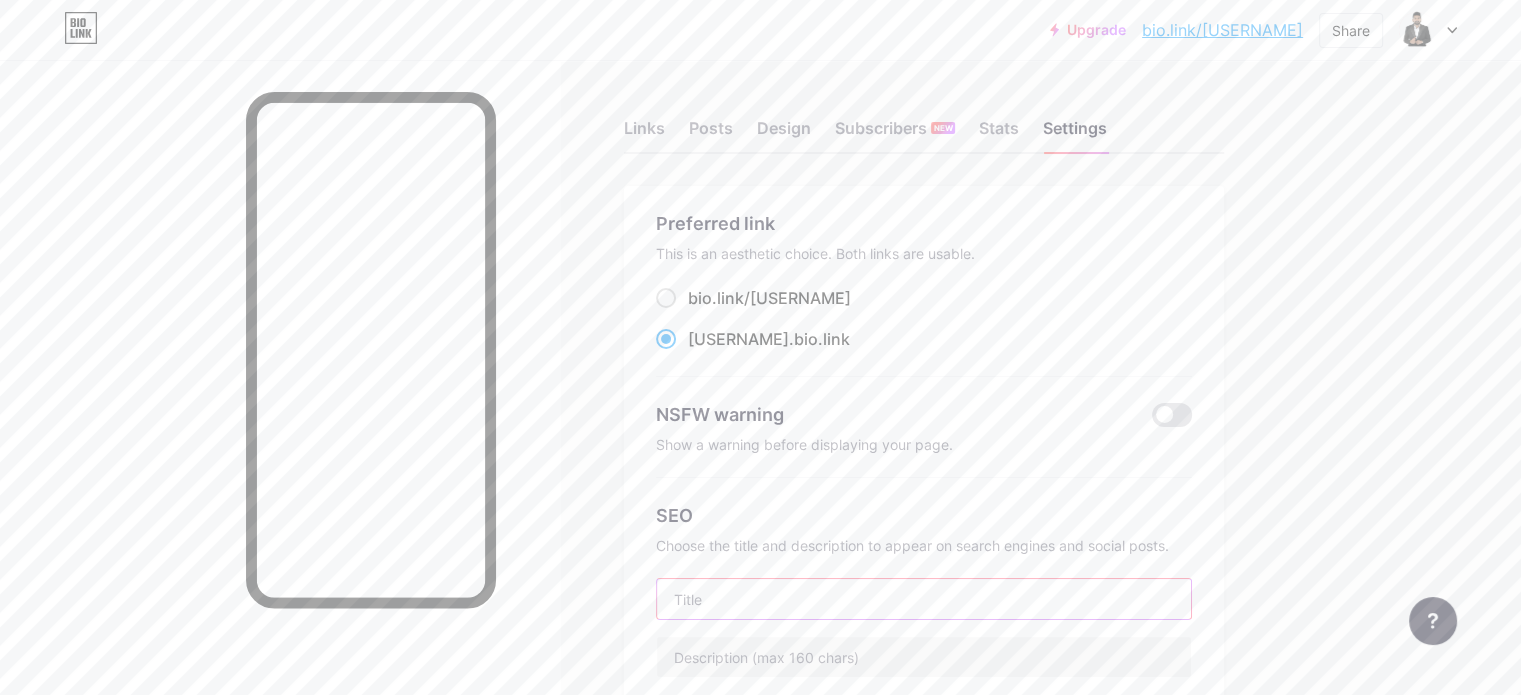 click at bounding box center [924, 599] 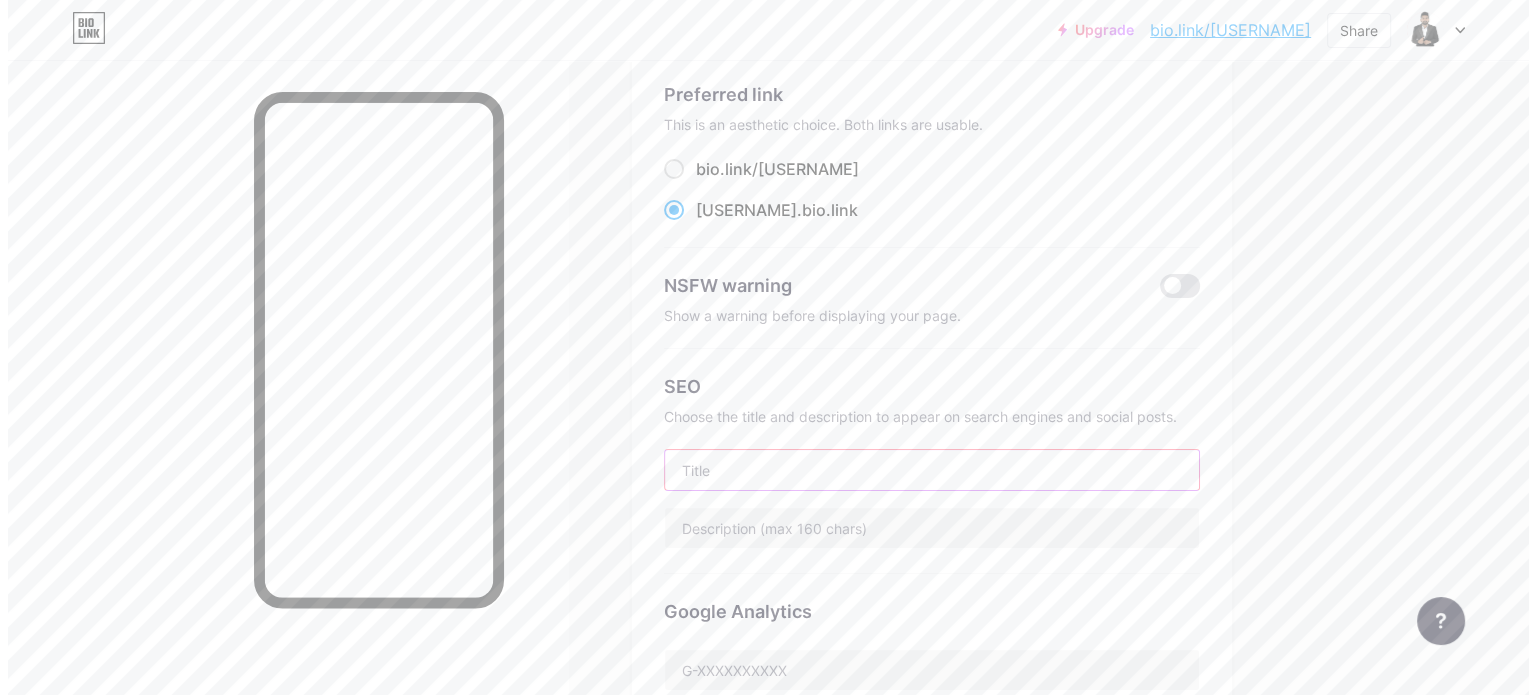 scroll, scrollTop: 0, scrollLeft: 0, axis: both 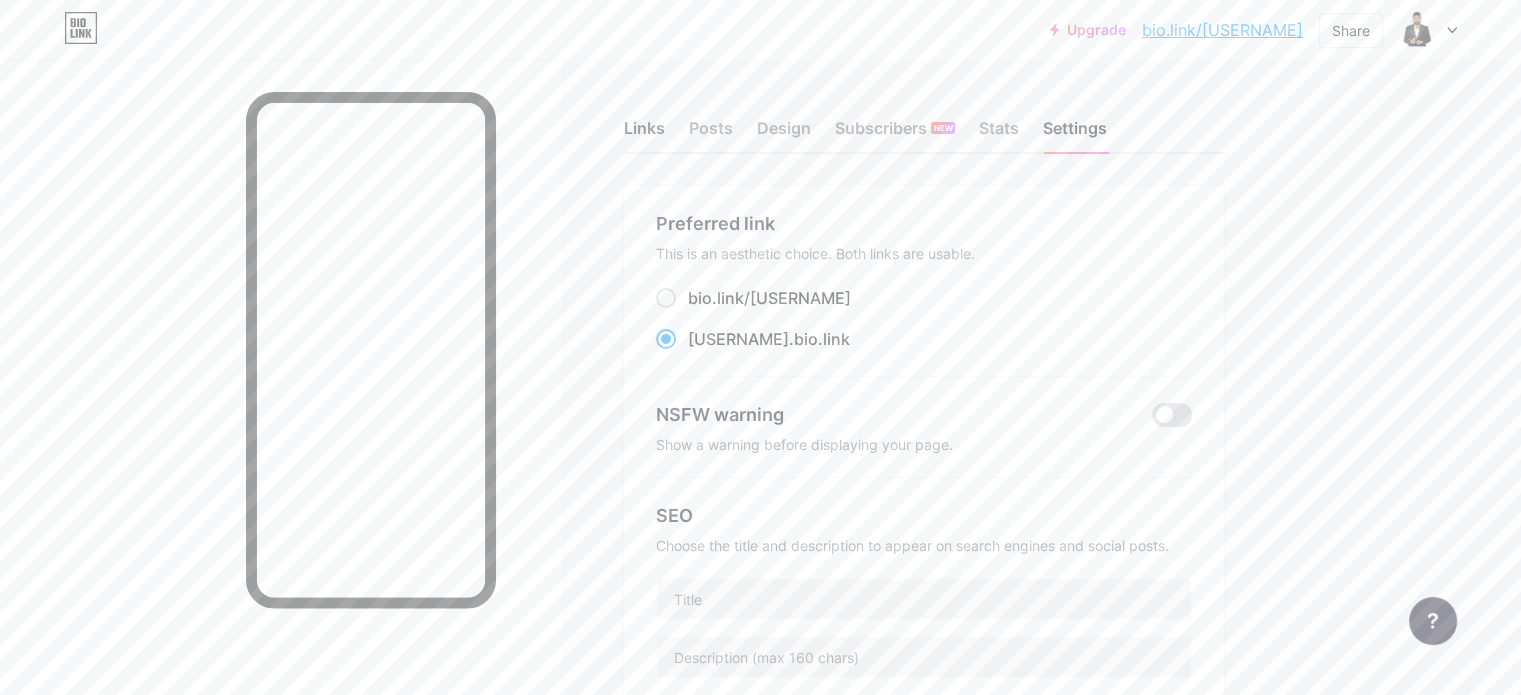 click on "Links" at bounding box center (644, 134) 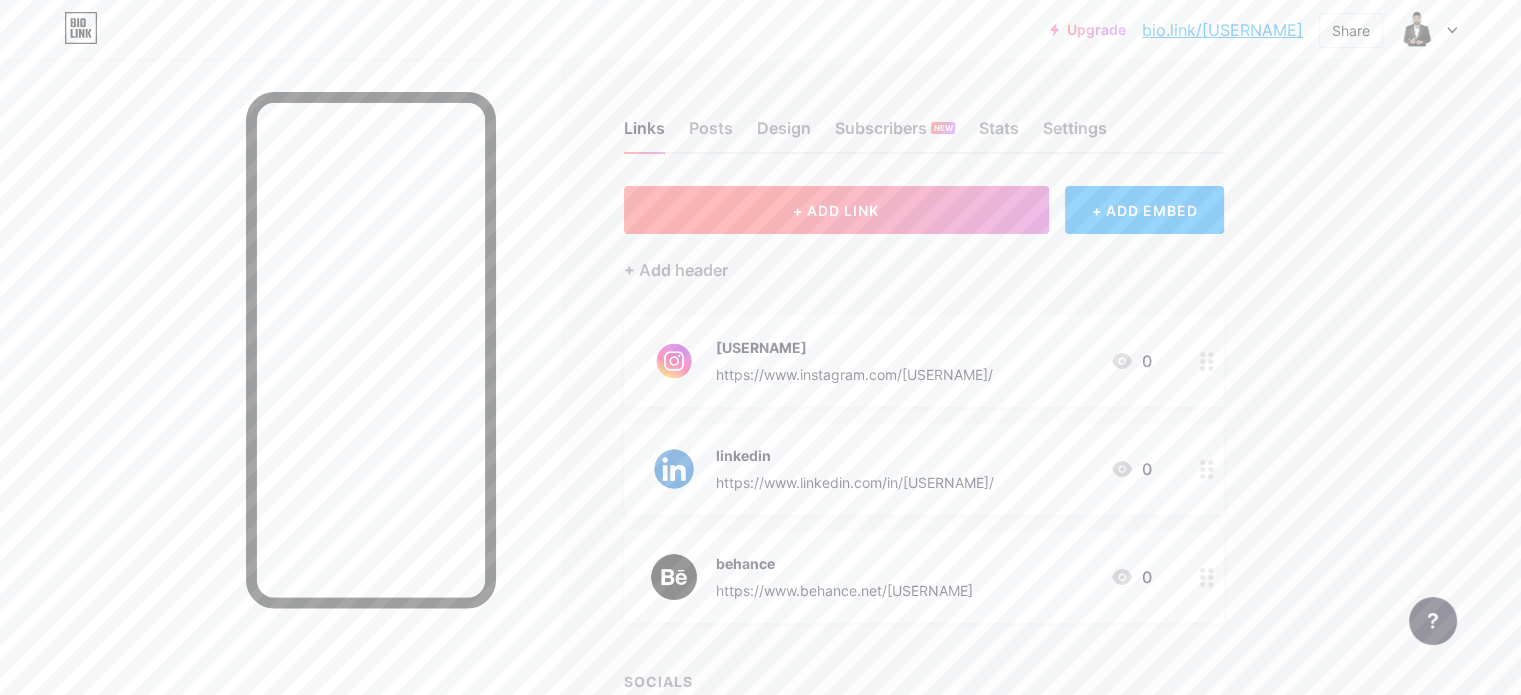 click on "+ ADD LINK" at bounding box center (836, 210) 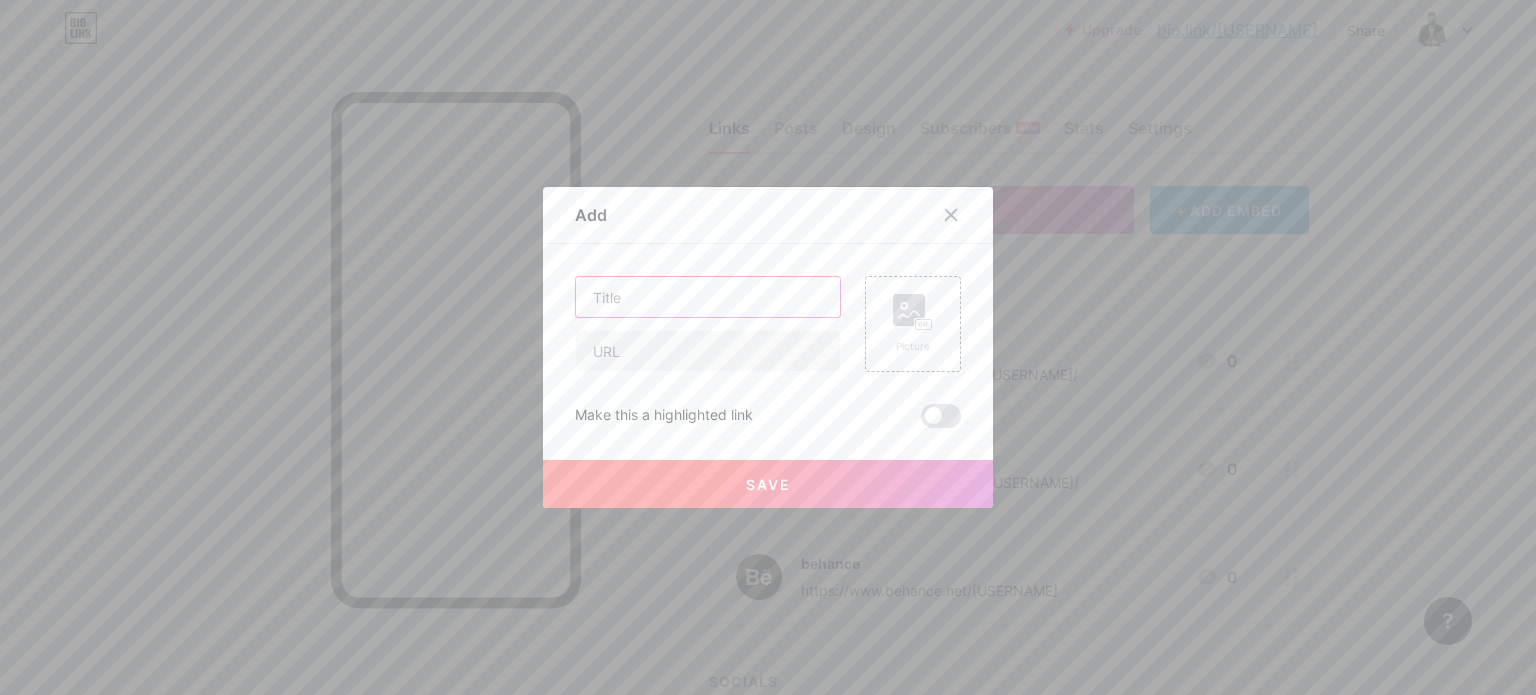 click at bounding box center [708, 297] 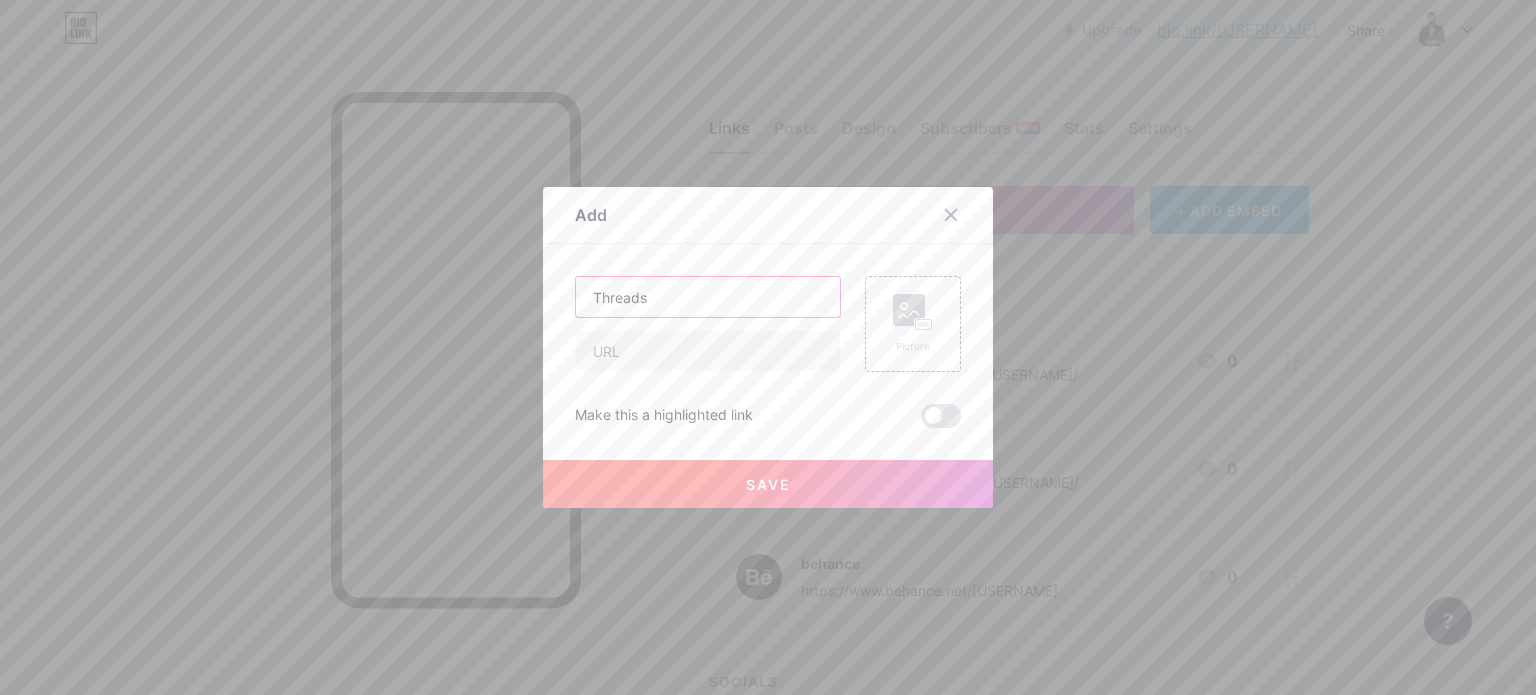 type on "Threads" 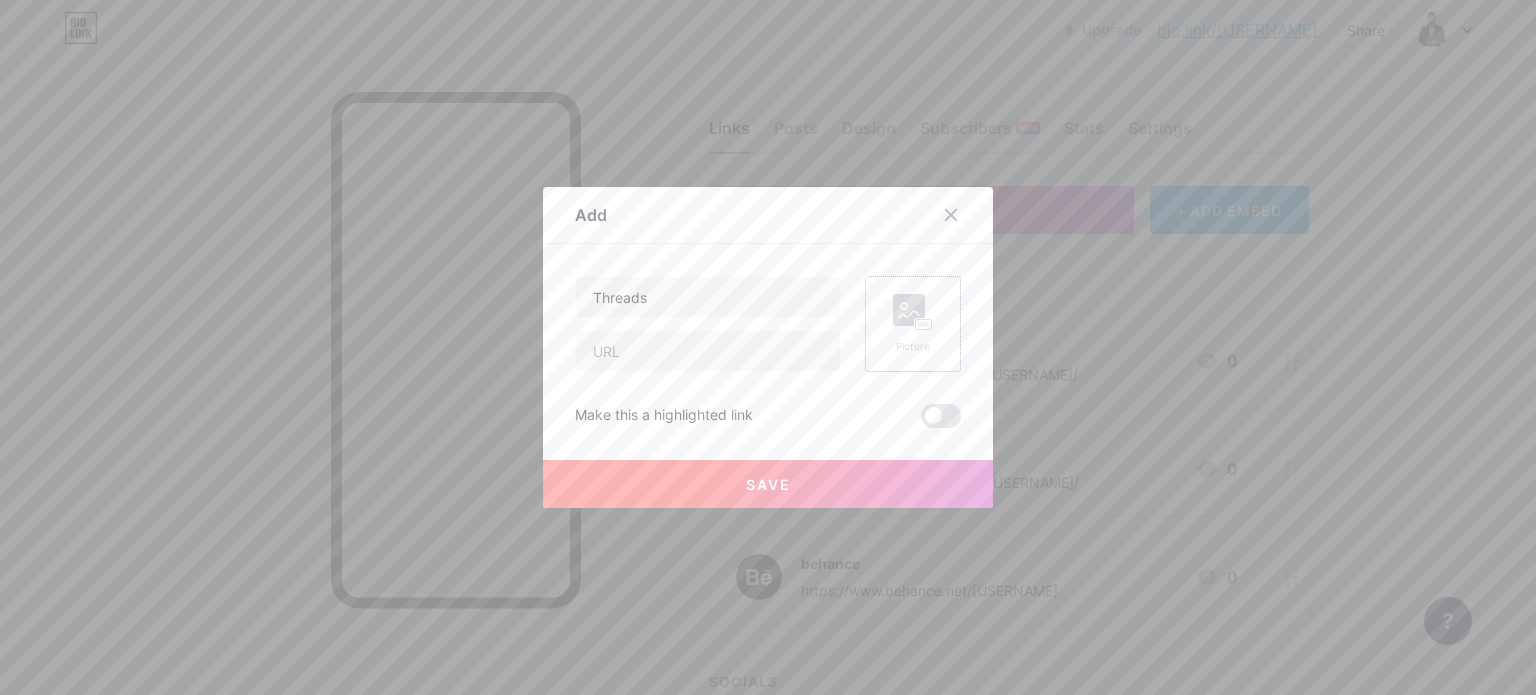 click 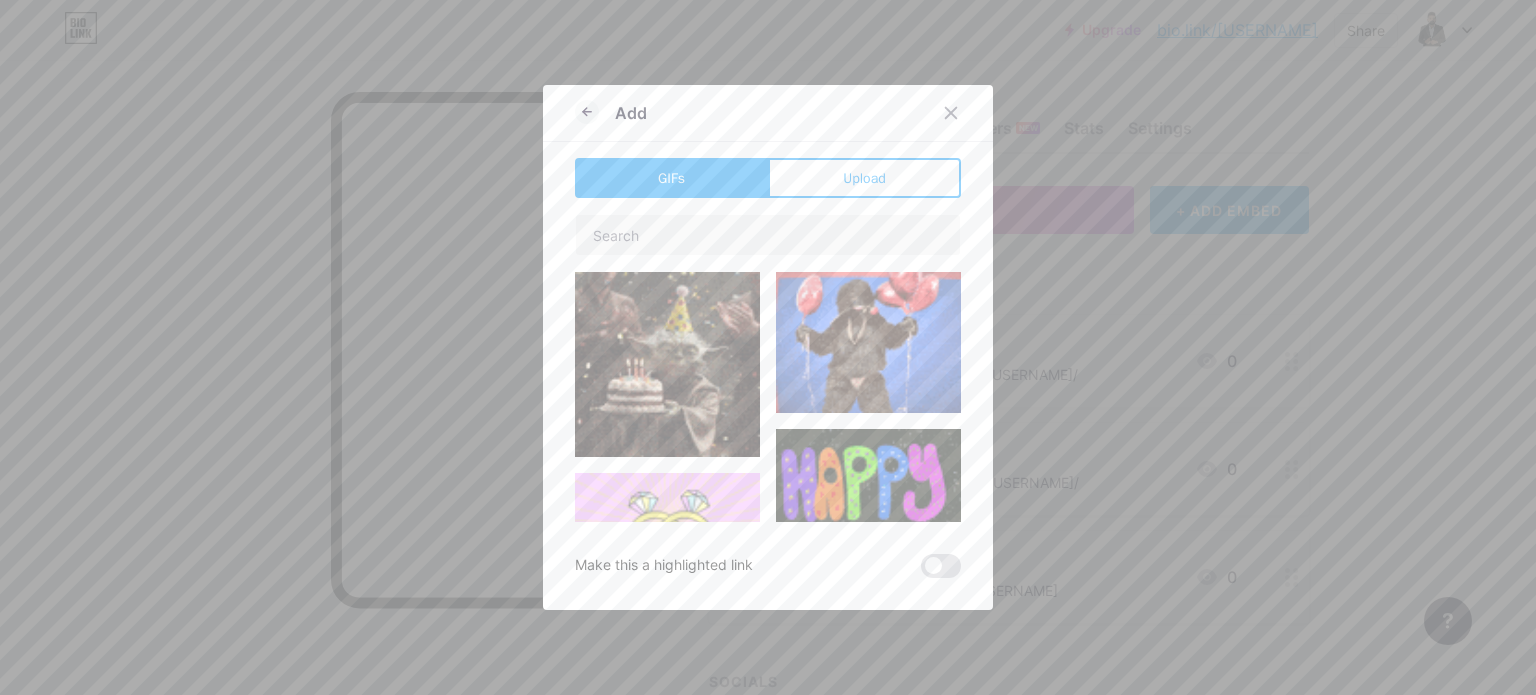click on "Upload" at bounding box center (864, 178) 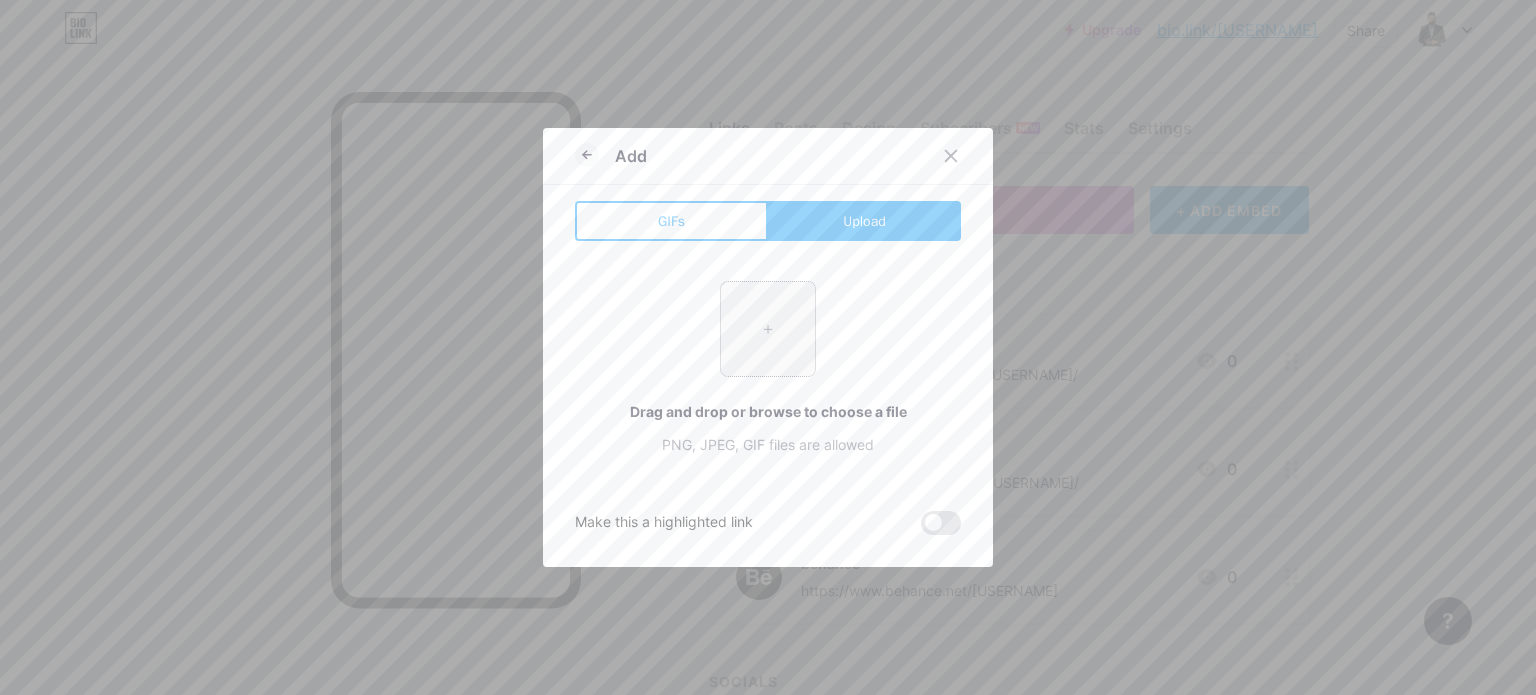 click at bounding box center (768, 329) 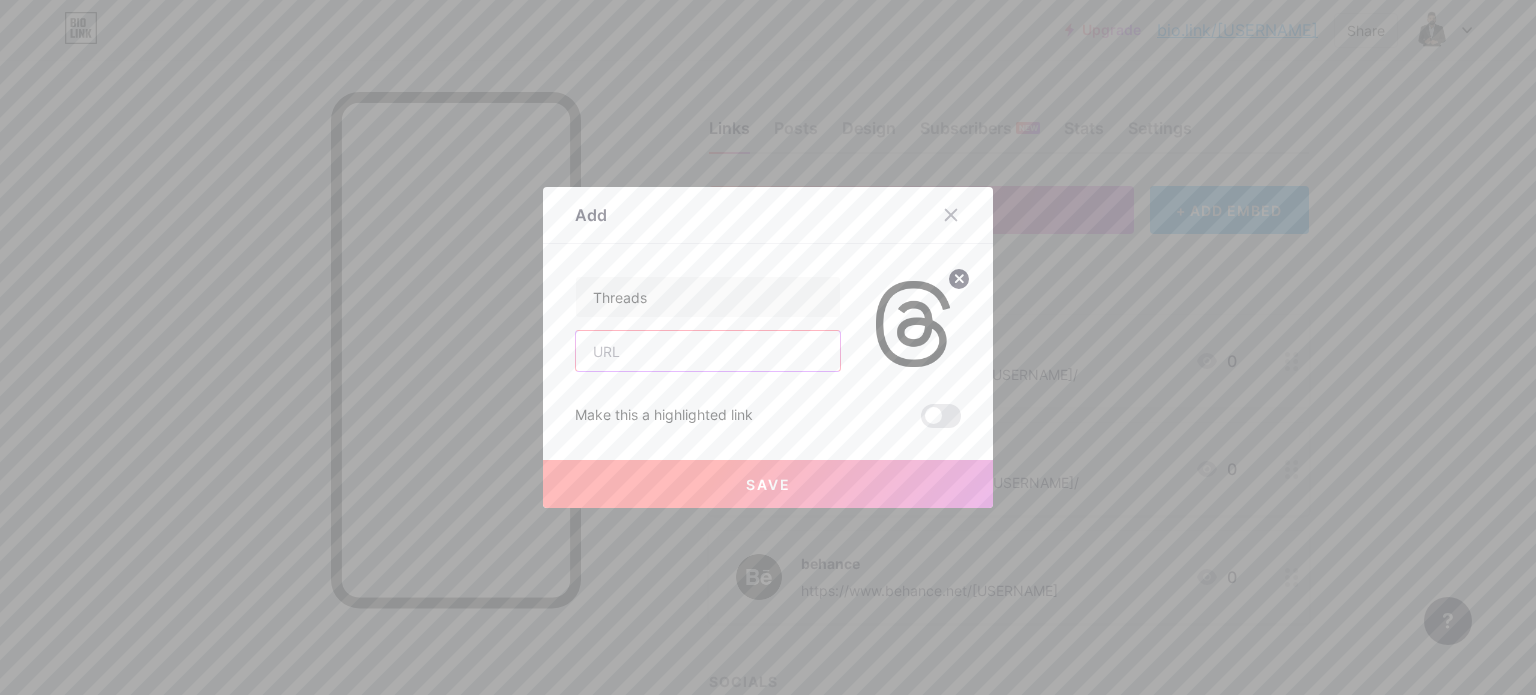 click at bounding box center (708, 351) 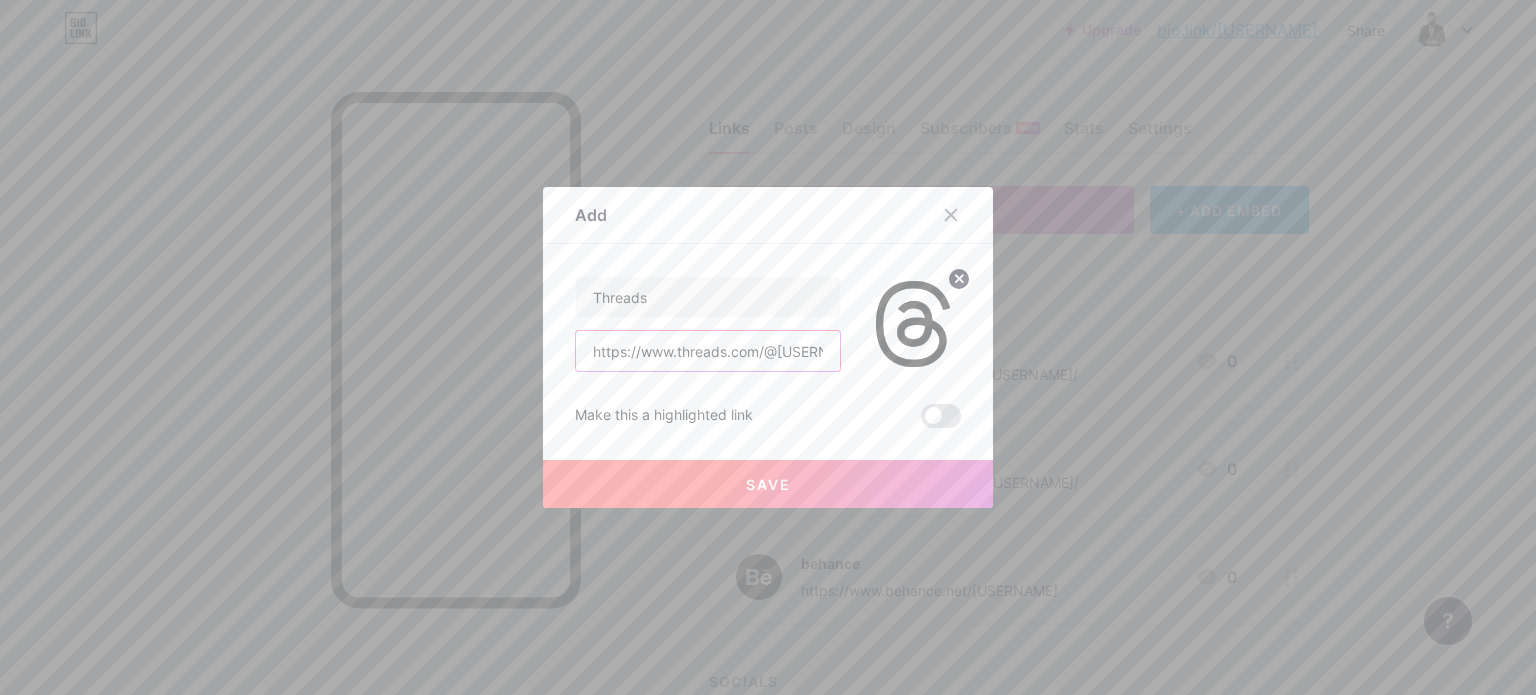 scroll, scrollTop: 0, scrollLeft: 44, axis: horizontal 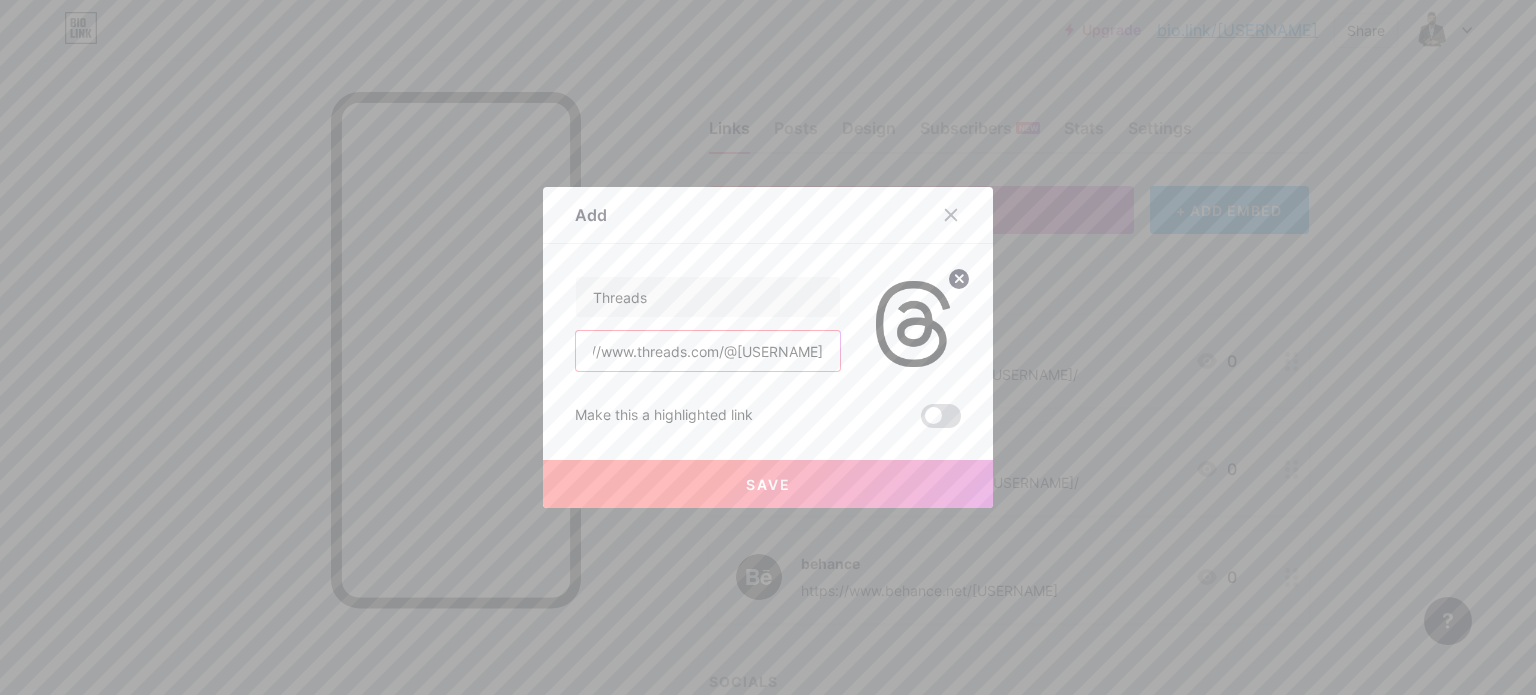 type on "https://www.threads.com/@[USERNAME]" 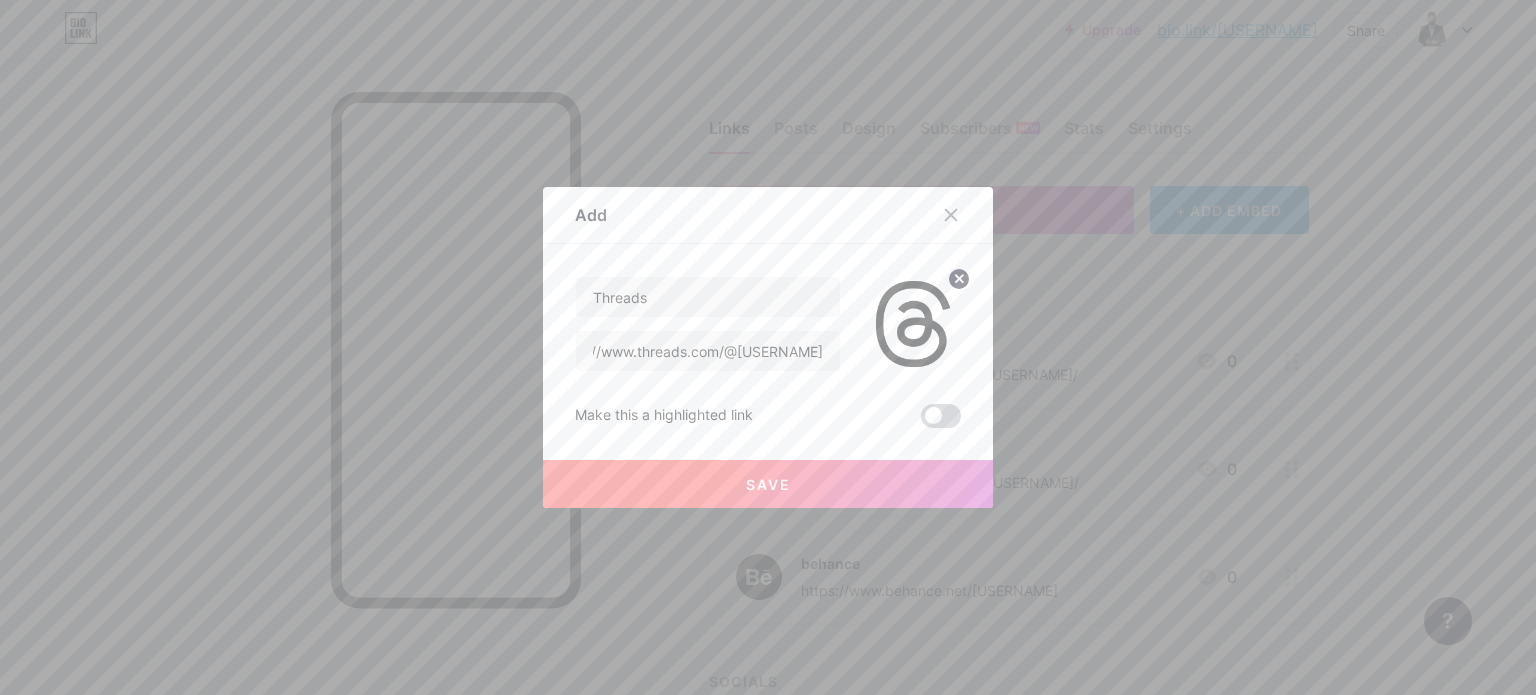 click at bounding box center [941, 416] 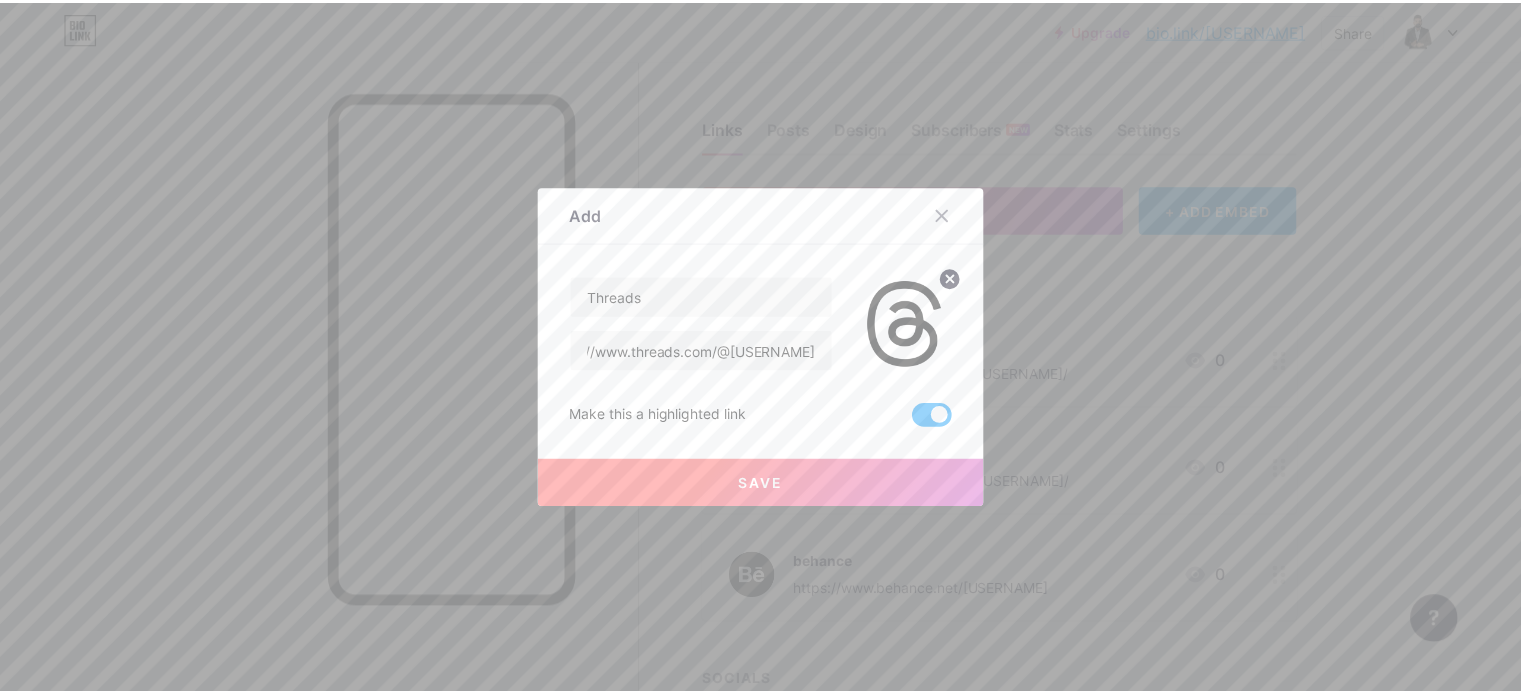 scroll, scrollTop: 0, scrollLeft: 0, axis: both 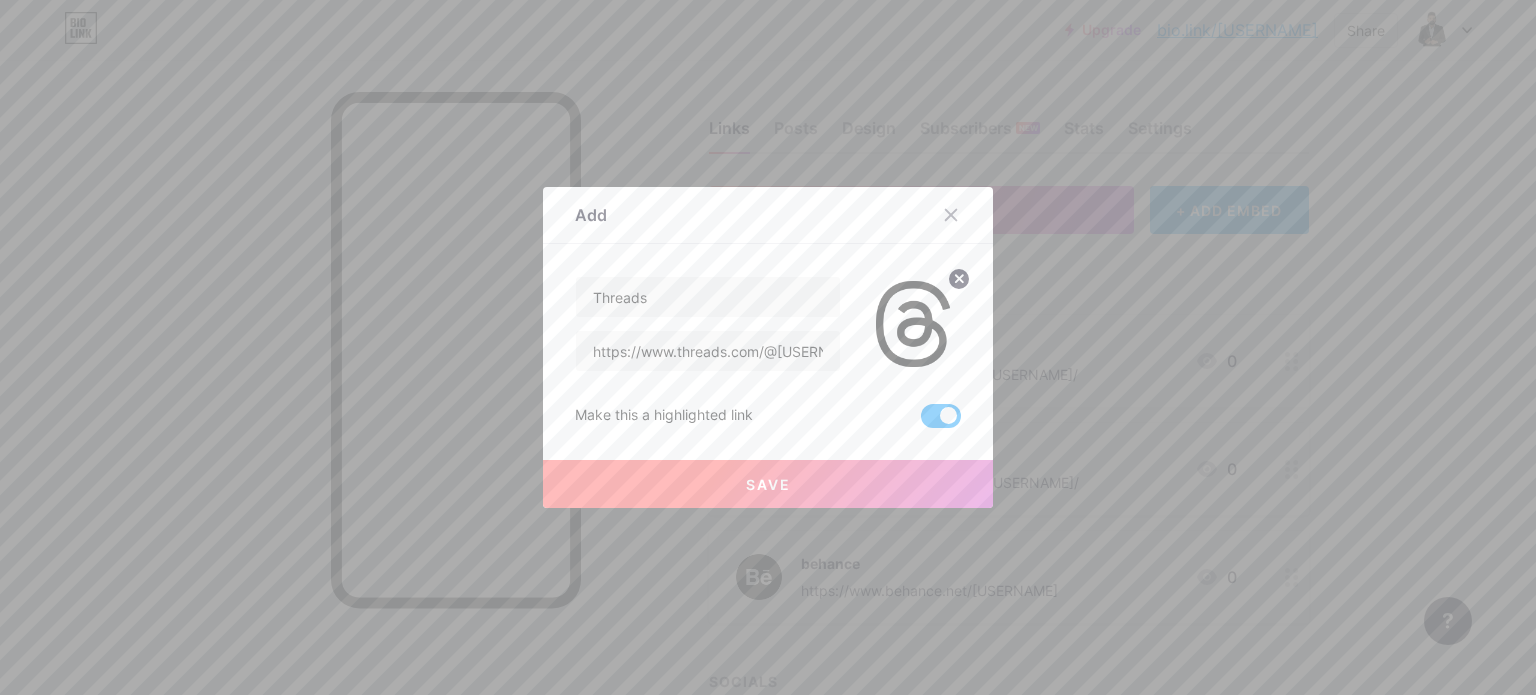 click on "Save" at bounding box center (768, 484) 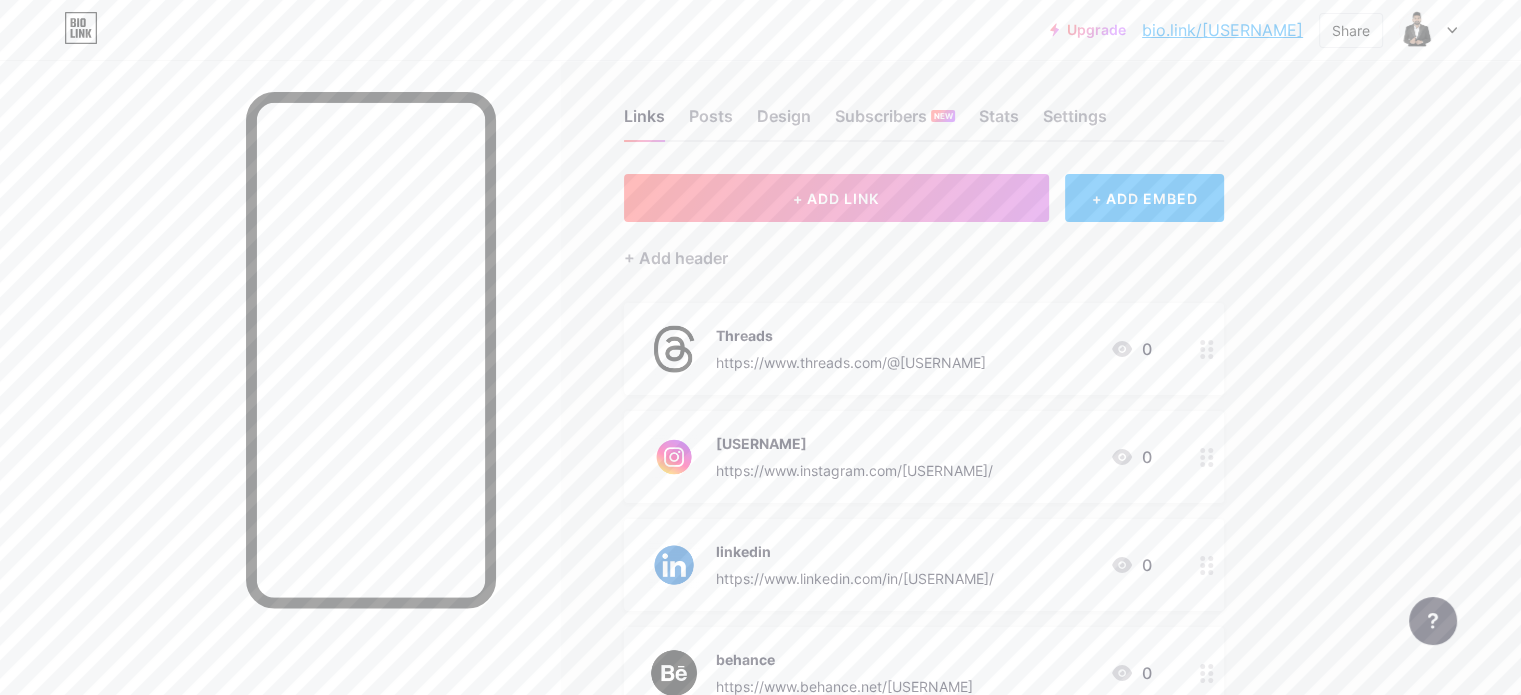 scroll, scrollTop: 0, scrollLeft: 0, axis: both 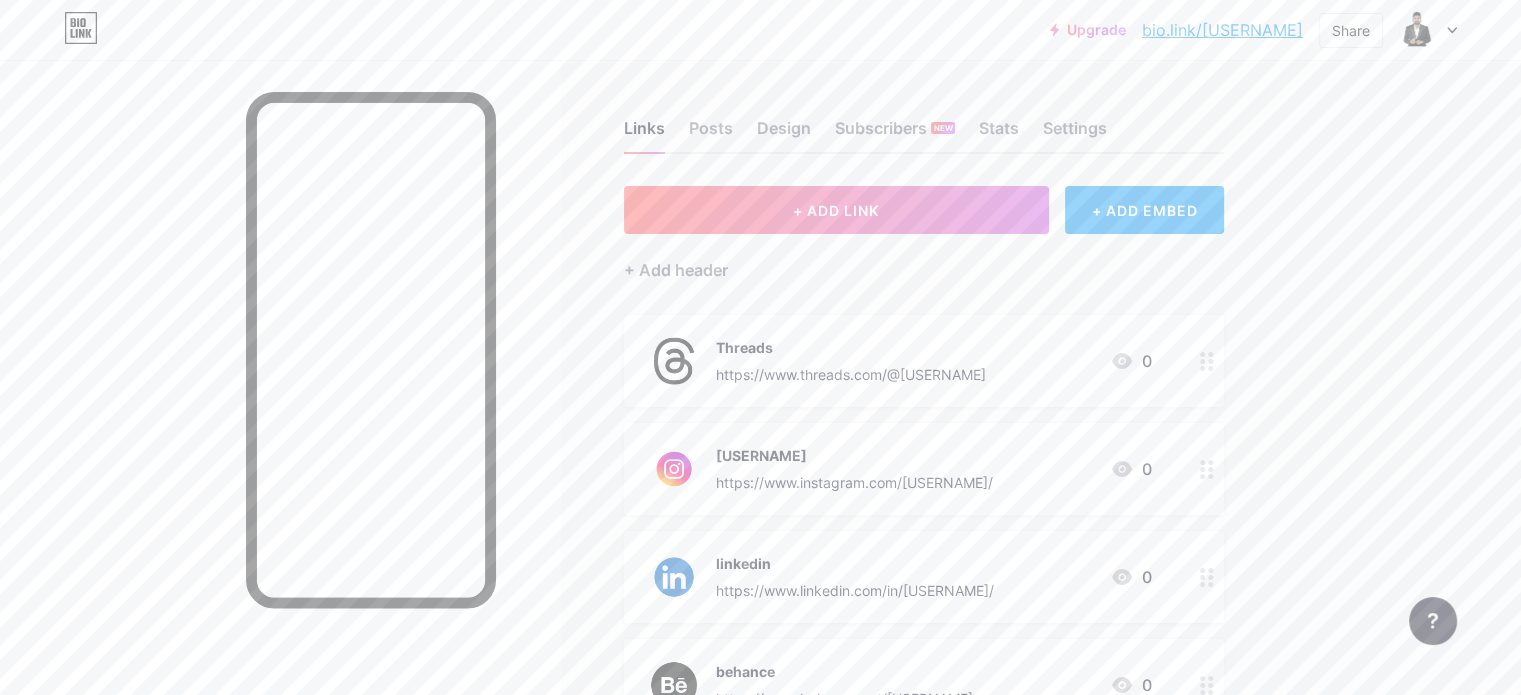 click on "anvarsha_s2a
https://www.instagram.com/anvarsha_s2a/" at bounding box center (854, 469) 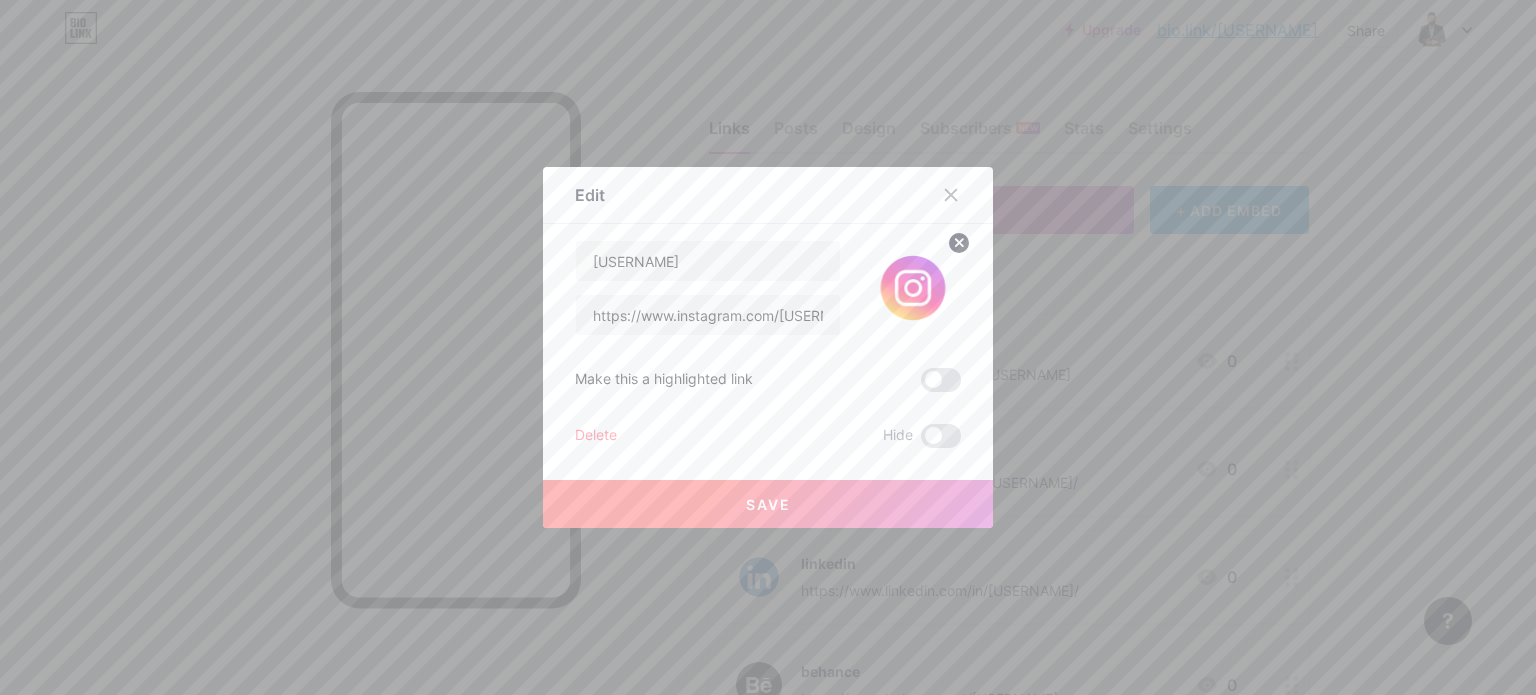 click at bounding box center (941, 380) 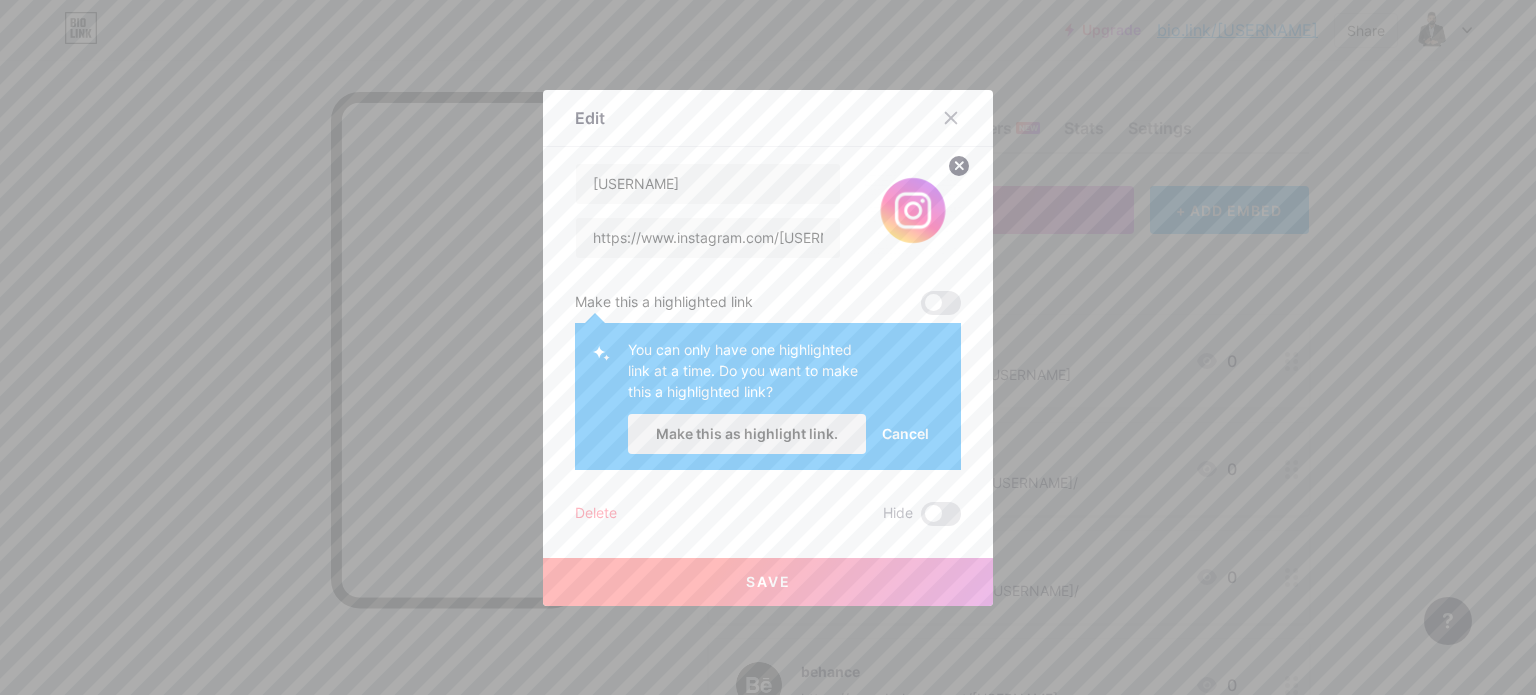 click on "Make this as highlight link." at bounding box center [747, 433] 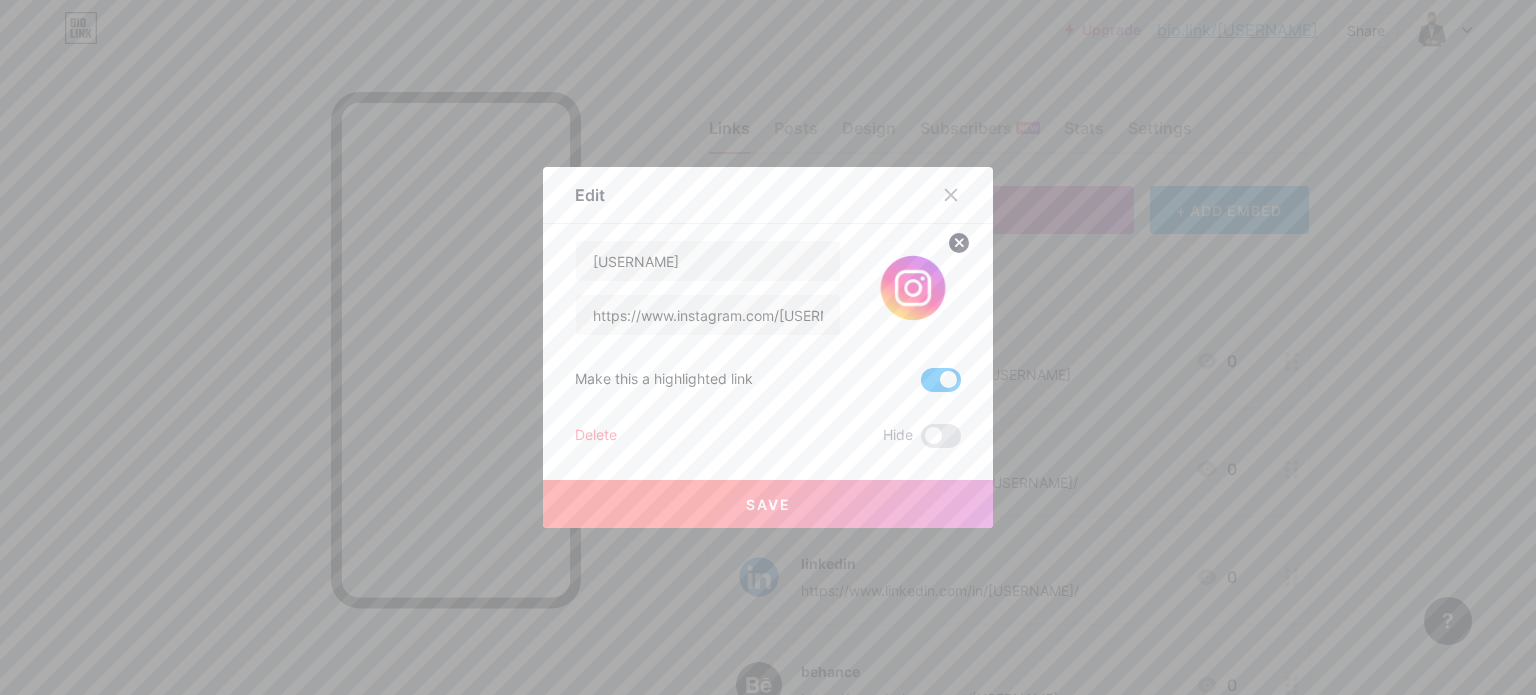 click on "Save" at bounding box center [768, 504] 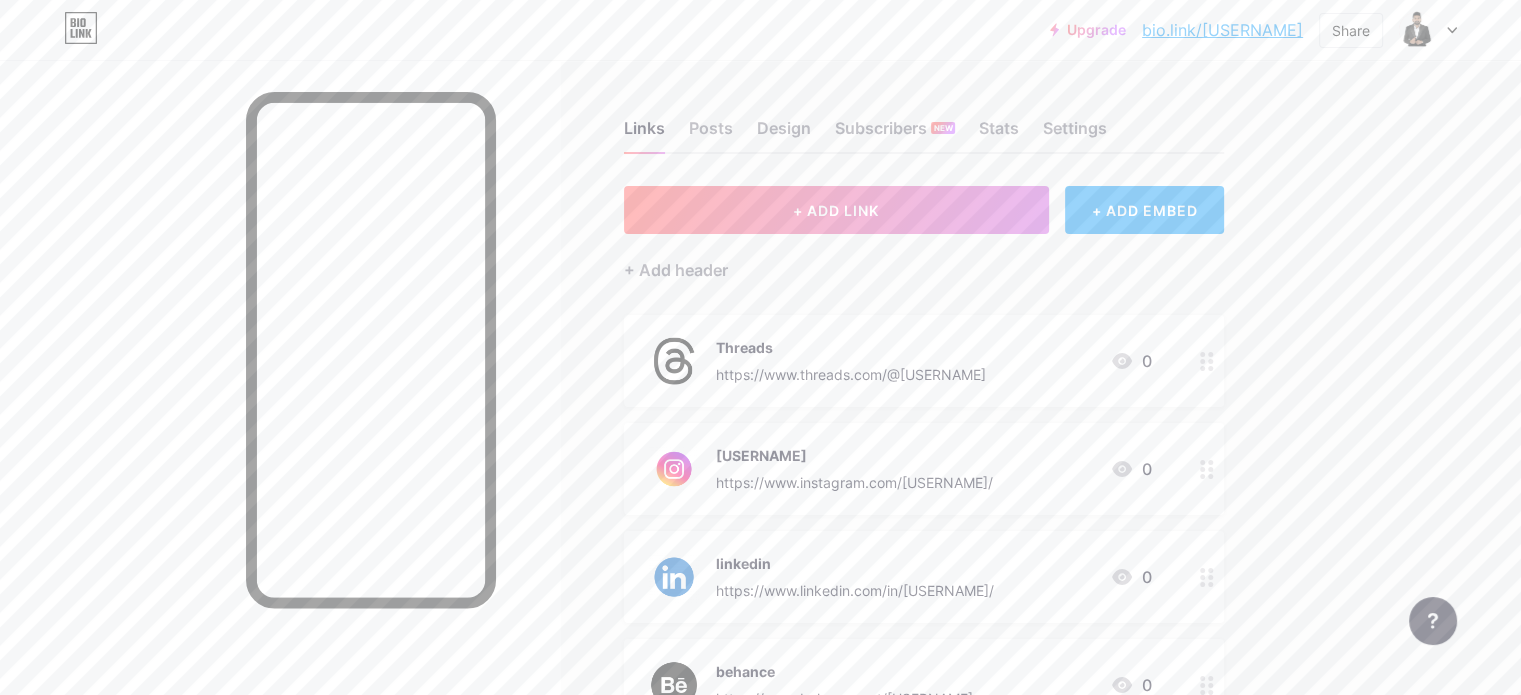 click on "bio.link/[USERNAME]" at bounding box center [1222, 30] 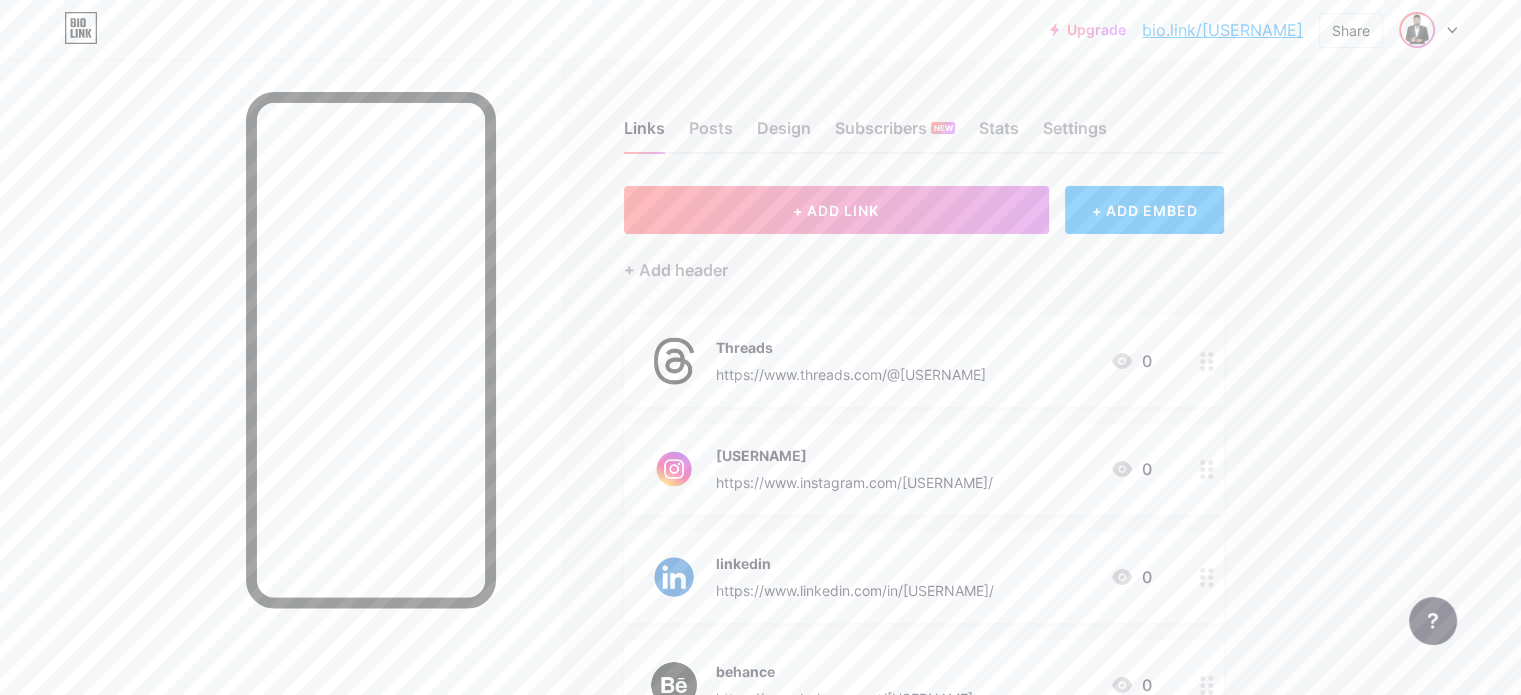 click at bounding box center (1417, 30) 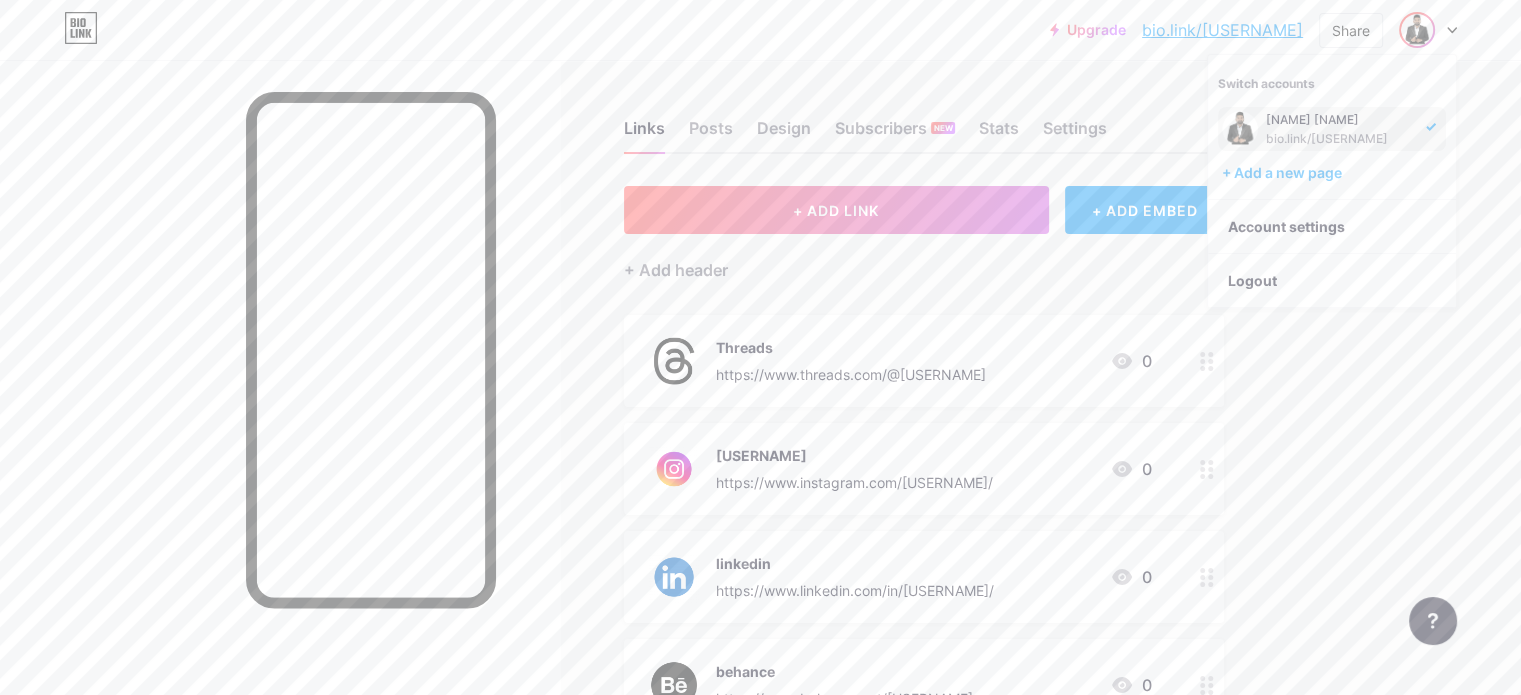 click on "[FIRST] [LAST]" at bounding box center [1340, 120] 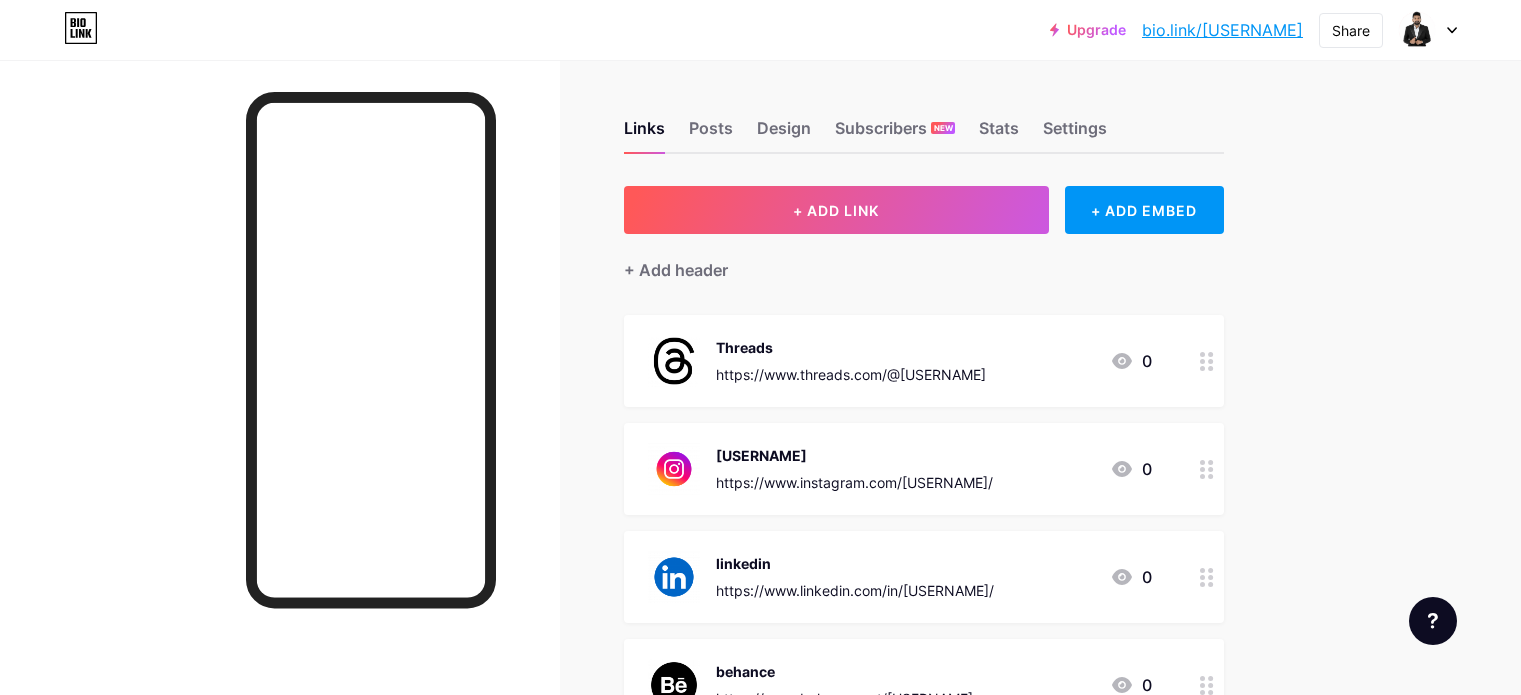 click 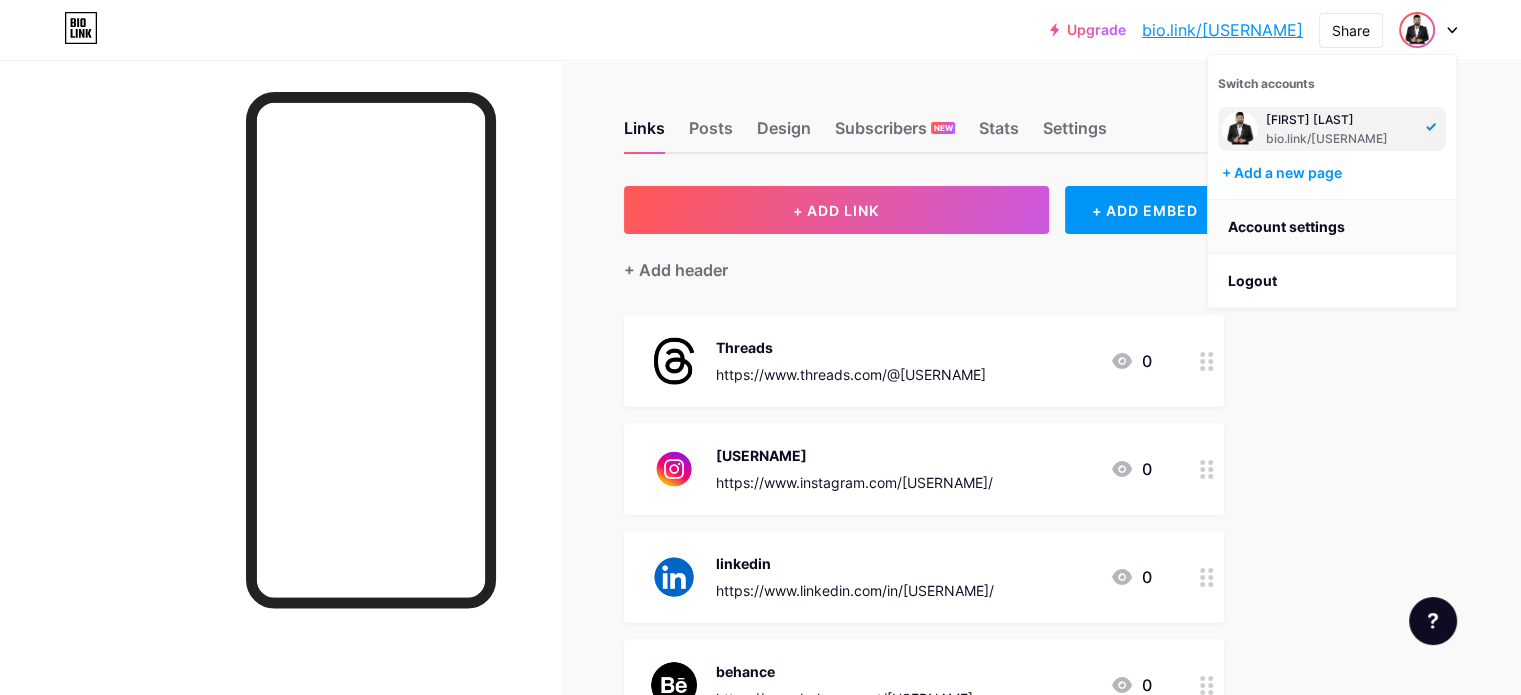 click on "Account settings" at bounding box center (1332, 227) 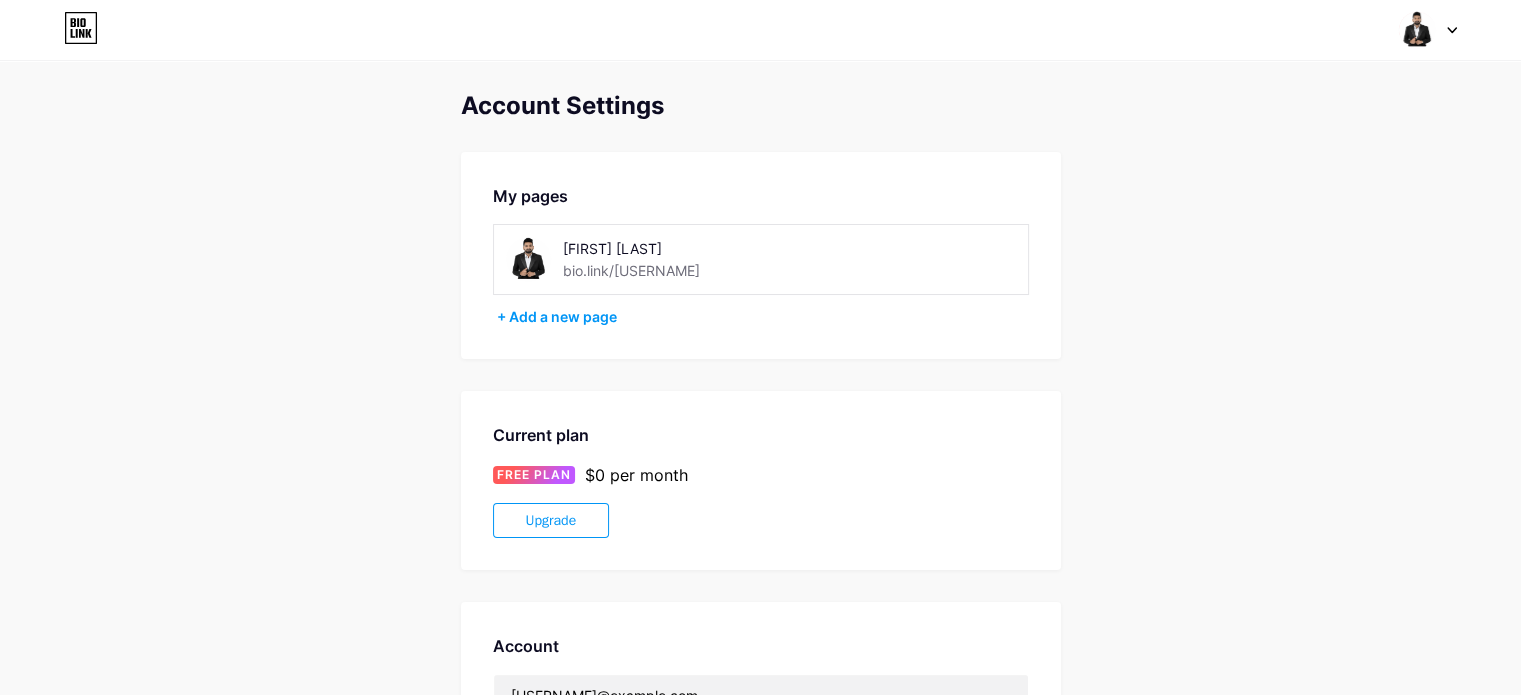 click at bounding box center (528, 259) 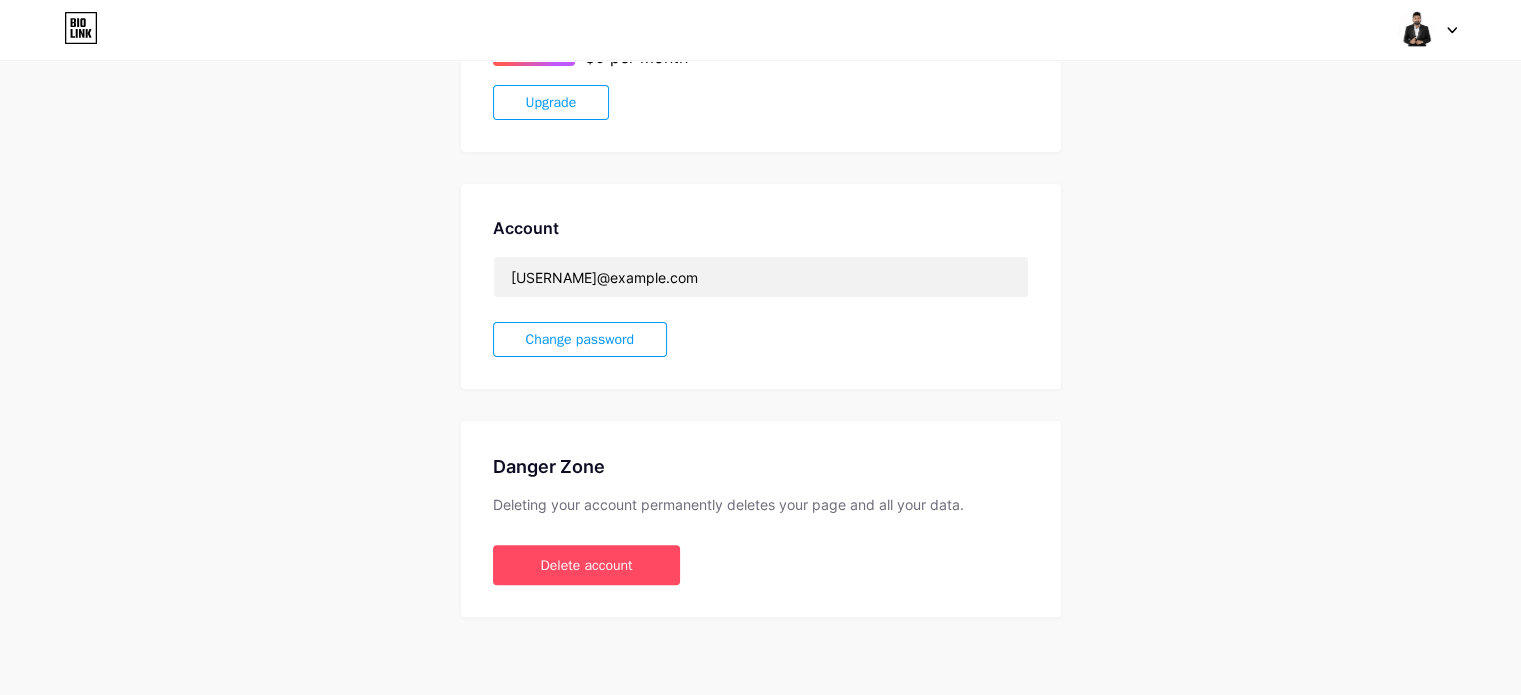 scroll, scrollTop: 0, scrollLeft: 0, axis: both 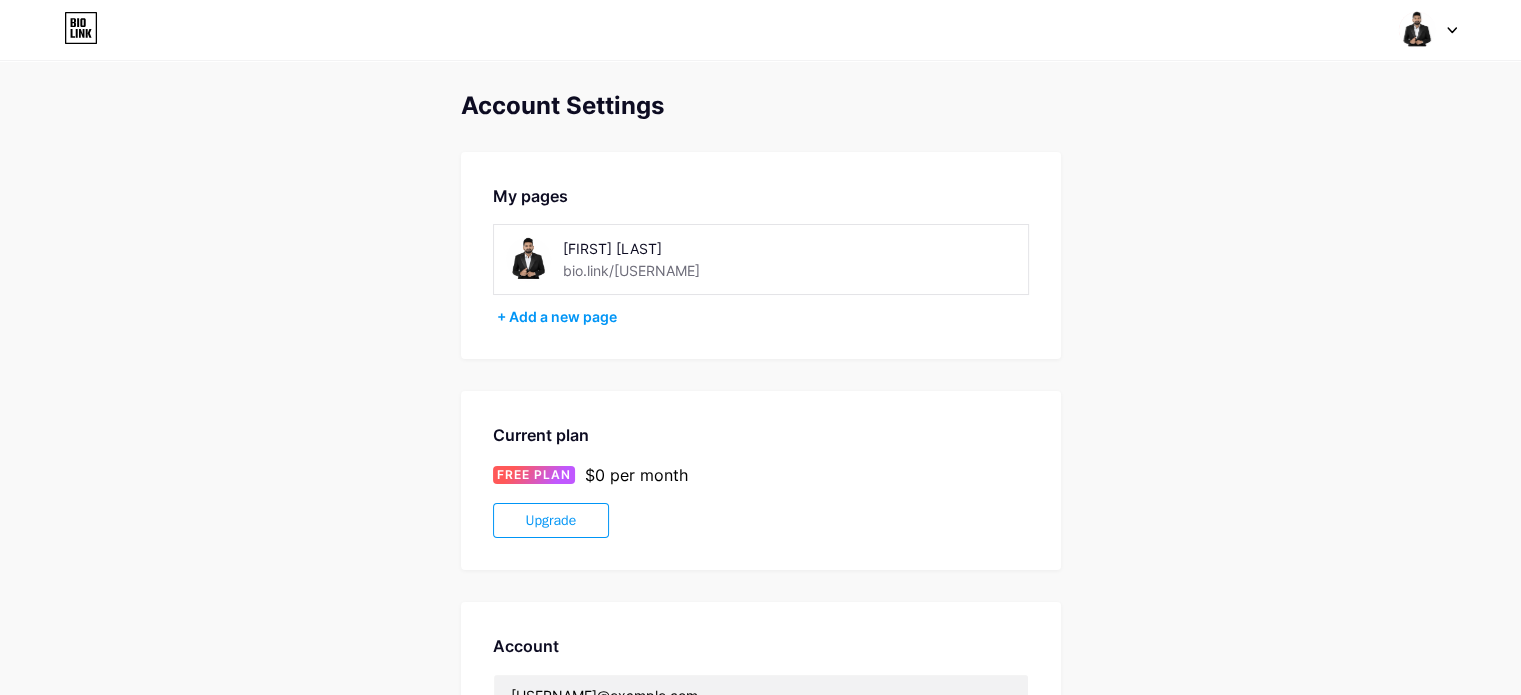 click on "Switch accounts     Anvar sha   bio.link/anvarshas2a       + Add a new page      Dashboard     Logout" at bounding box center [760, 30] 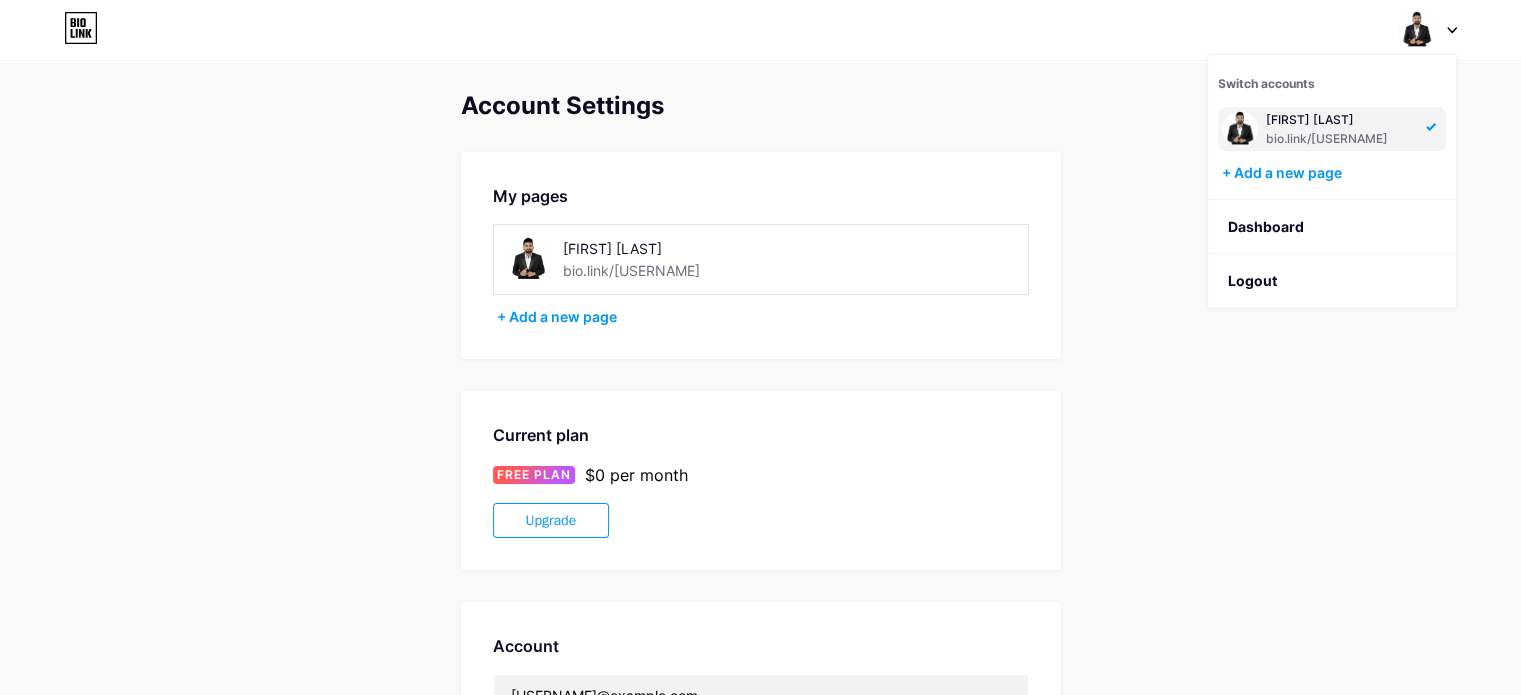 click on "bio.link/[USERNAME]" at bounding box center [1340, 139] 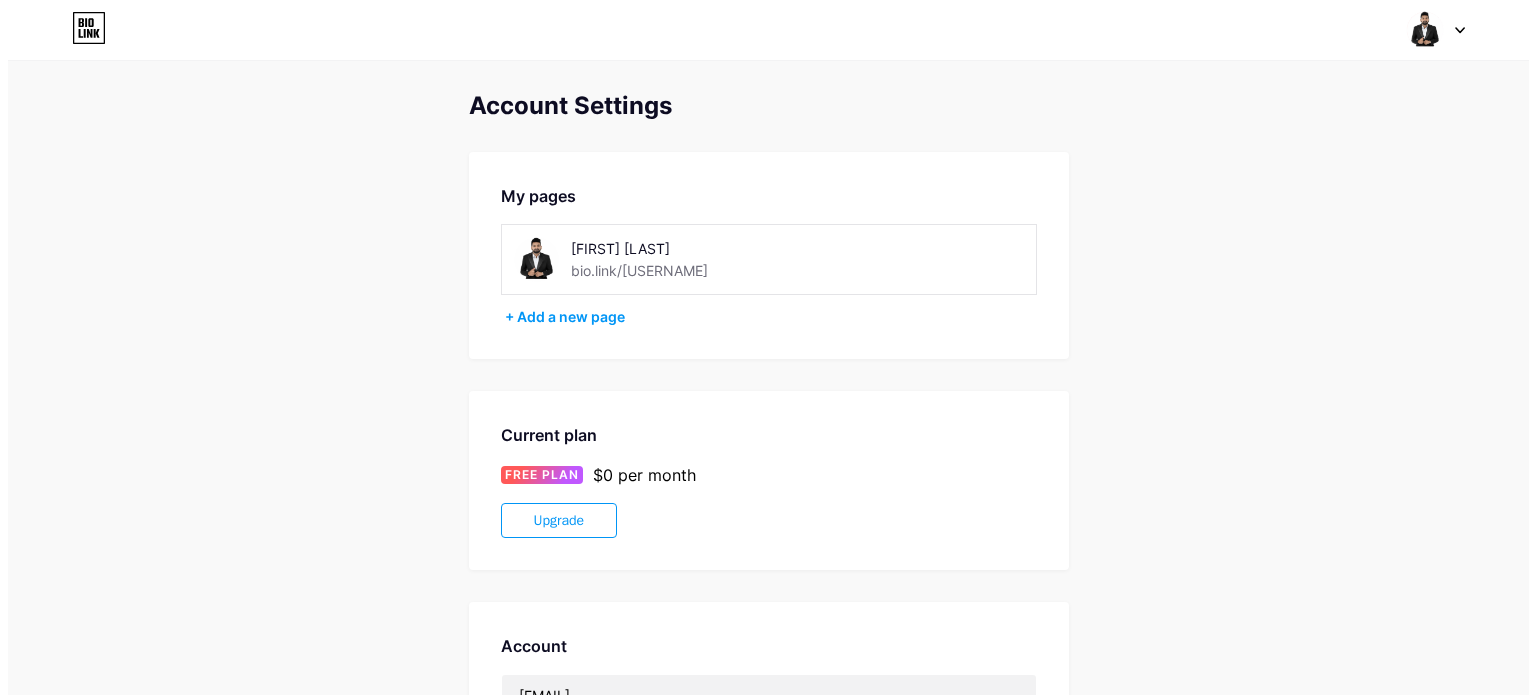 scroll, scrollTop: 0, scrollLeft: 0, axis: both 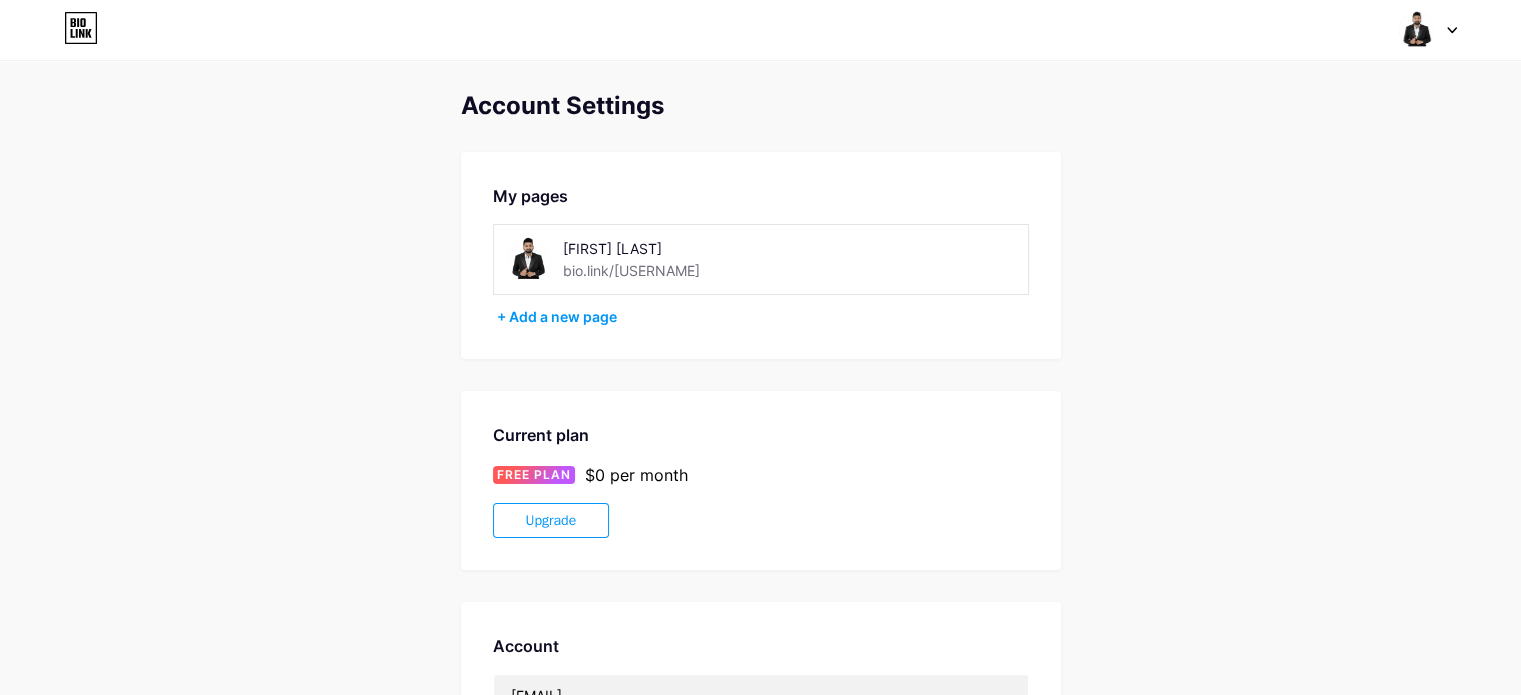 click at bounding box center (528, 259) 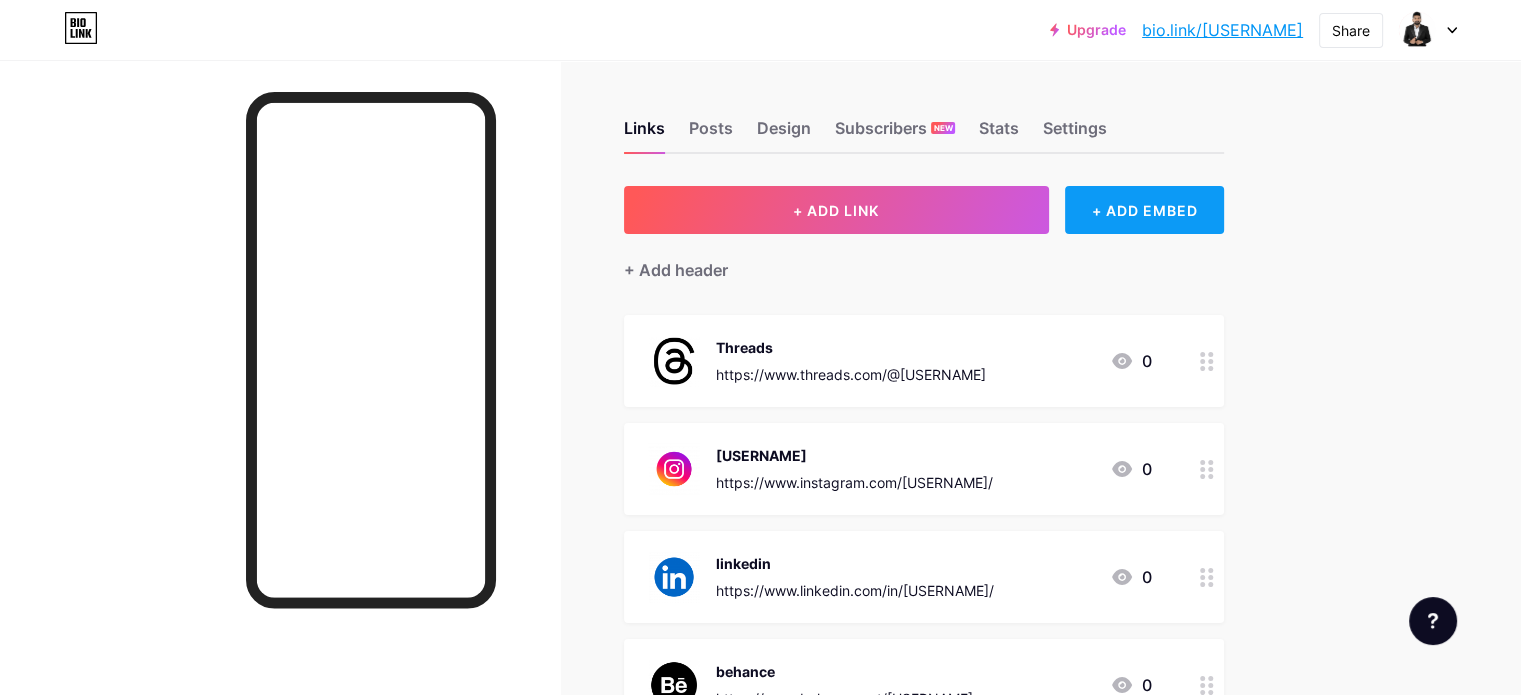click on "+ ADD EMBED" at bounding box center [1144, 210] 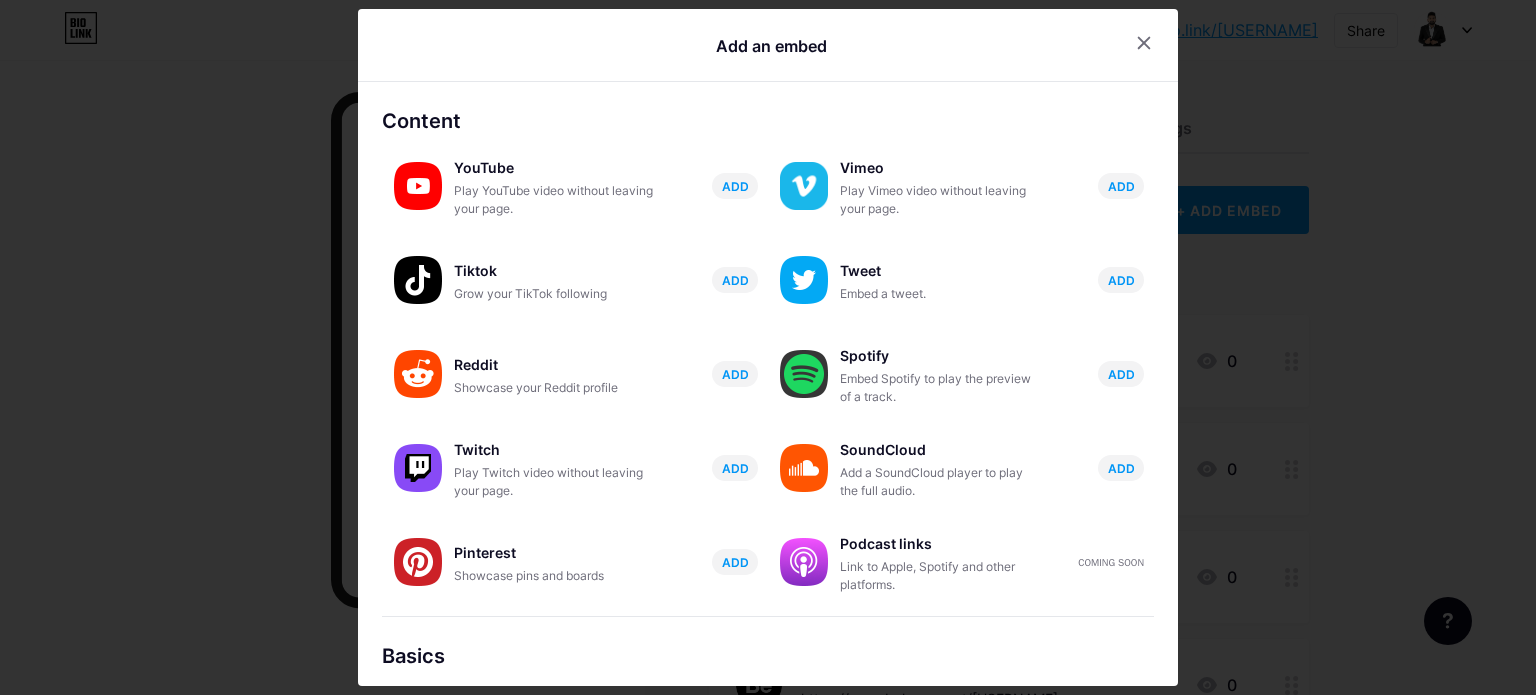 drag, startPoint x: 549, startPoint y: 187, endPoint x: 572, endPoint y: 183, distance: 23.345236 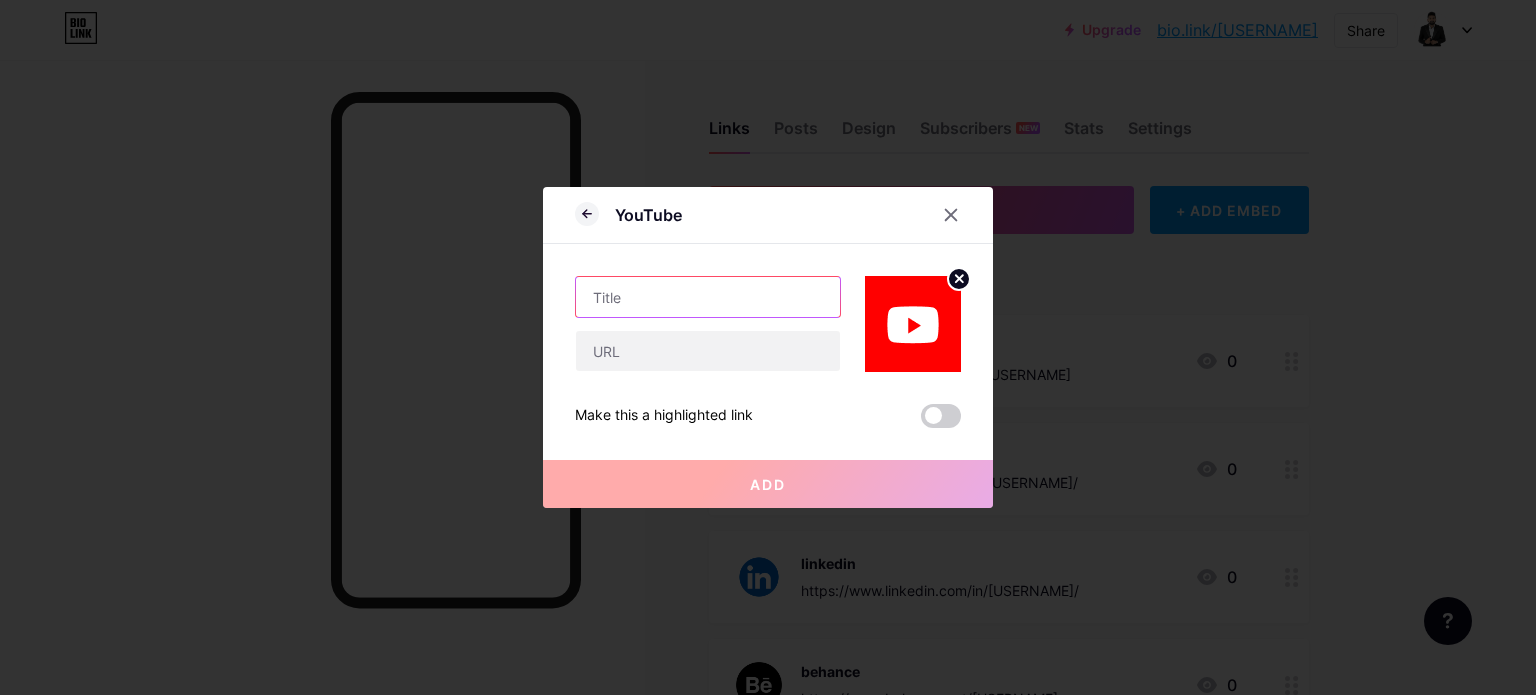 click at bounding box center (708, 297) 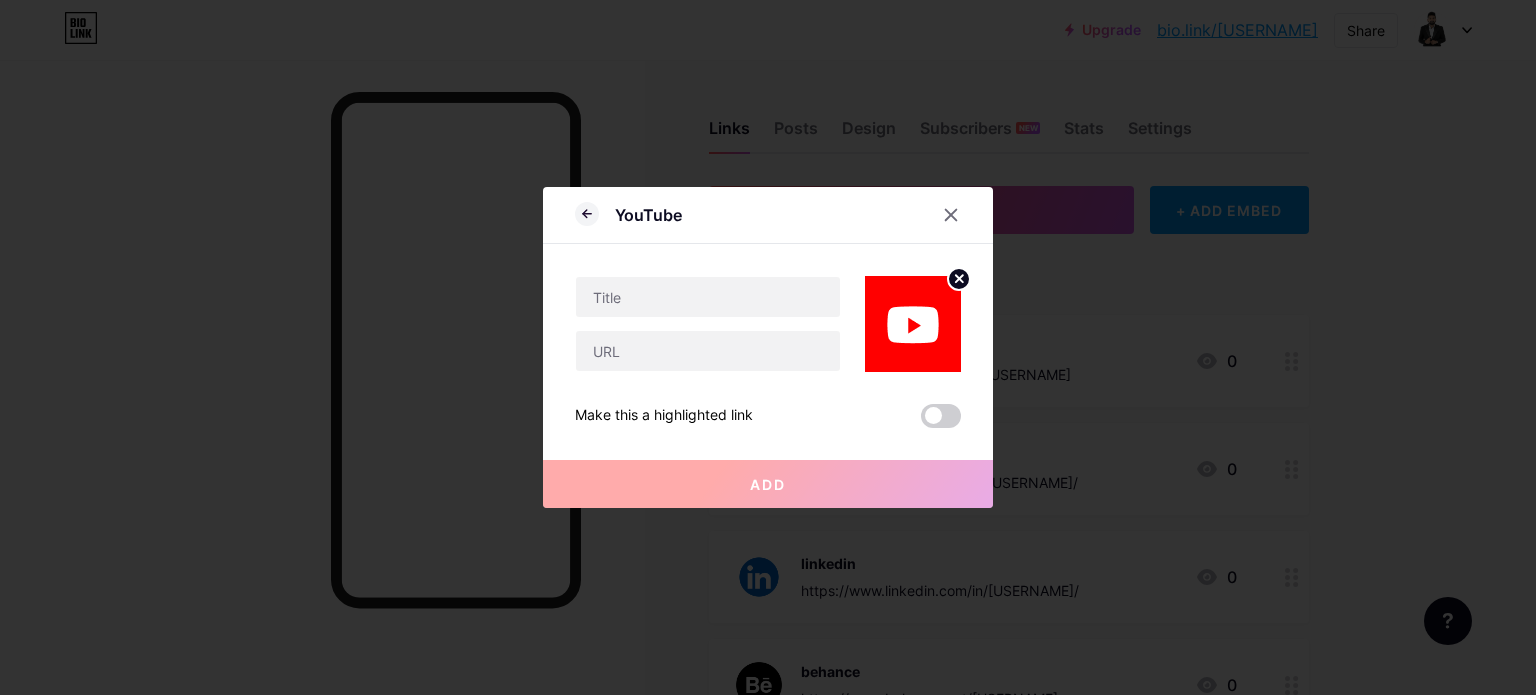 click 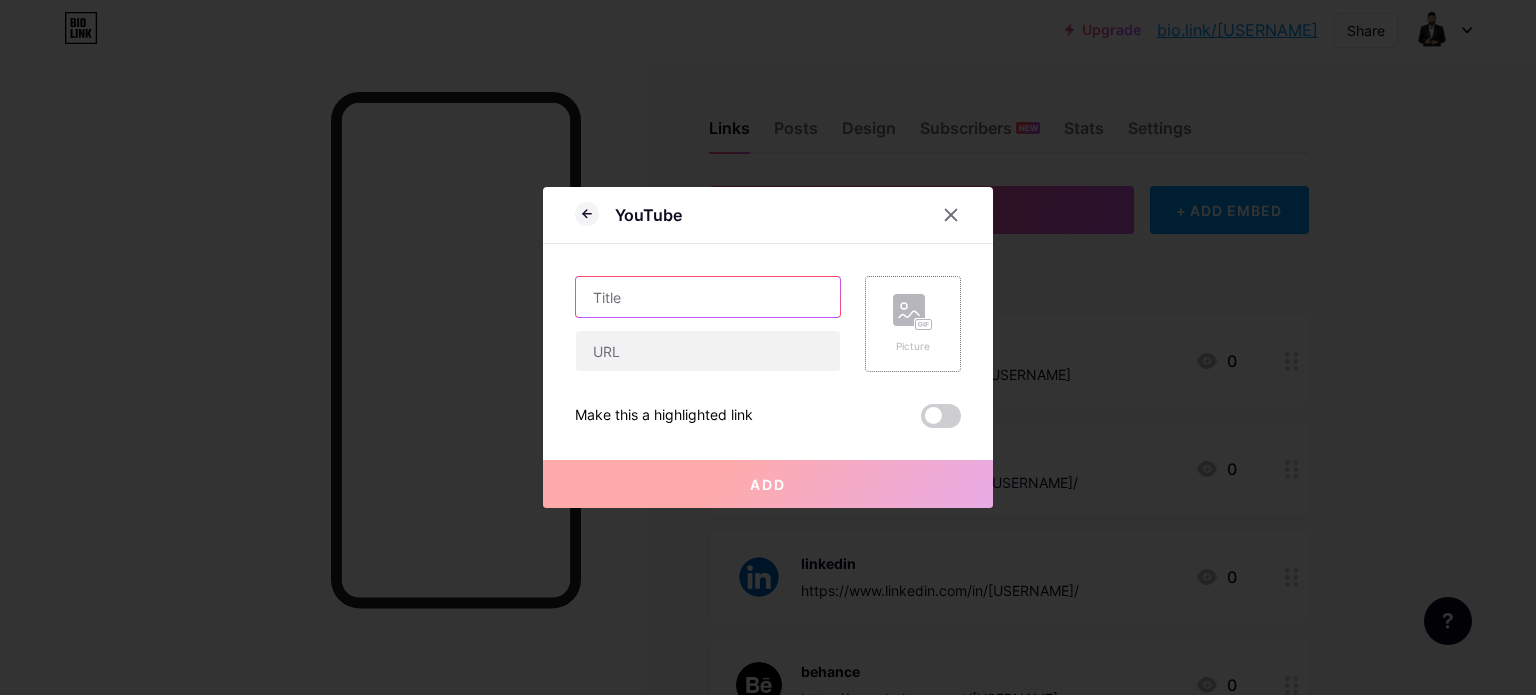 click at bounding box center (708, 297) 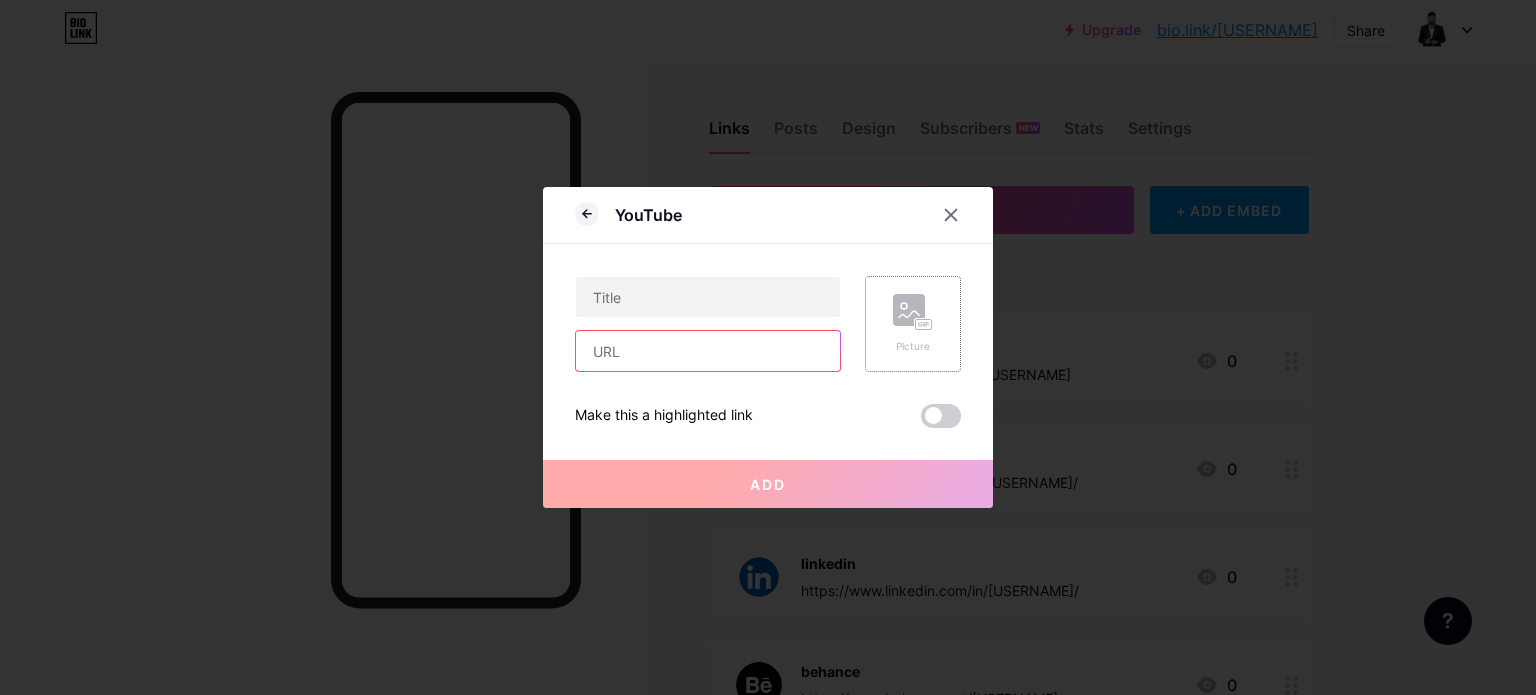 click at bounding box center [708, 351] 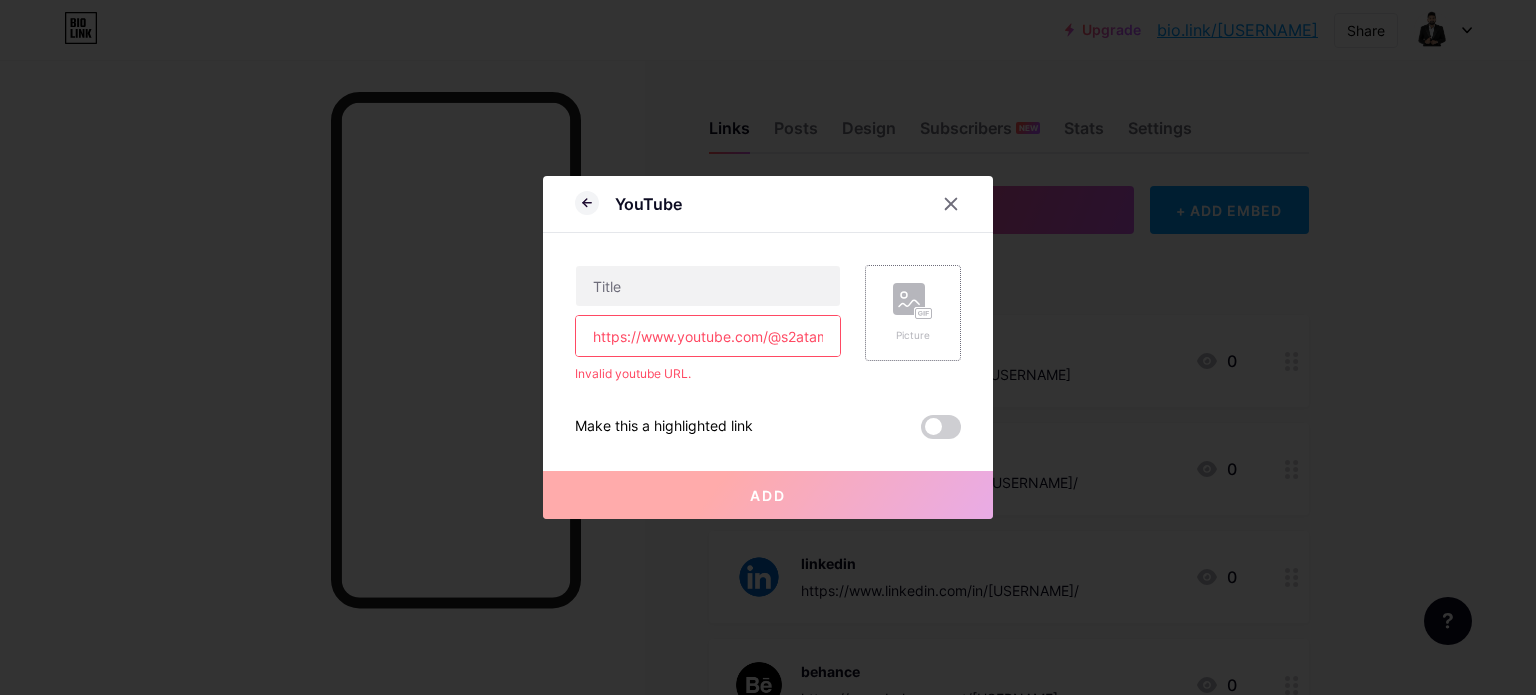 scroll, scrollTop: 0, scrollLeft: 39, axis: horizontal 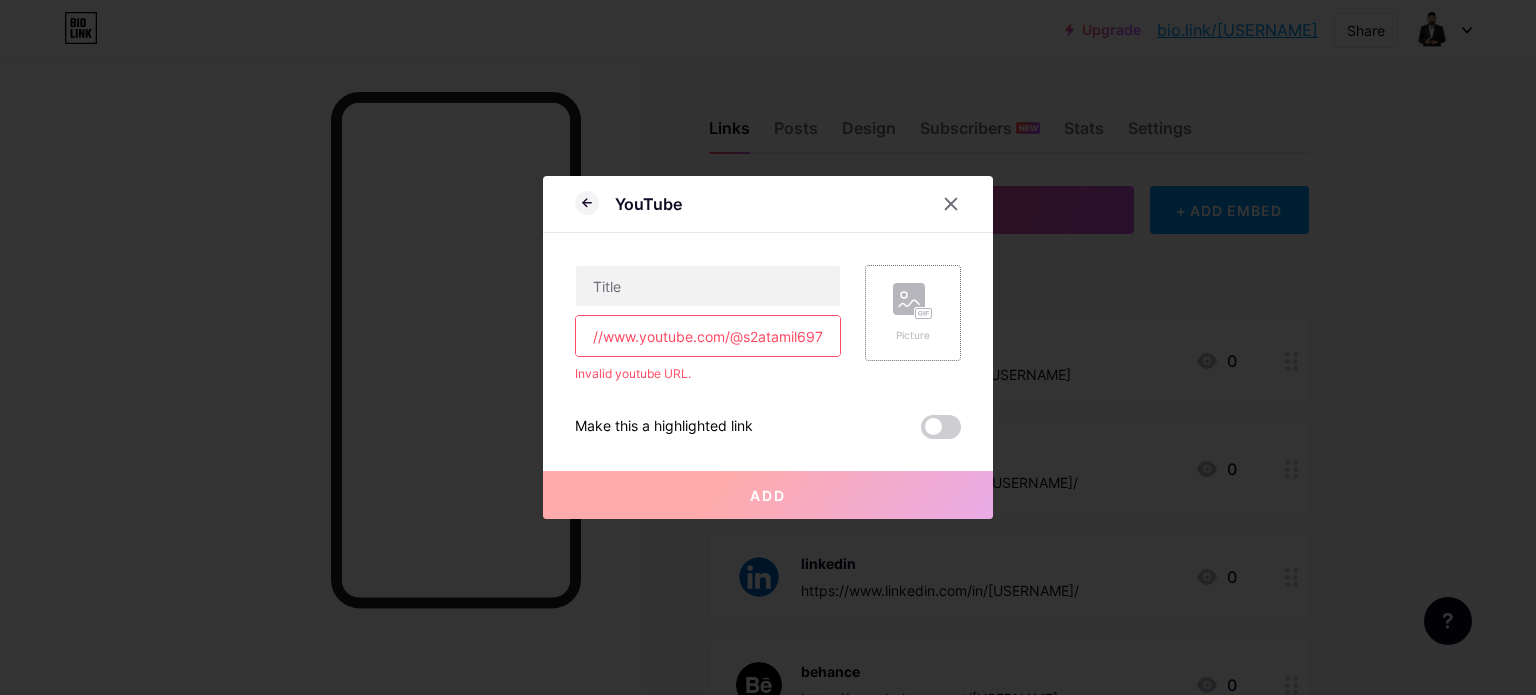 click on "https://www.youtube.com/@[USERNAME]" at bounding box center (708, 336) 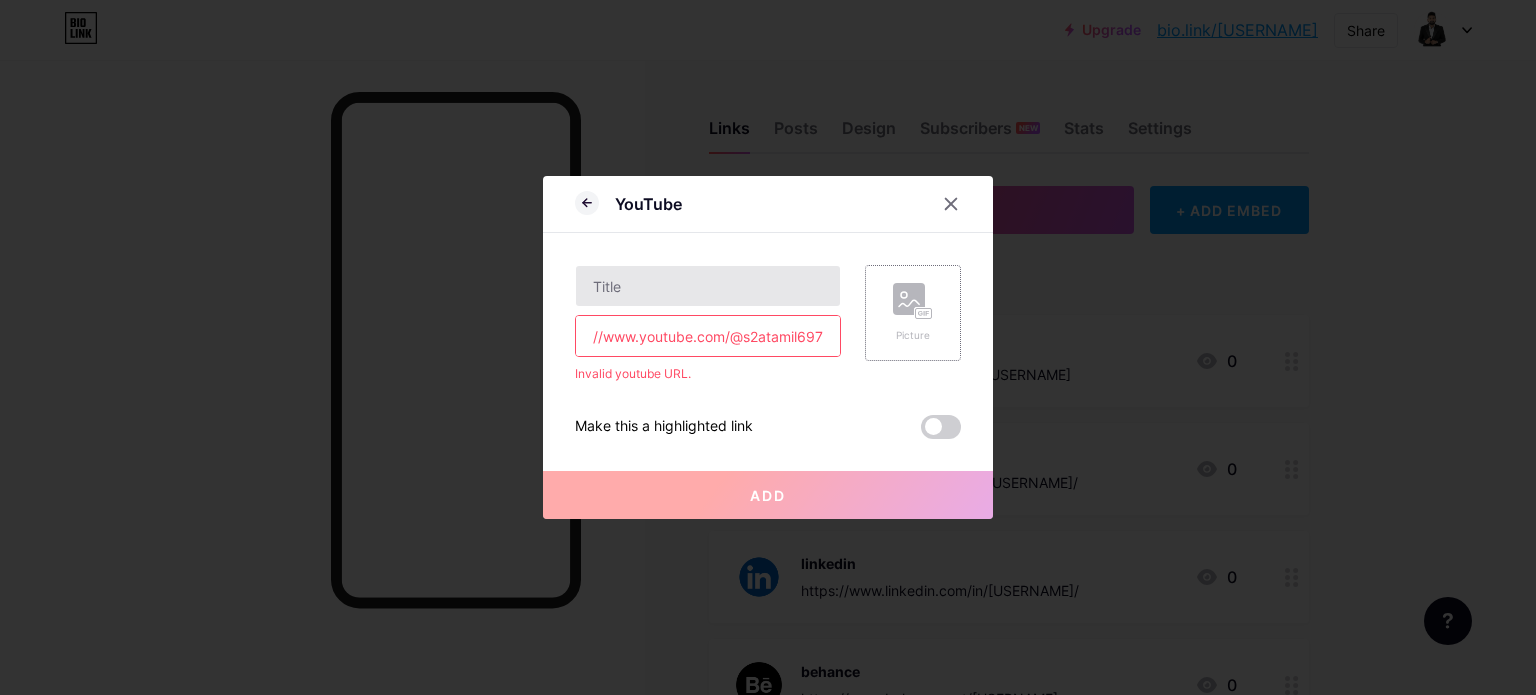 type on "https://www.youtube.com/@[USERNAME]" 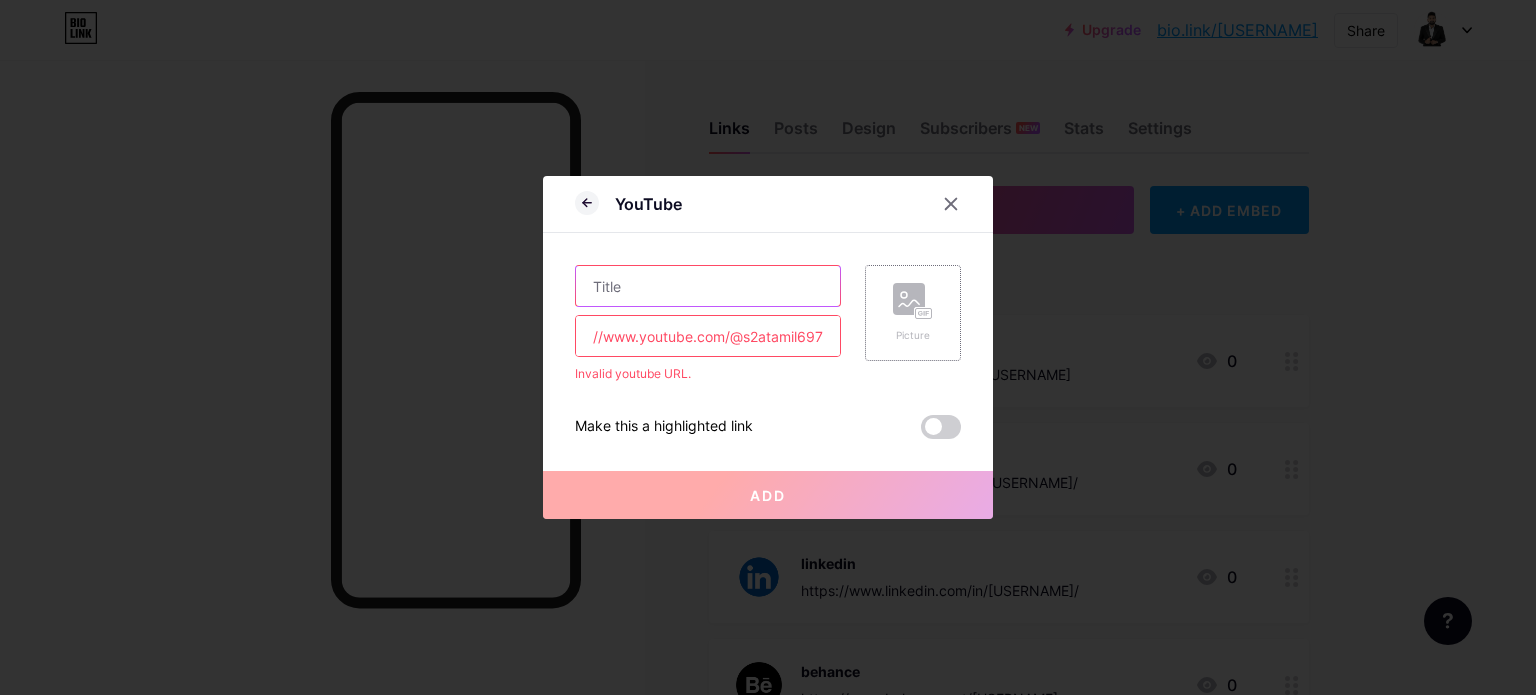 click at bounding box center [708, 286] 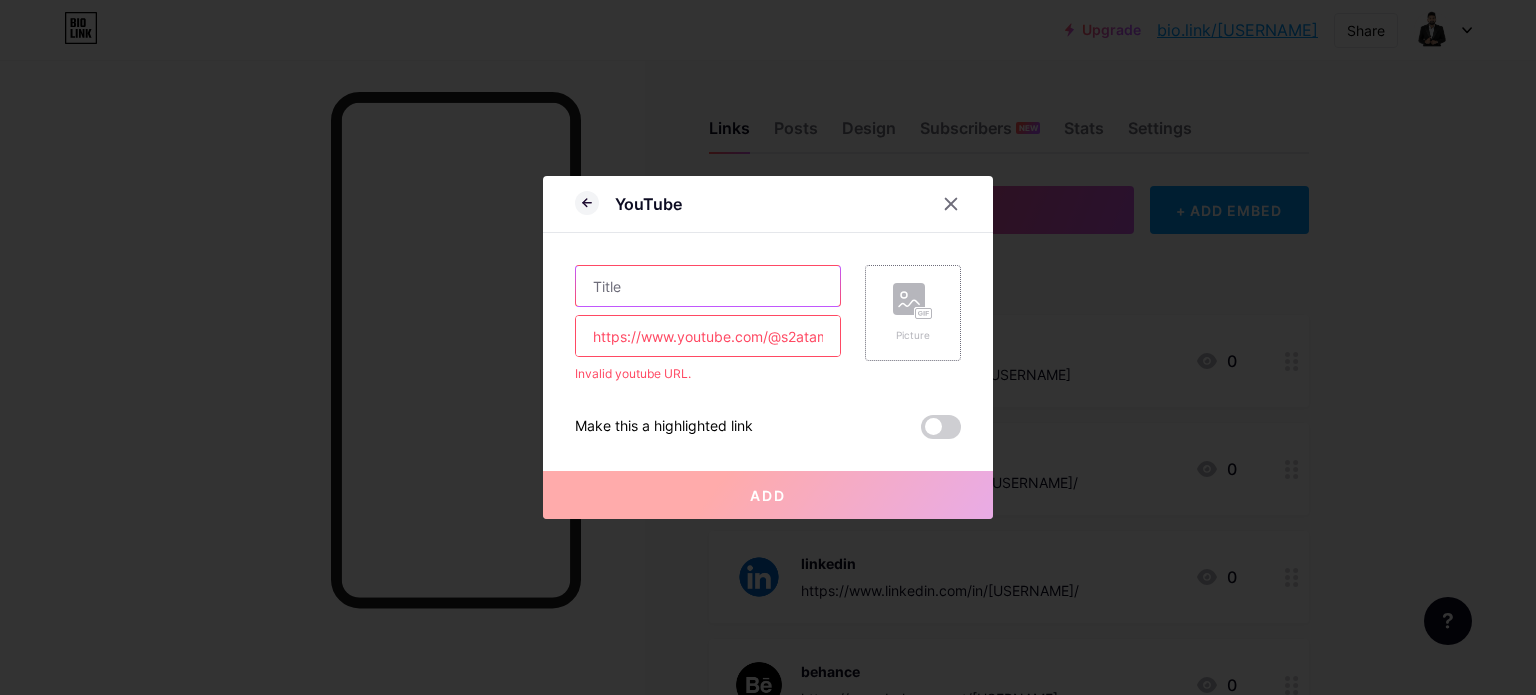 paste on "youtube" 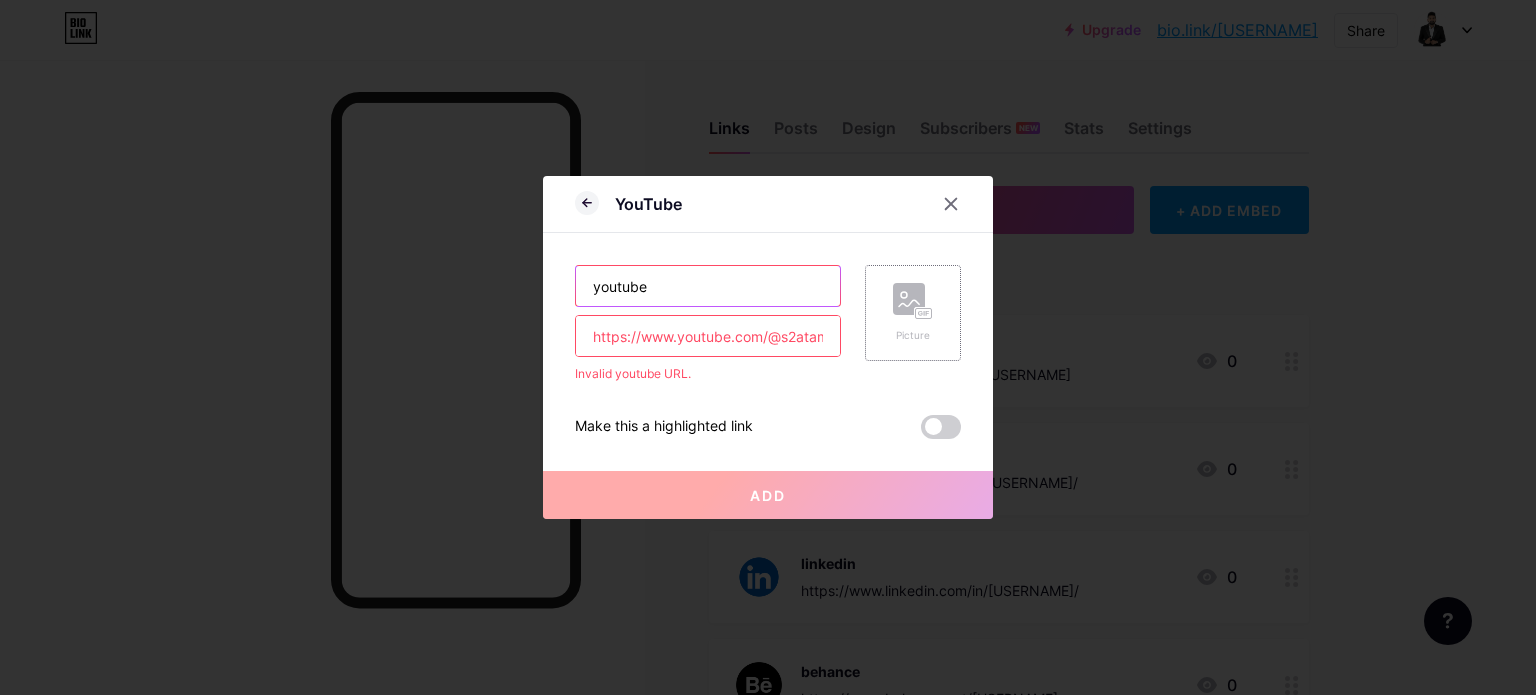 click on "youtube" at bounding box center (708, 286) 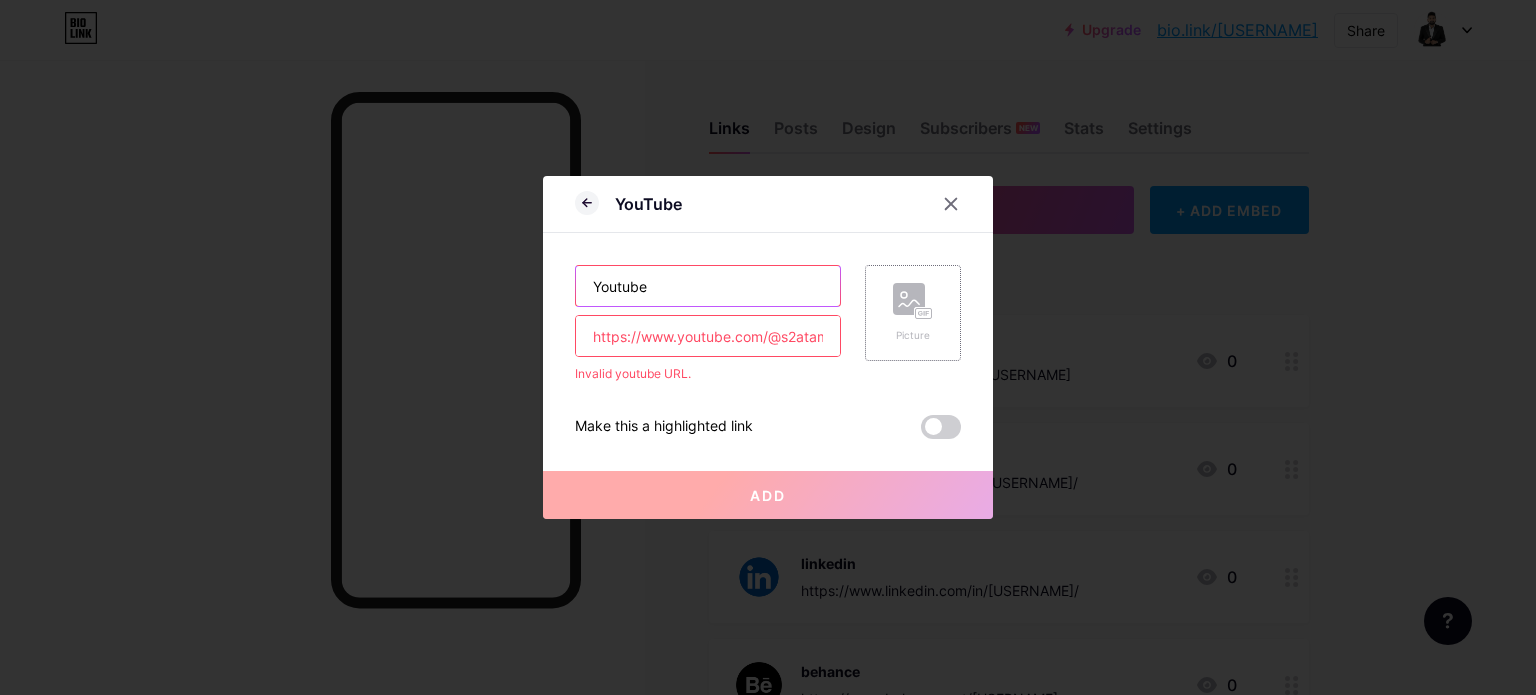 drag, startPoint x: 661, startPoint y: 281, endPoint x: 485, endPoint y: 287, distance: 176.10225 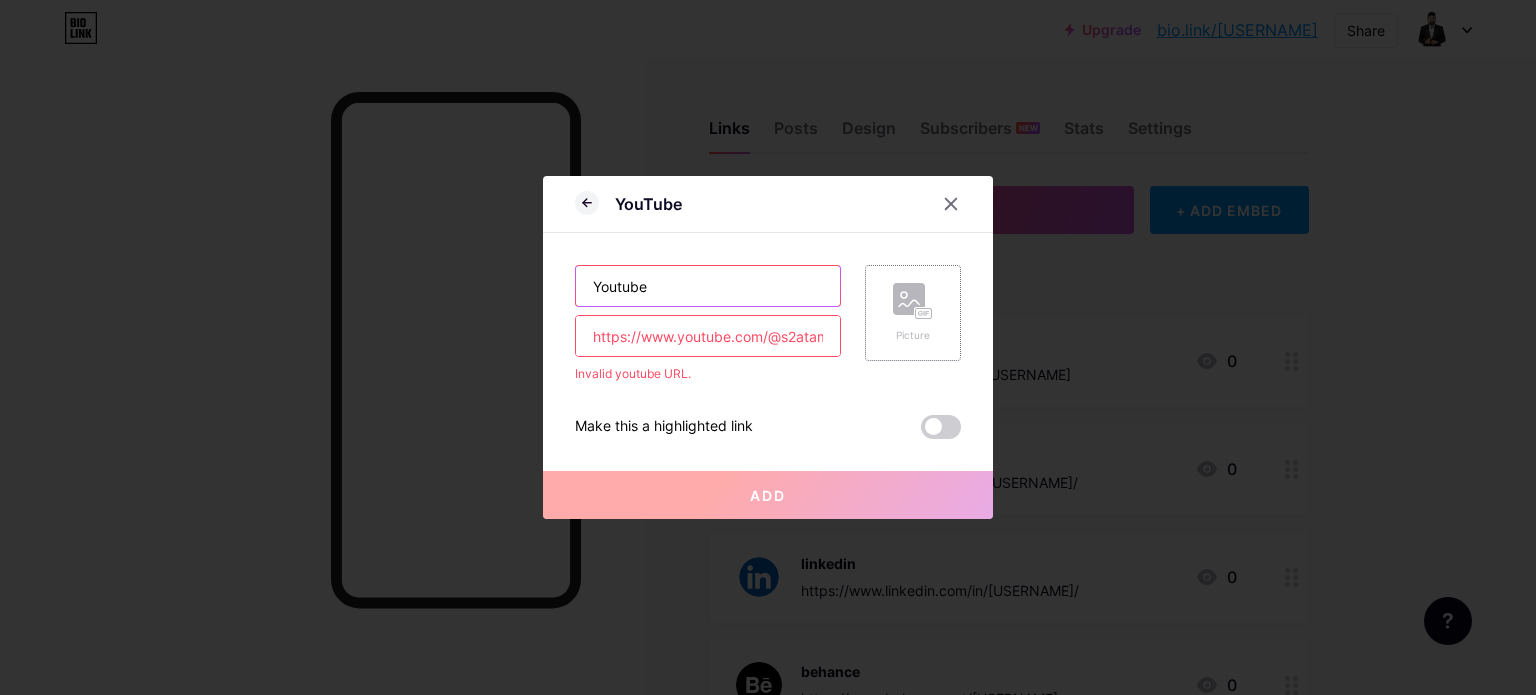 type on "Youtube" 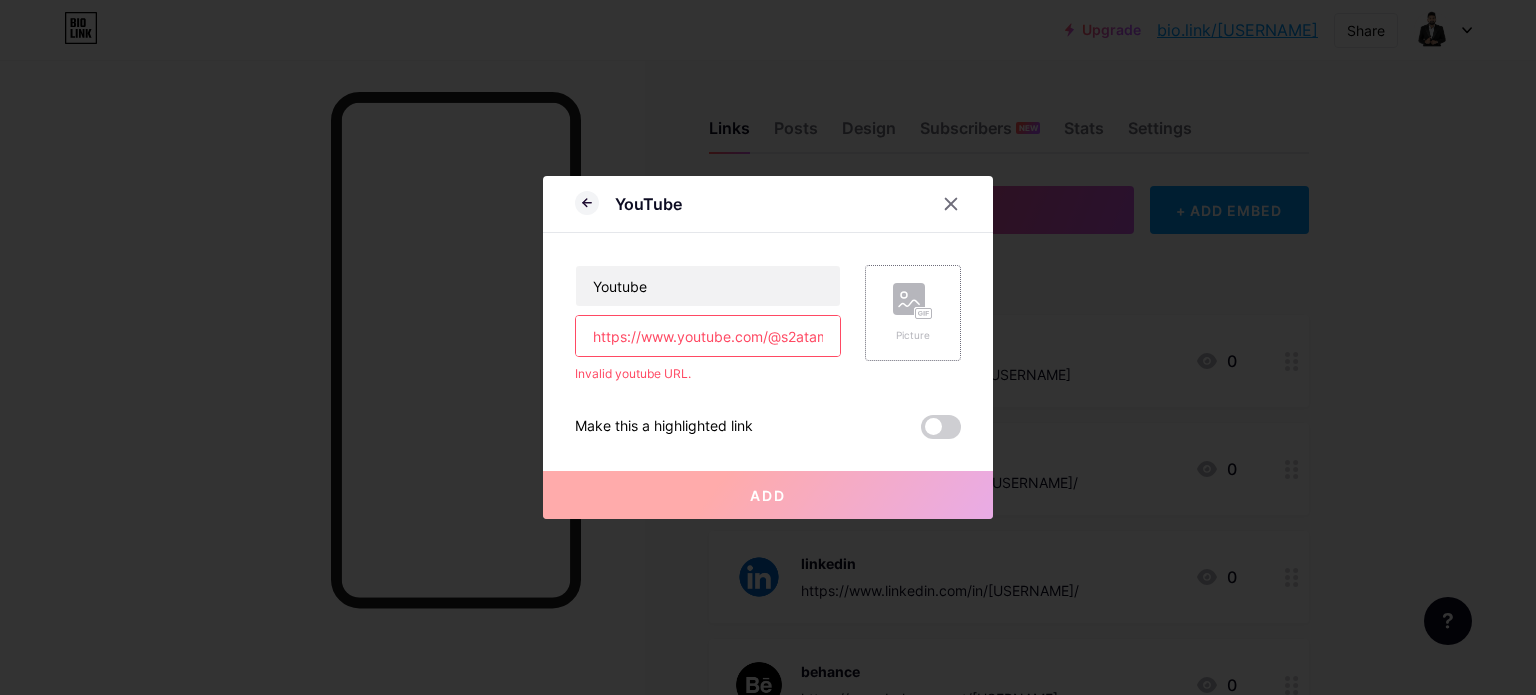 click 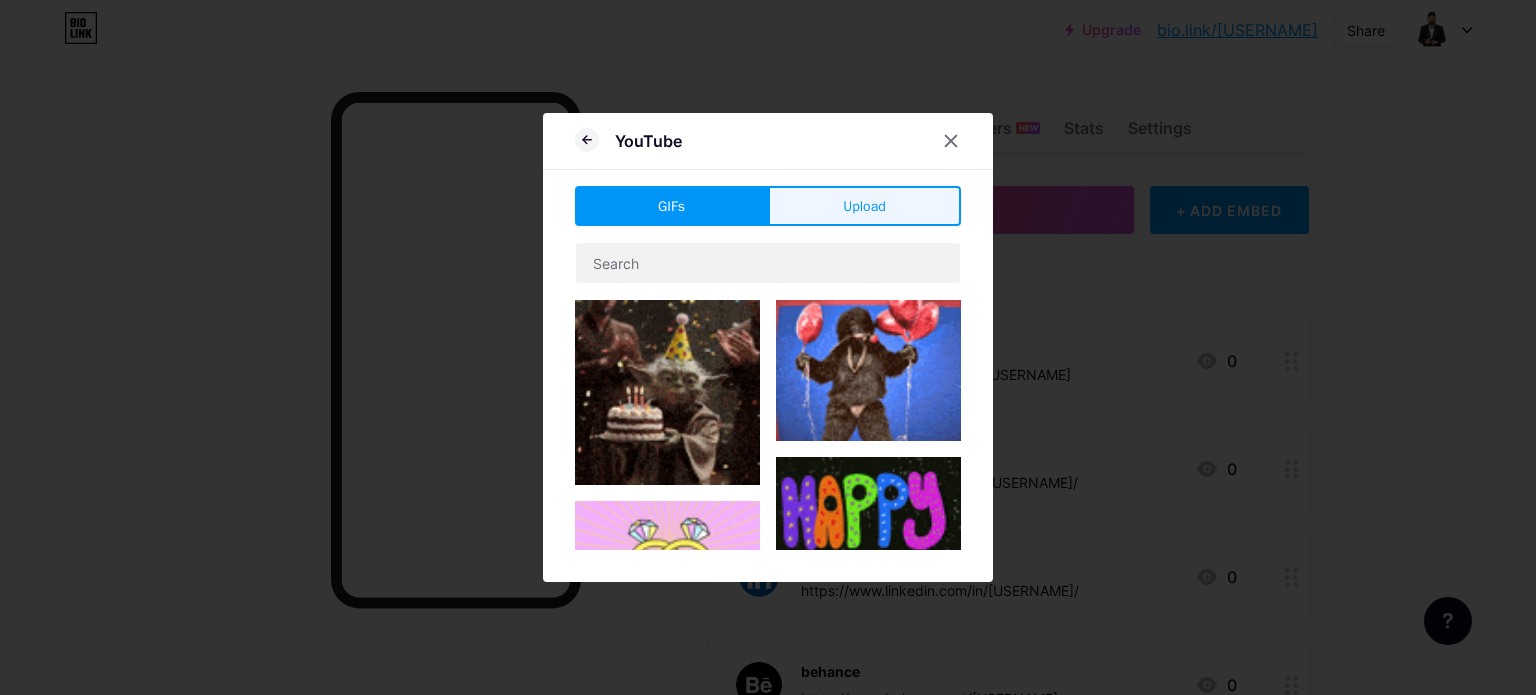 click on "Upload" at bounding box center (864, 206) 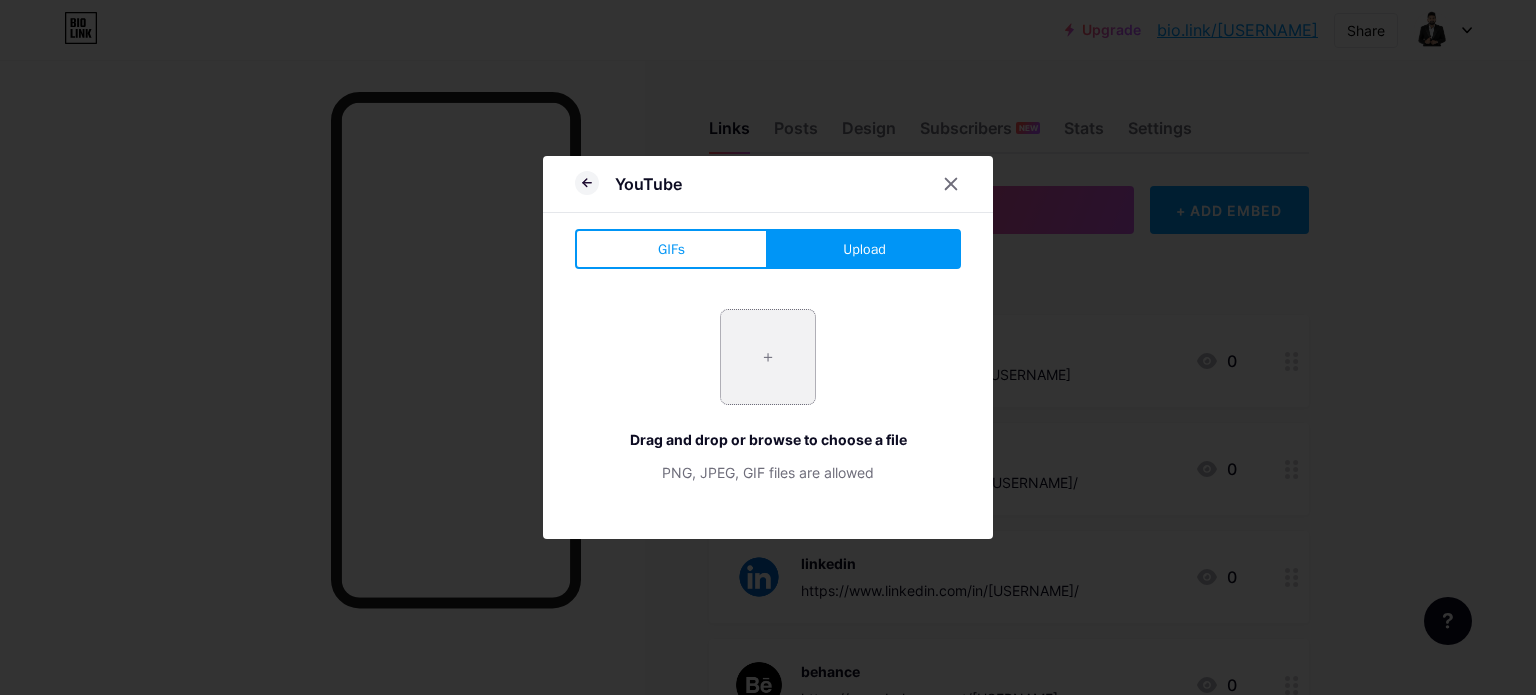 click at bounding box center [768, 357] 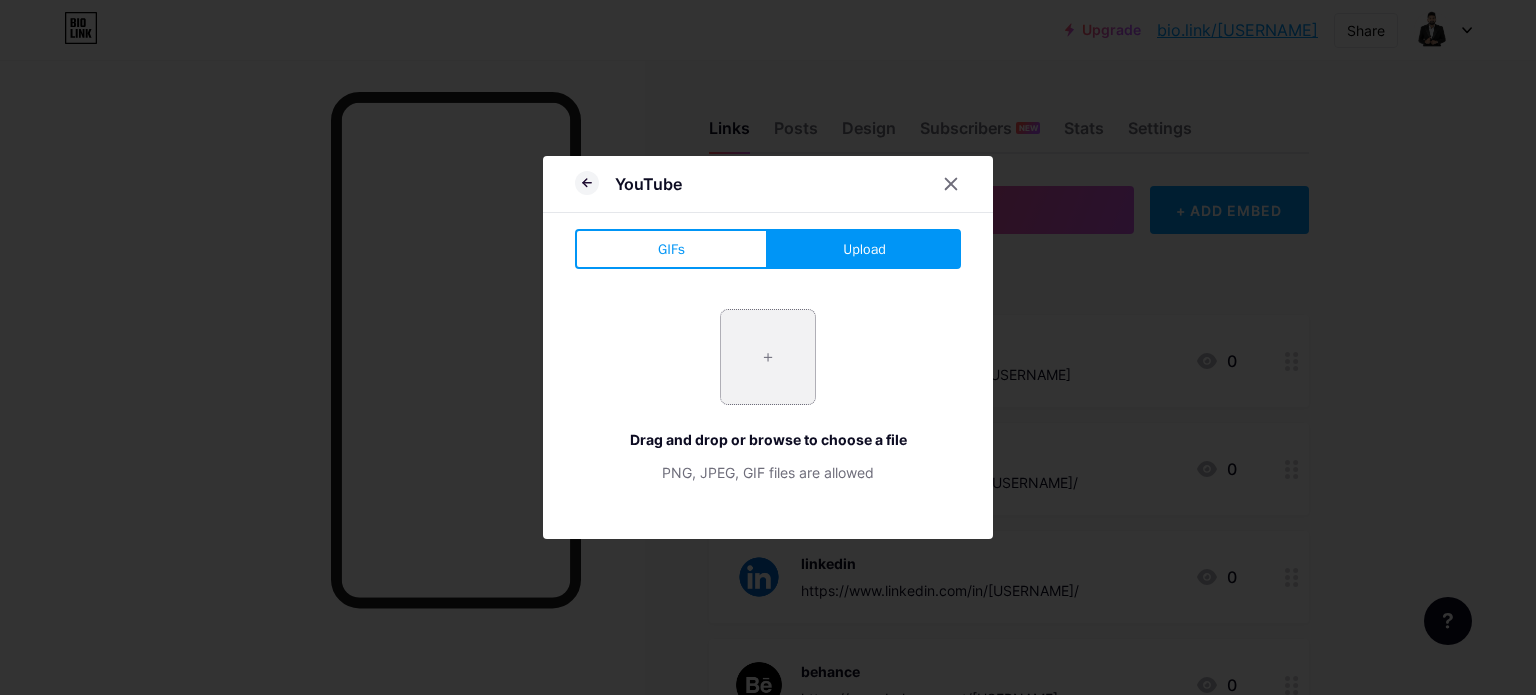 type on "C:\fakepath\7aa56a308691c11ac0d350a3adbede91.jpg" 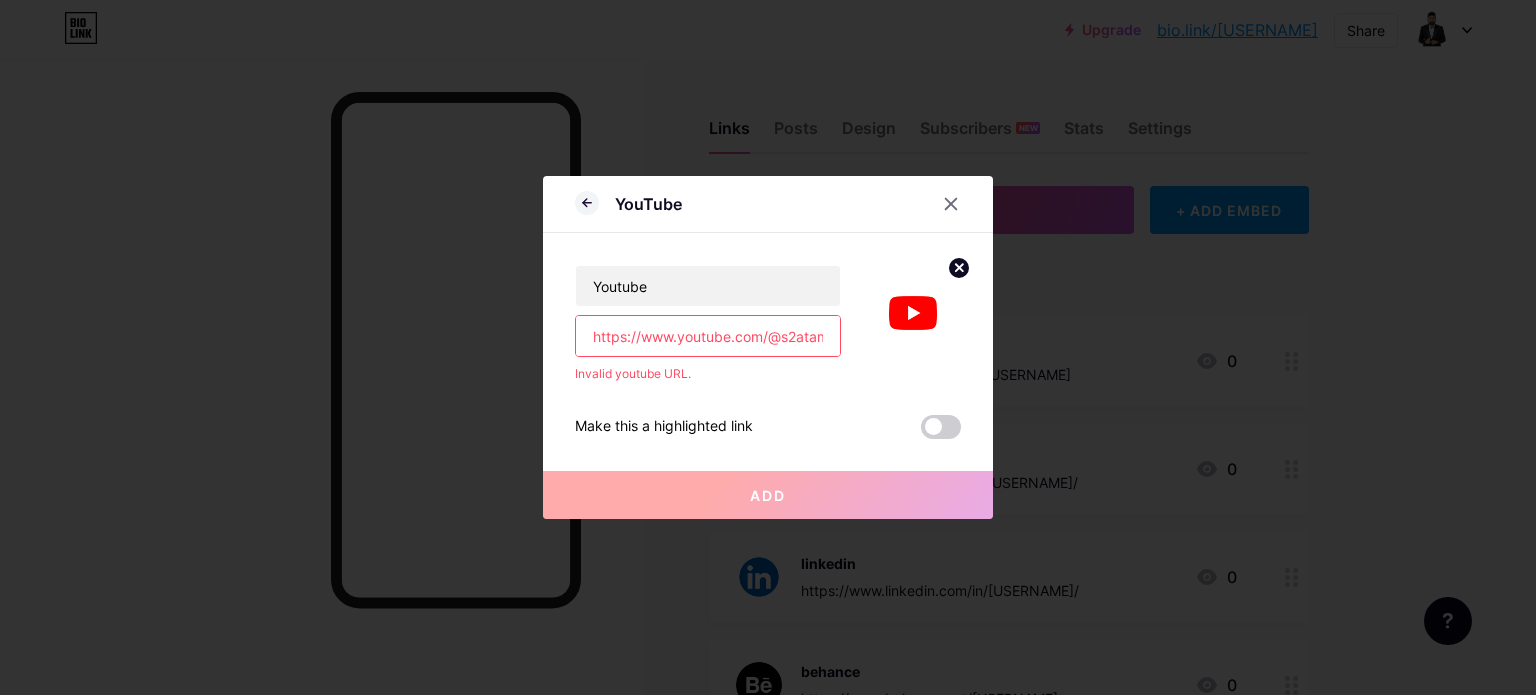 click on "https://www.youtube.com/@[USERNAME]" at bounding box center [708, 336] 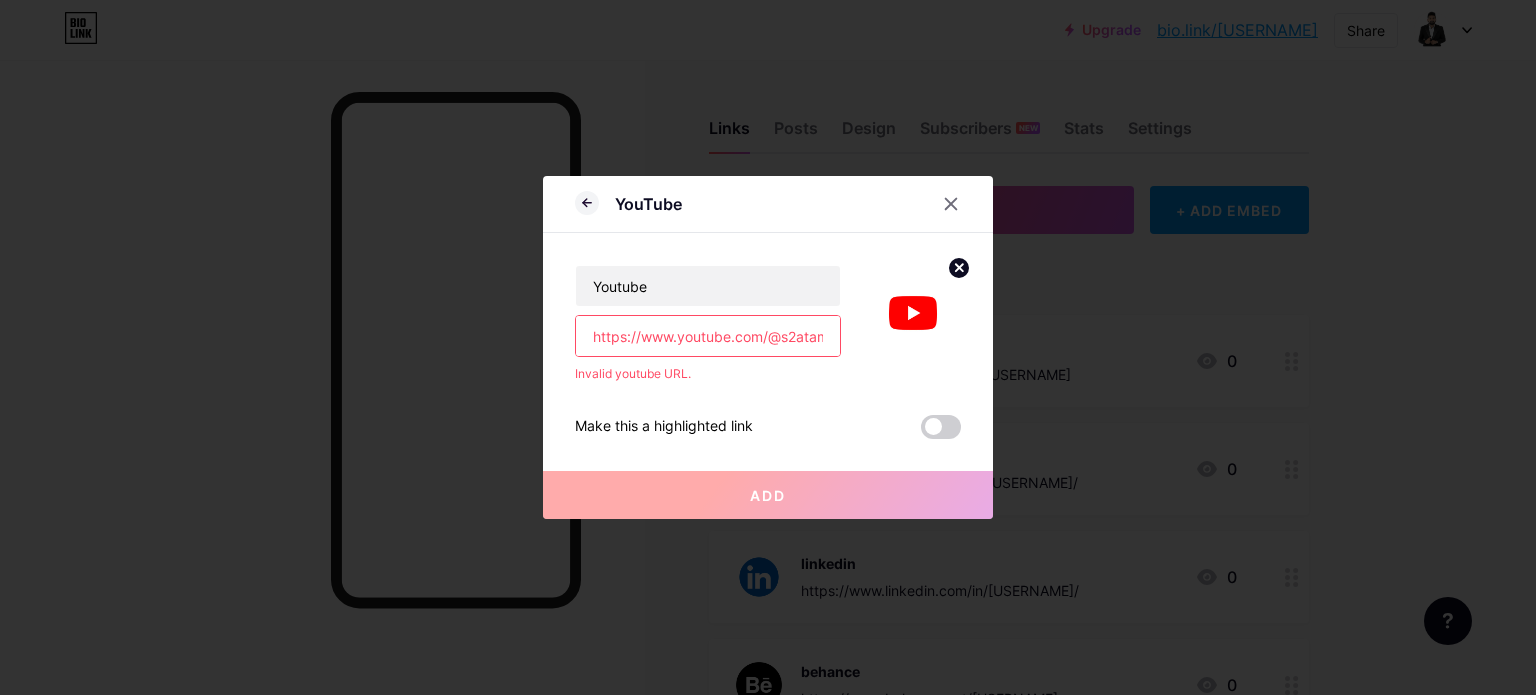 click on "Add" at bounding box center (768, 495) 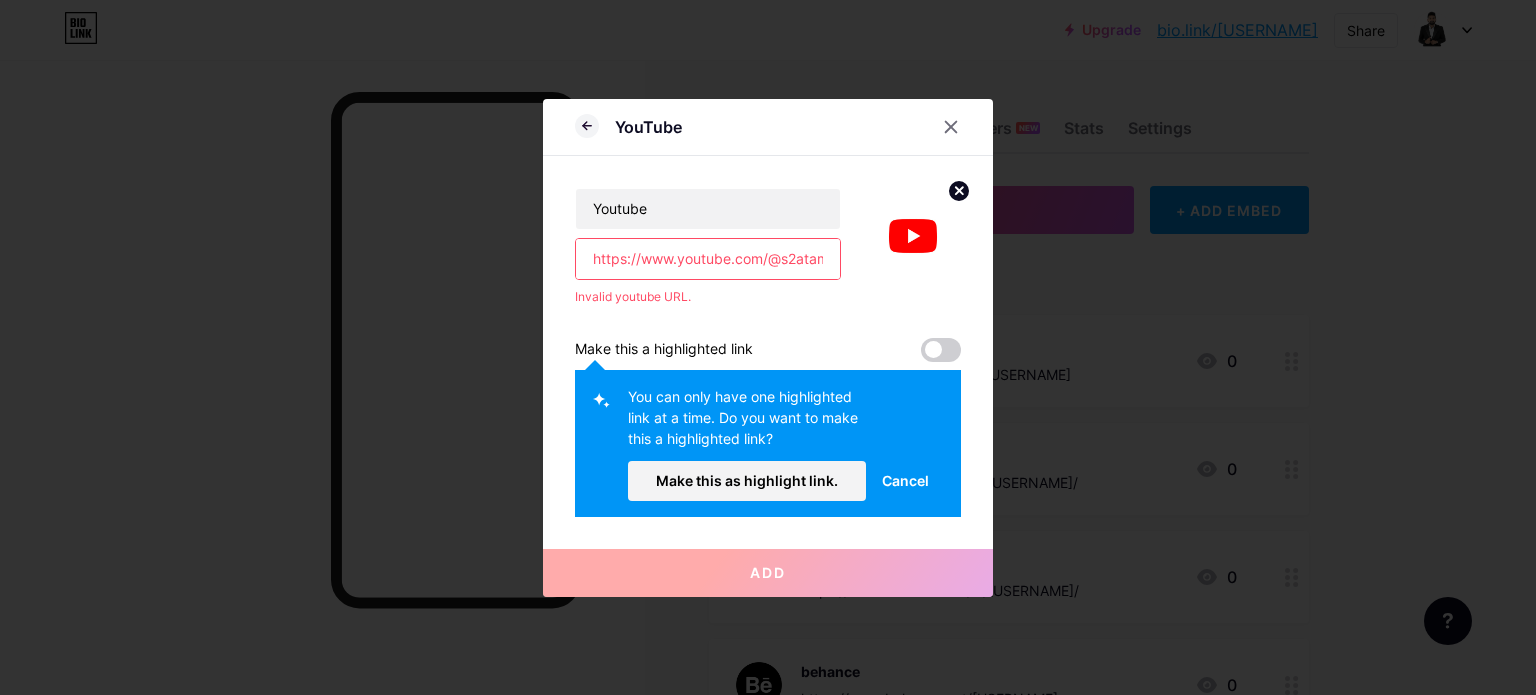 click at bounding box center (941, 350) 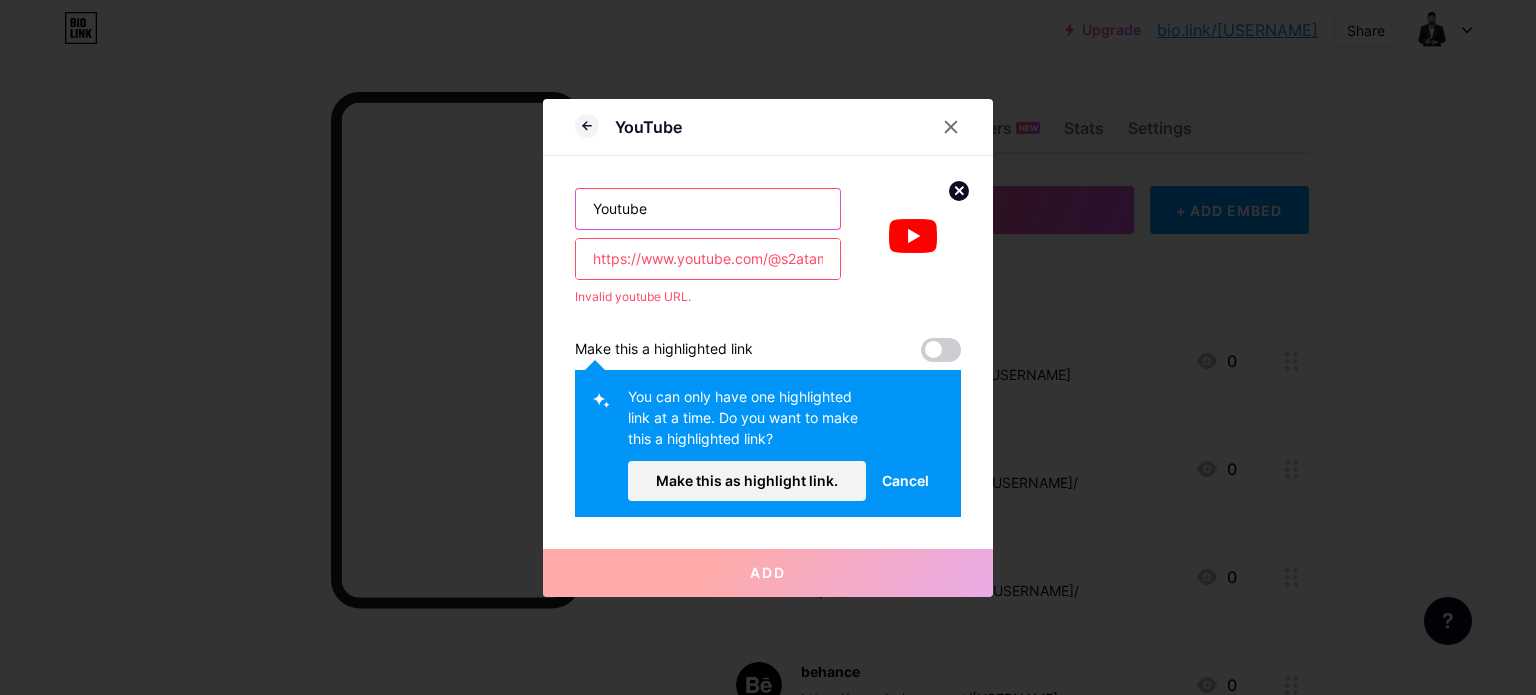 click on "Youtube" at bounding box center (708, 209) 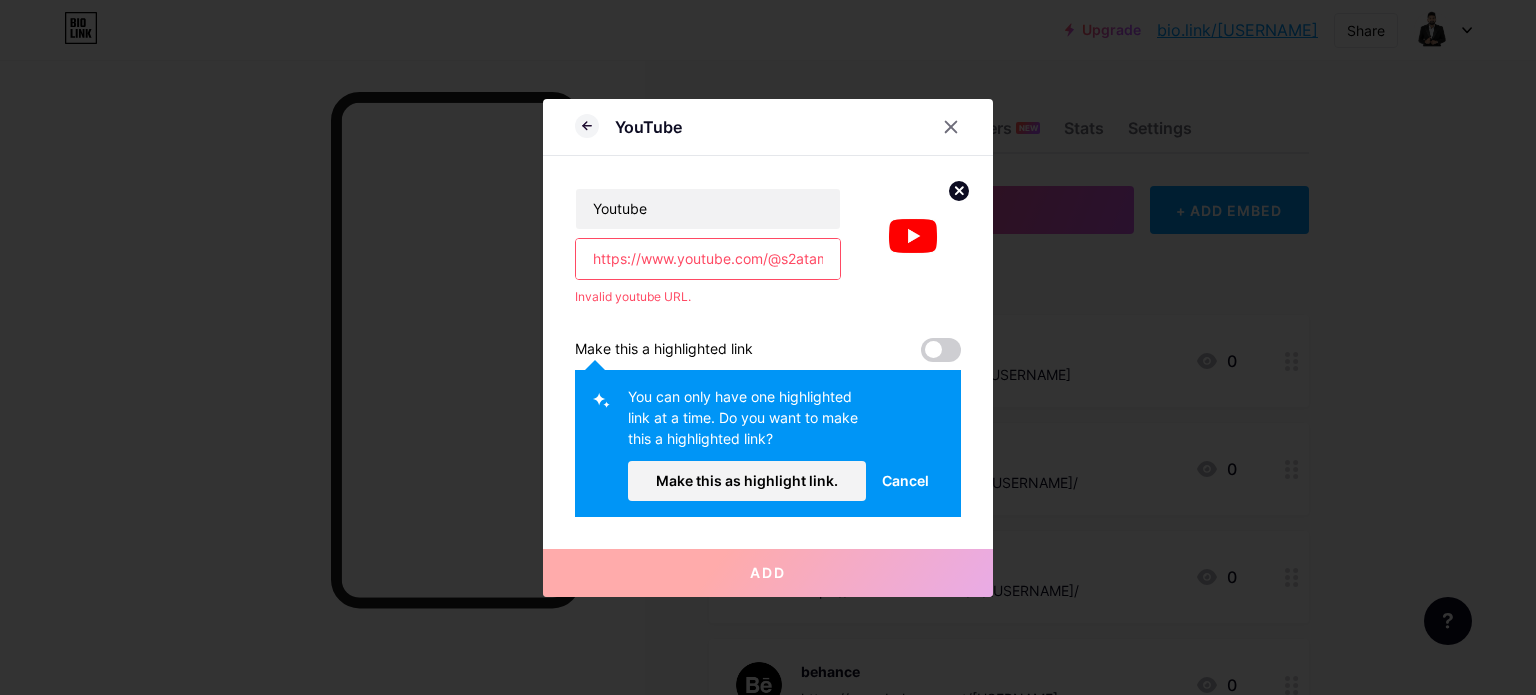 click on "https://www.youtube.com/@[USERNAME]" at bounding box center [708, 259] 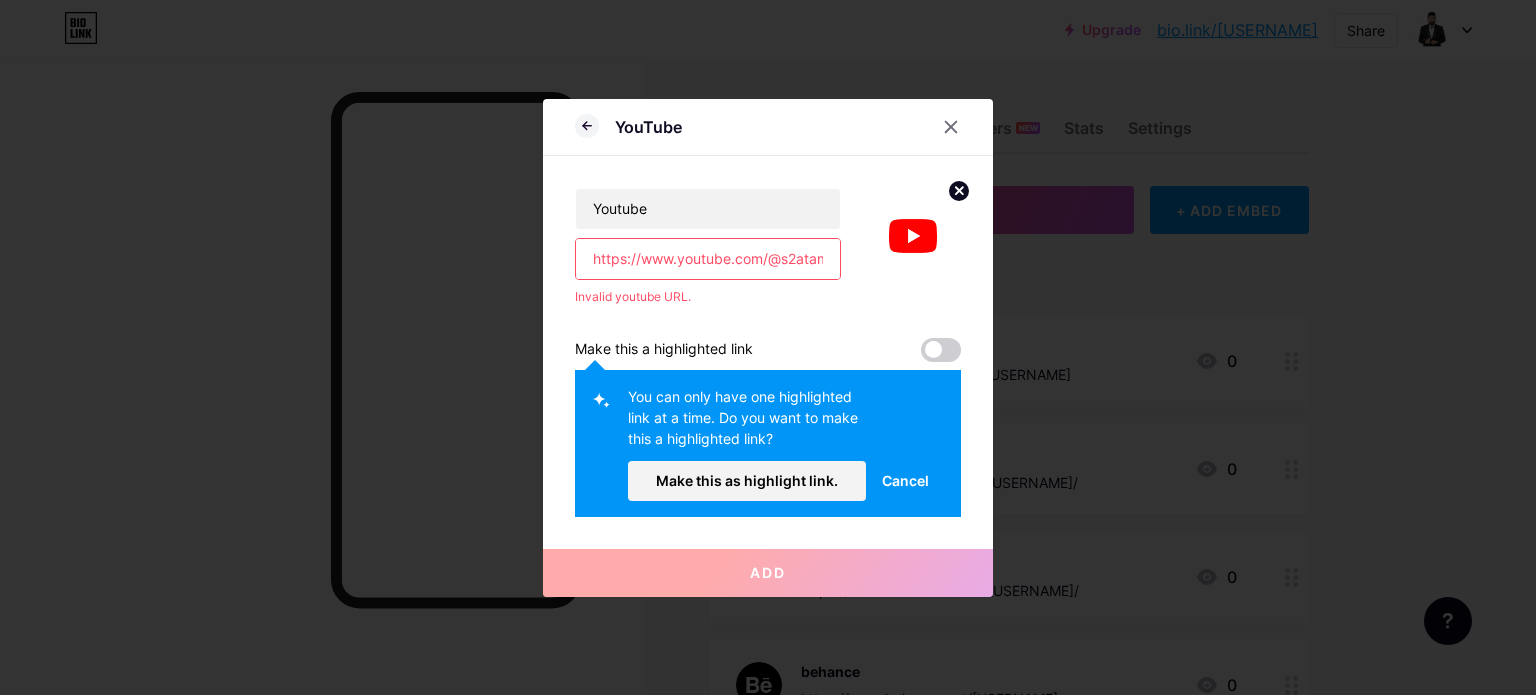 click on "https://www.youtube.com/@[USERNAME]" at bounding box center (708, 259) 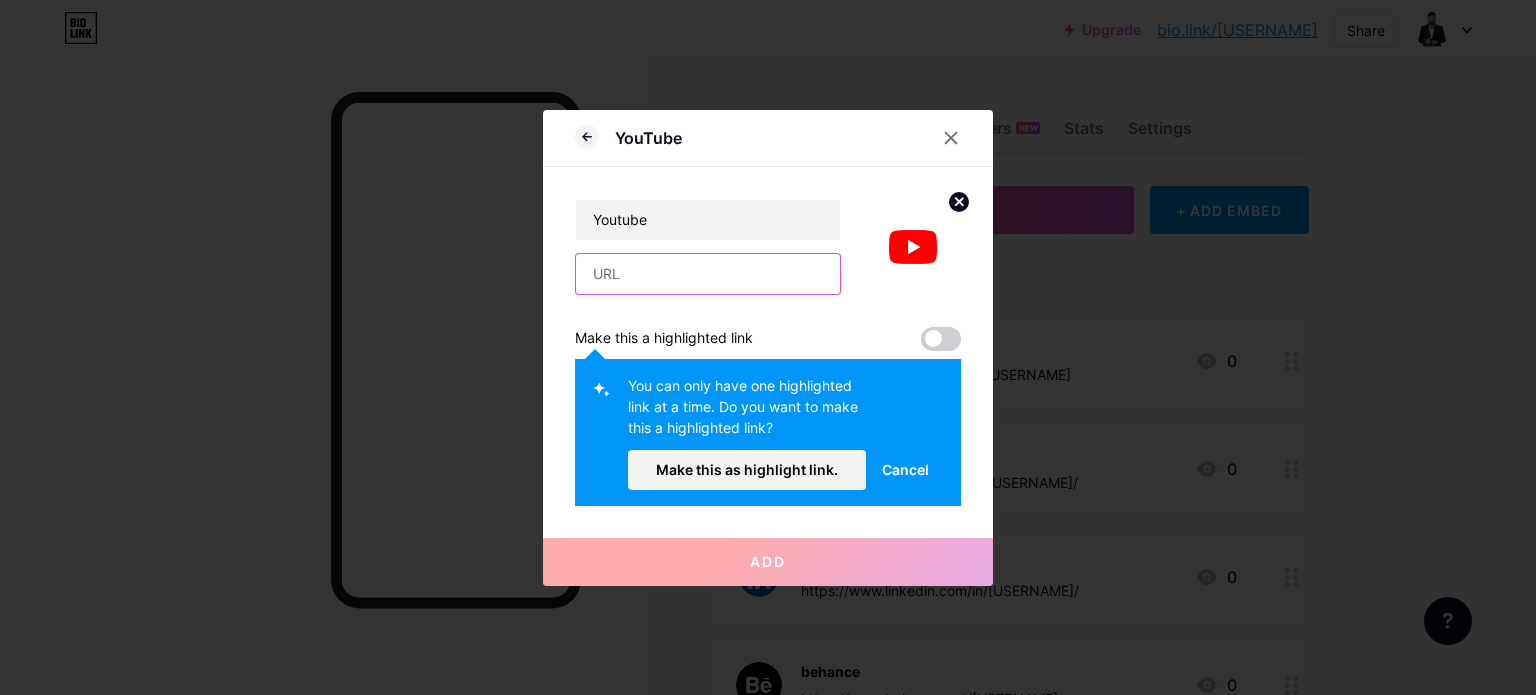 paste on "https://www.youtube.com/@[USERNAME]" 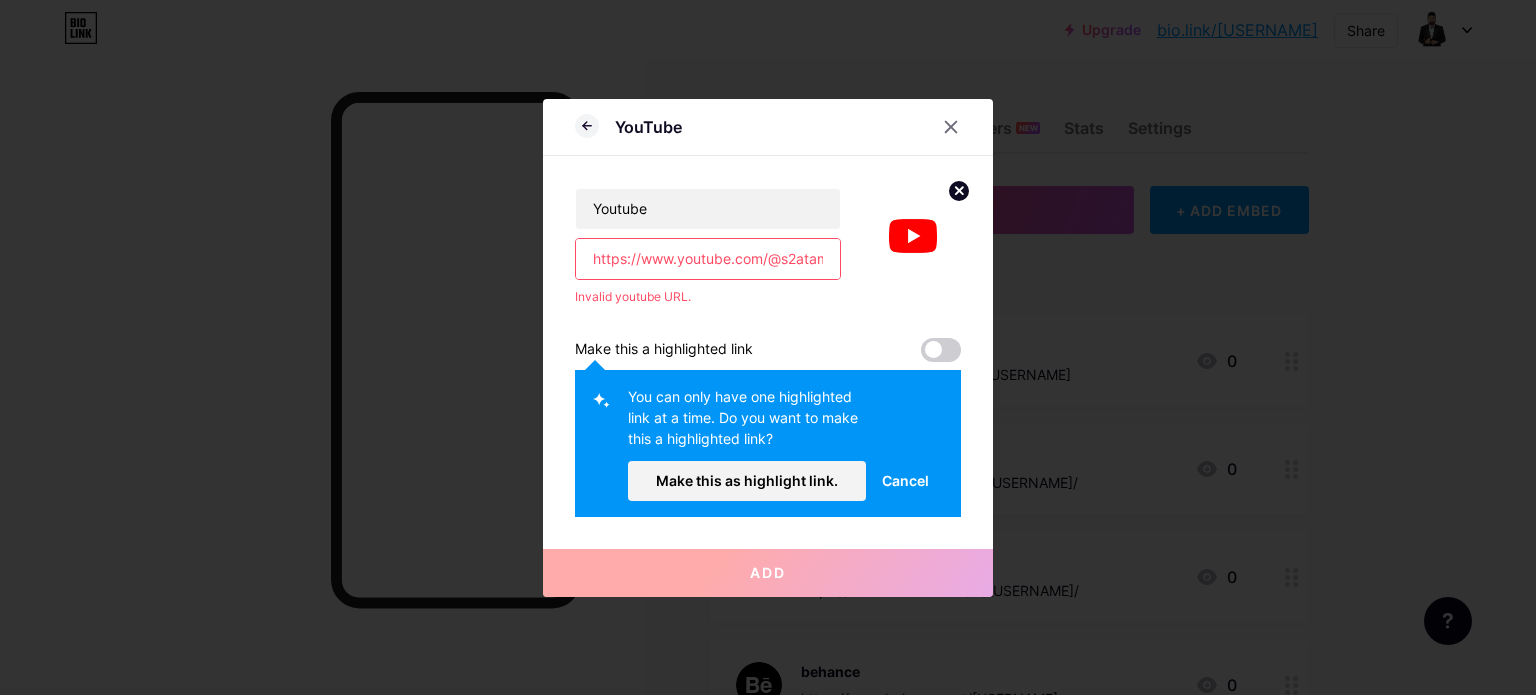 scroll, scrollTop: 0, scrollLeft: 39, axis: horizontal 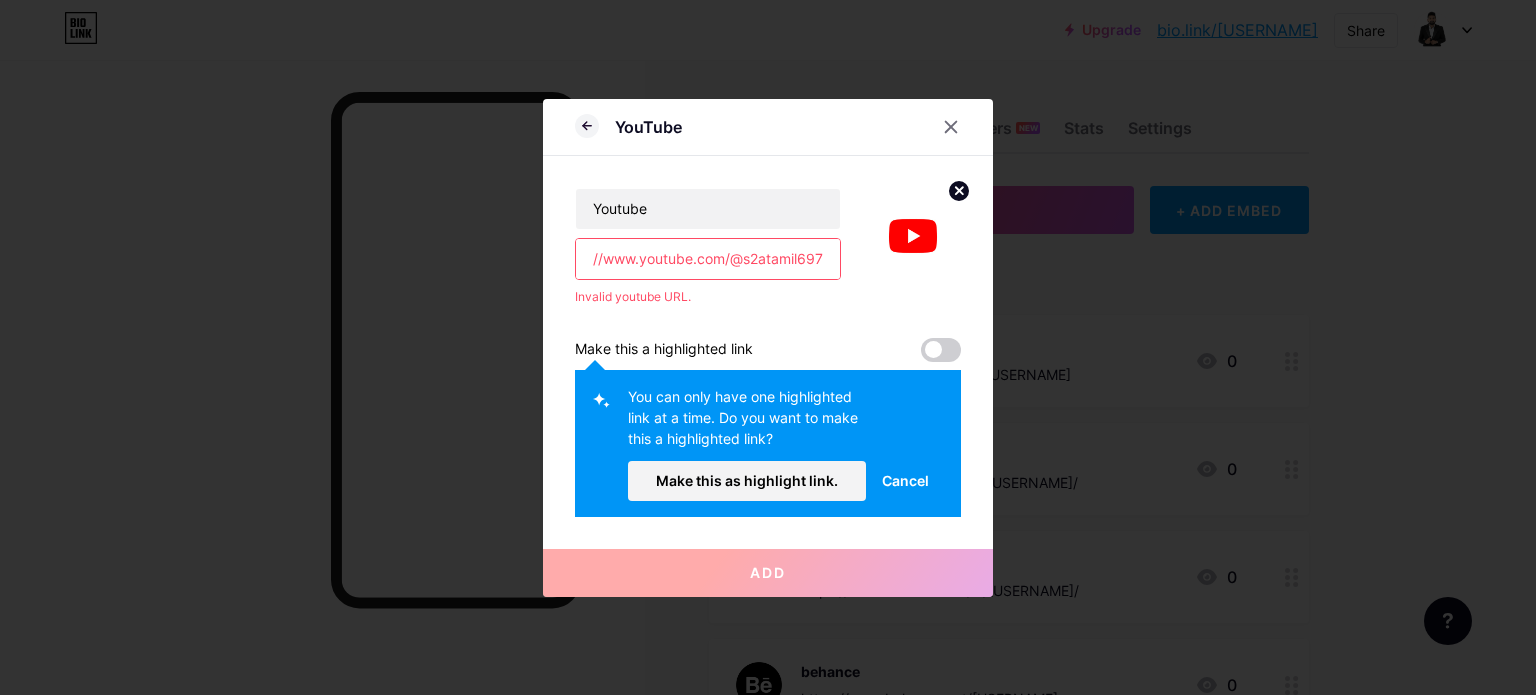 type on "https://www.youtube.com/@[USERNAME]" 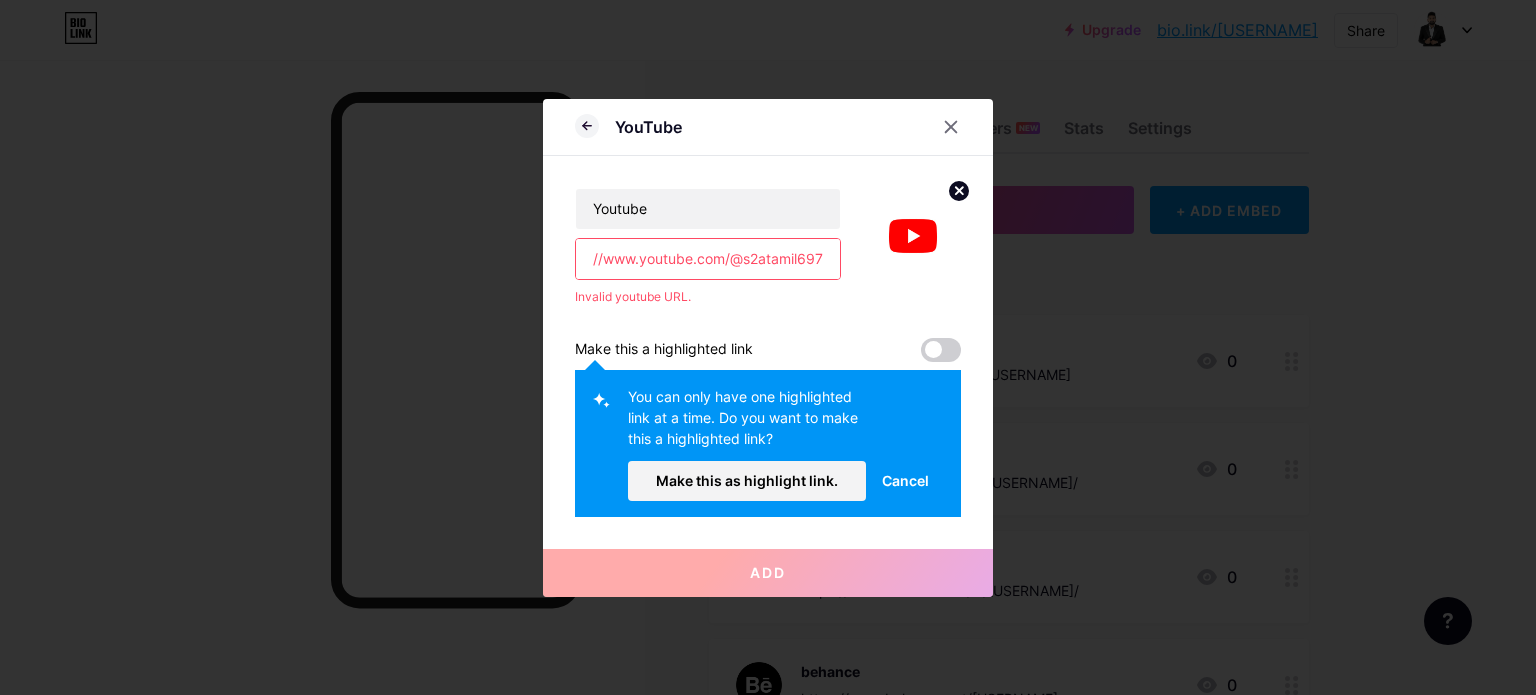 scroll, scrollTop: 0, scrollLeft: 0, axis: both 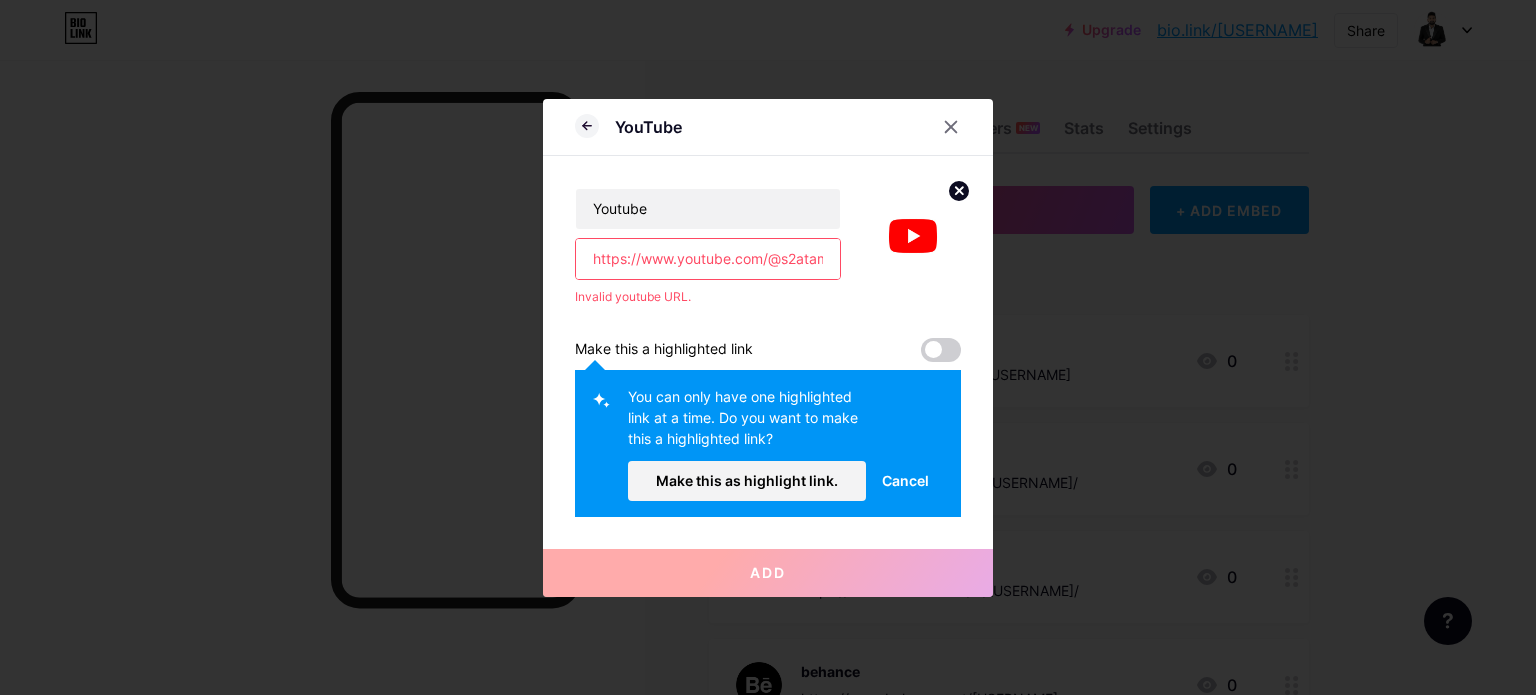 click on "https://www.youtube.com/@[USERNAME]" at bounding box center [708, 259] 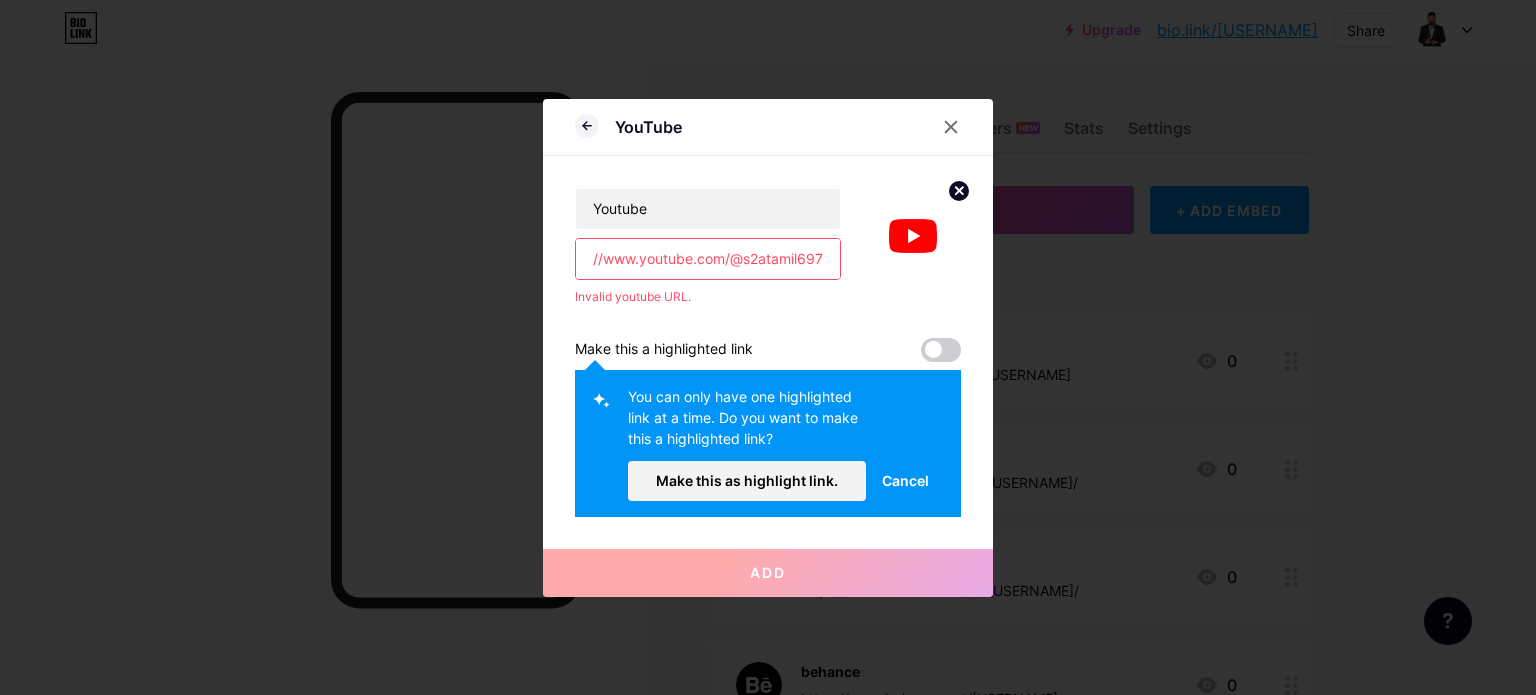 click at bounding box center (901, 247) 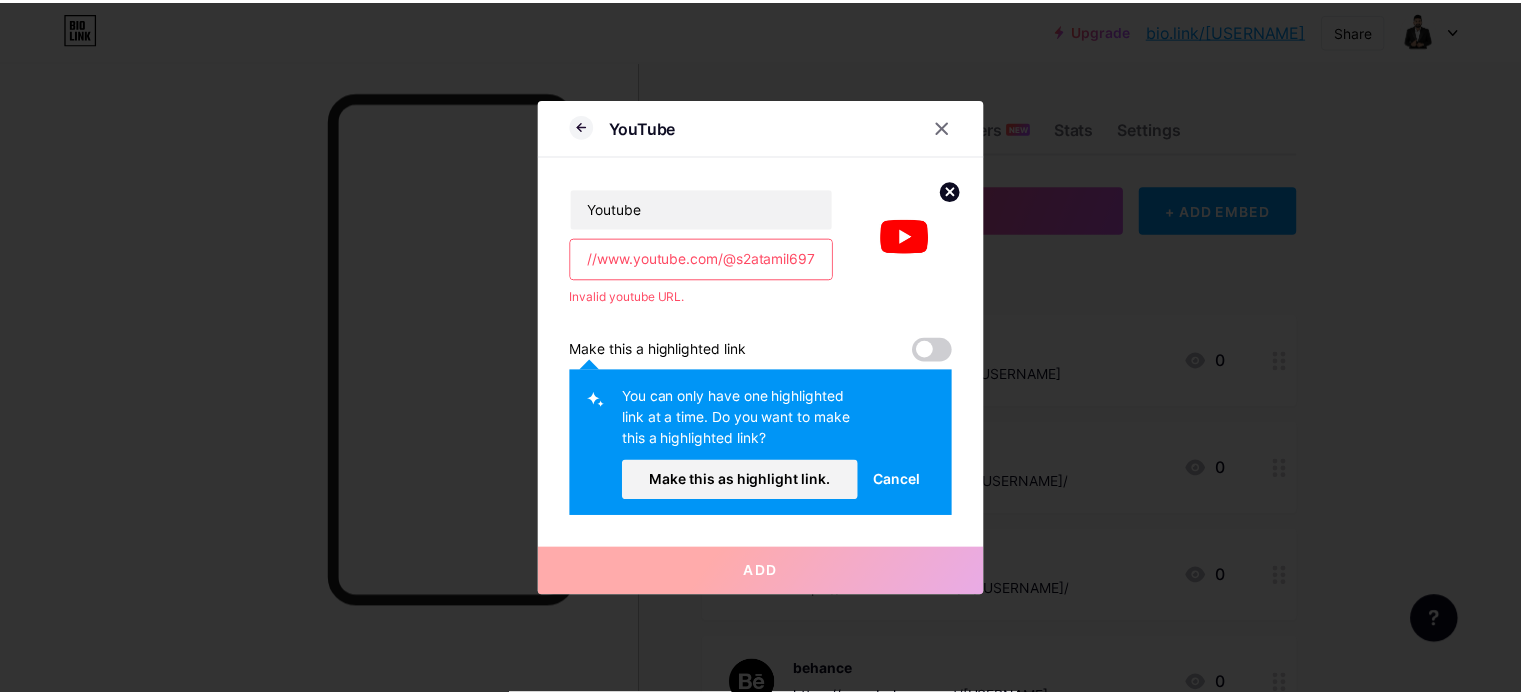 scroll, scrollTop: 0, scrollLeft: 0, axis: both 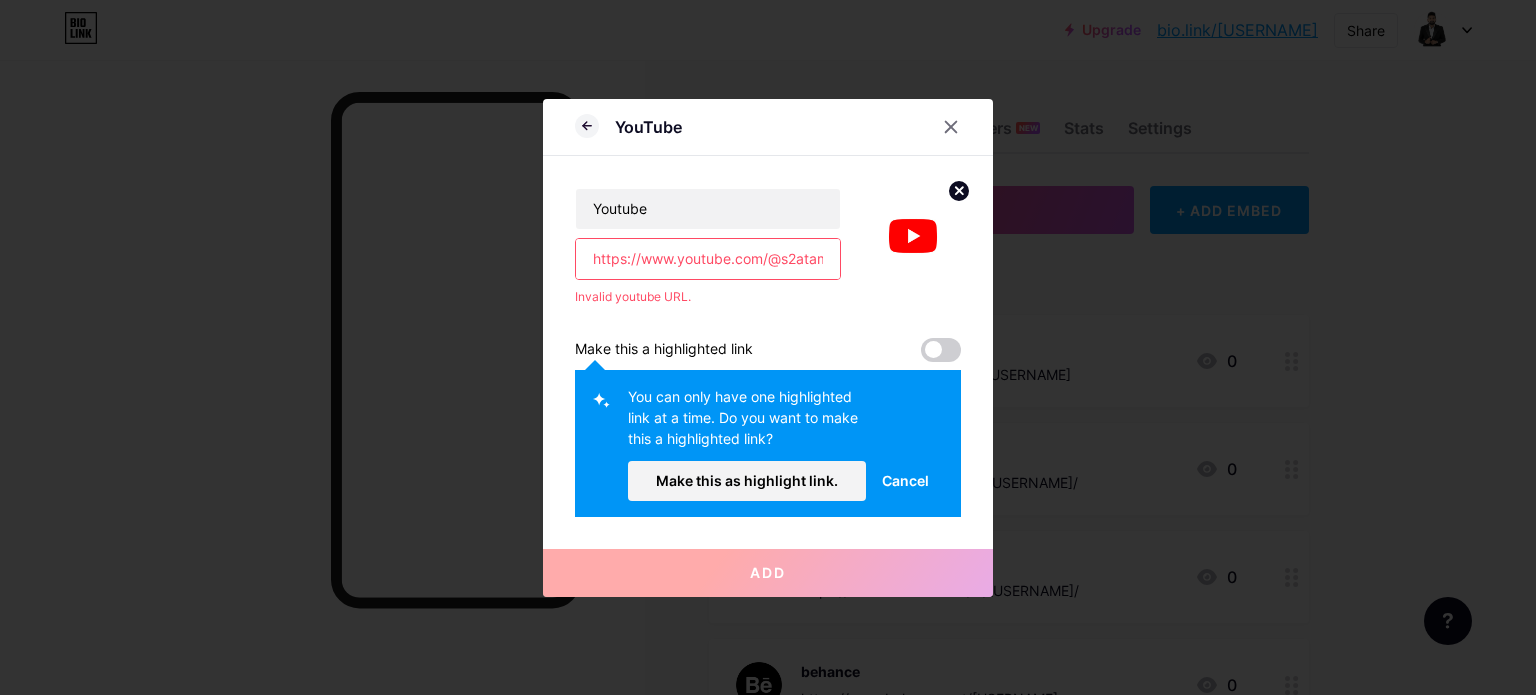 click on "Cancel" at bounding box center (905, 480) 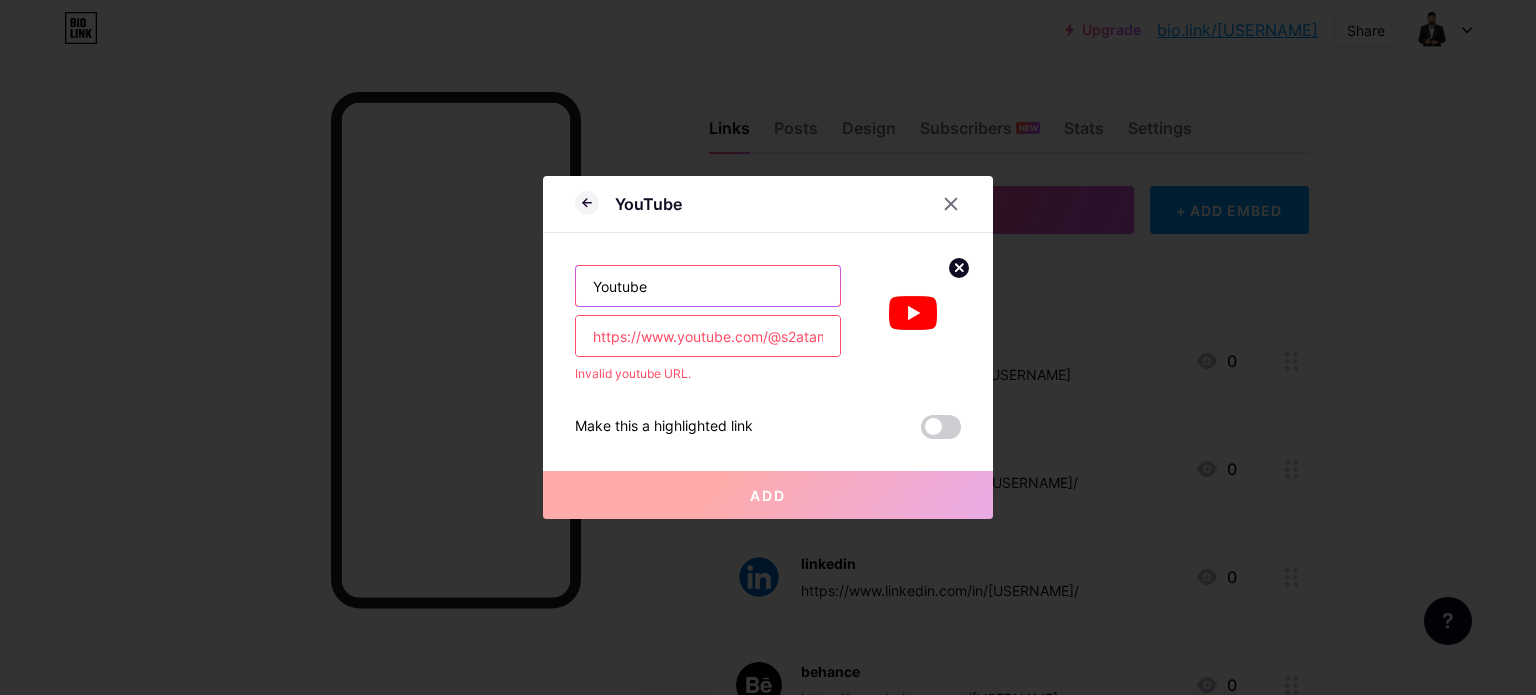 drag, startPoint x: 654, startPoint y: 284, endPoint x: 553, endPoint y: 287, distance: 101.04455 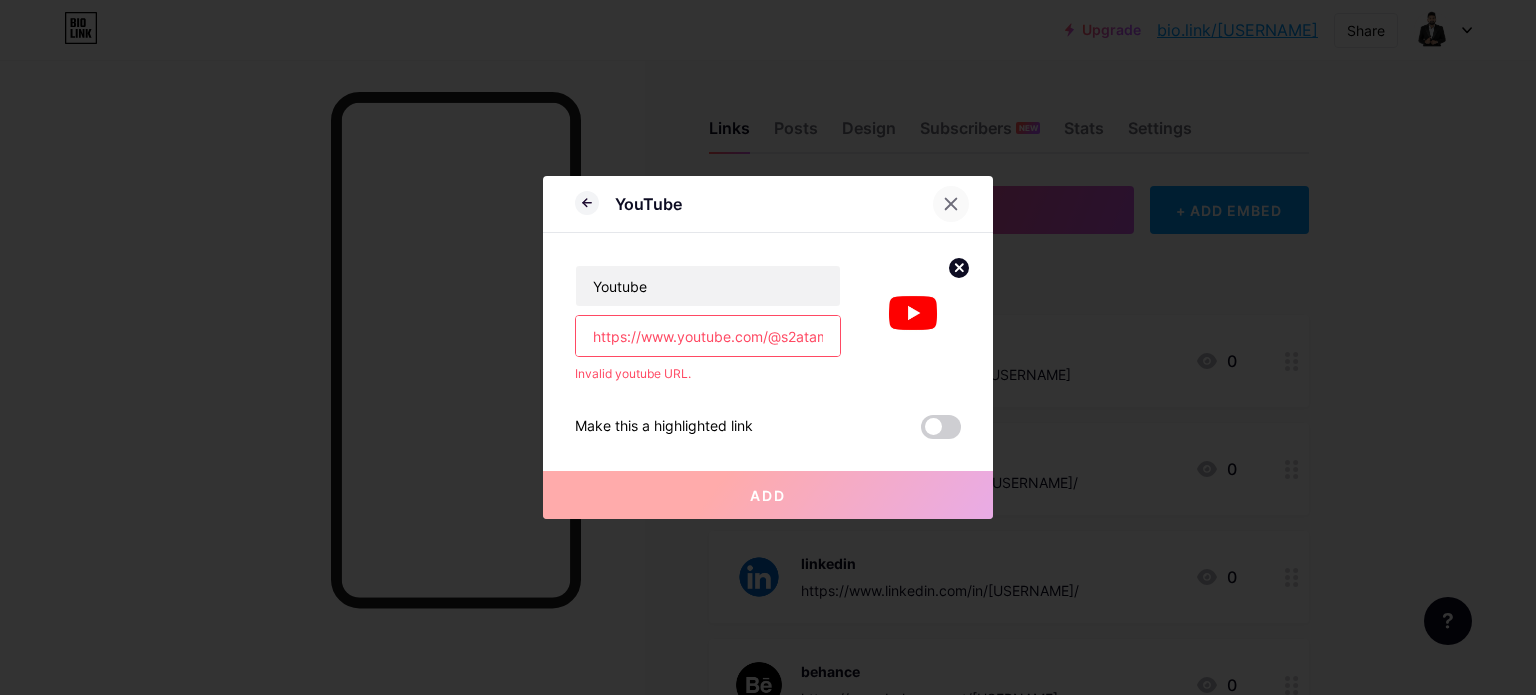 click 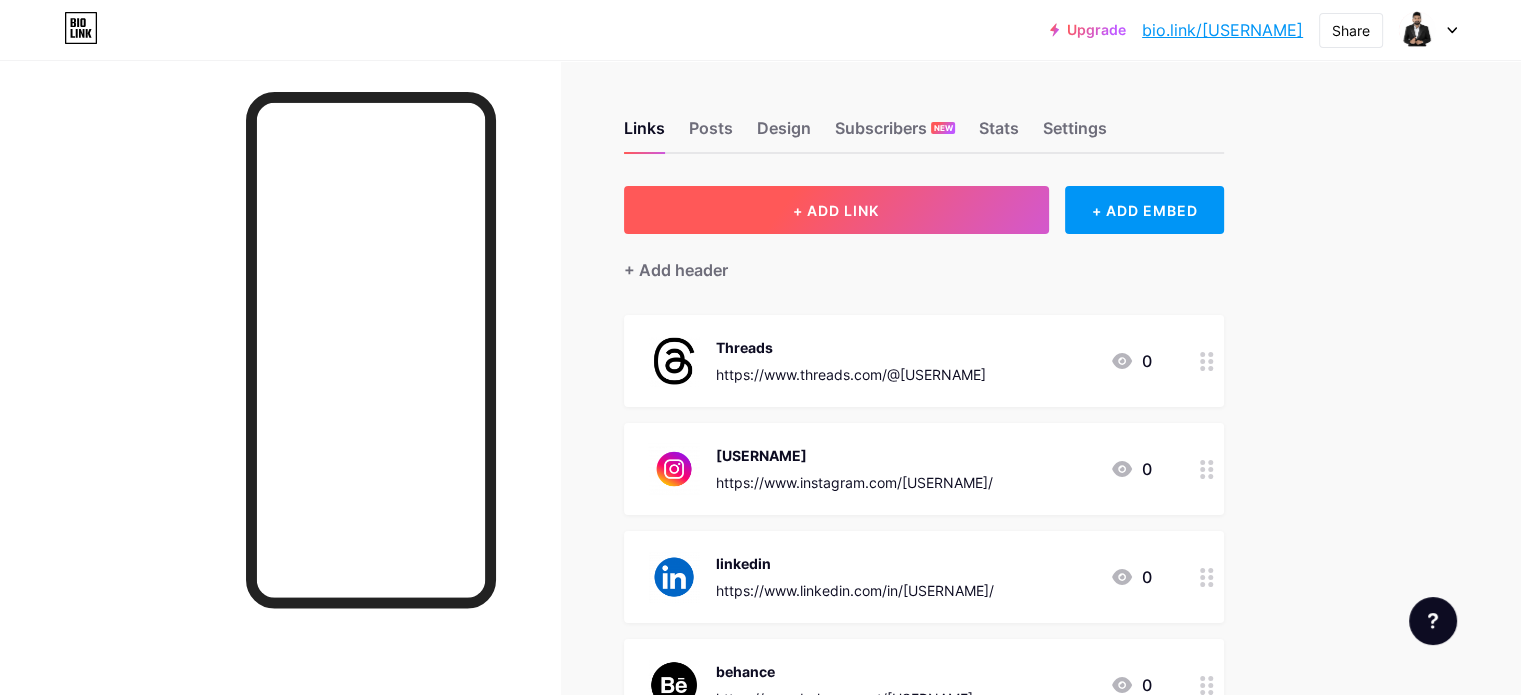 click on "+ ADD LINK" at bounding box center [836, 210] 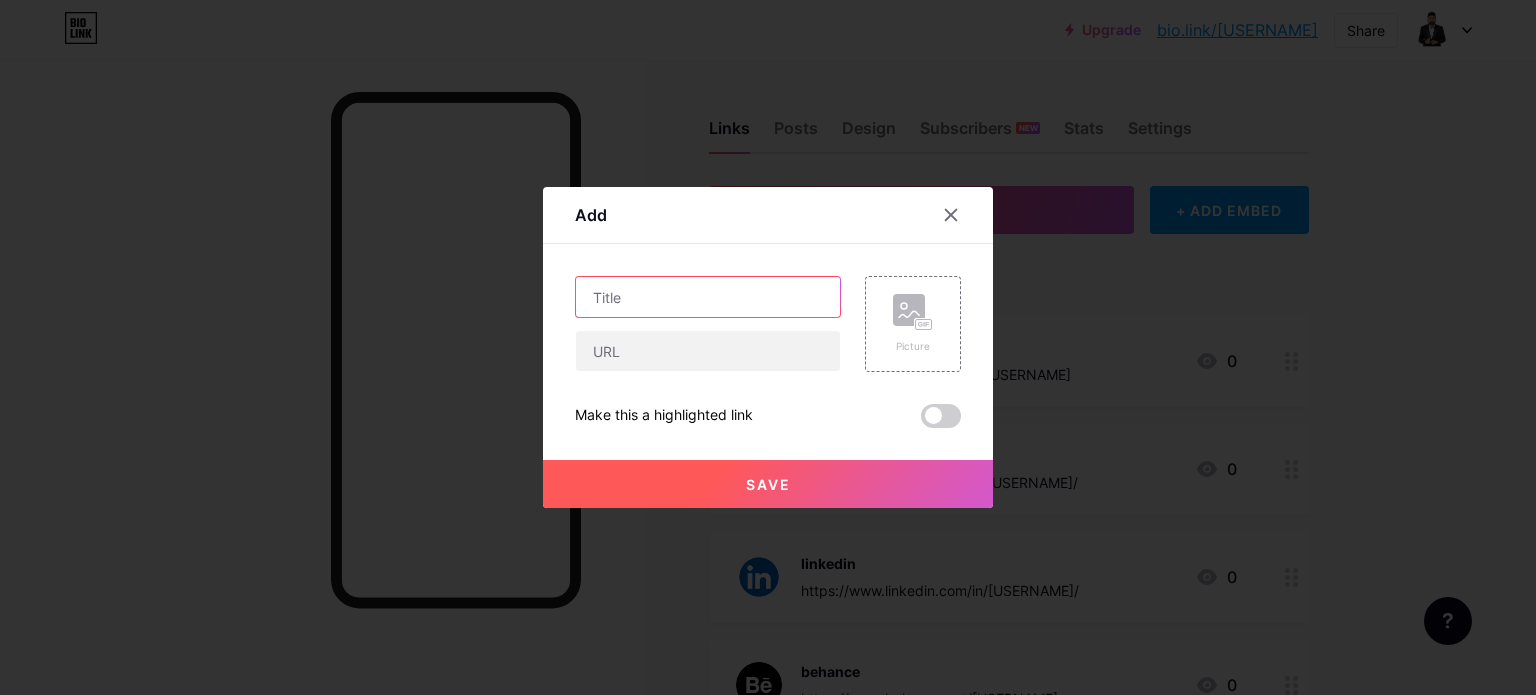 click at bounding box center [708, 297] 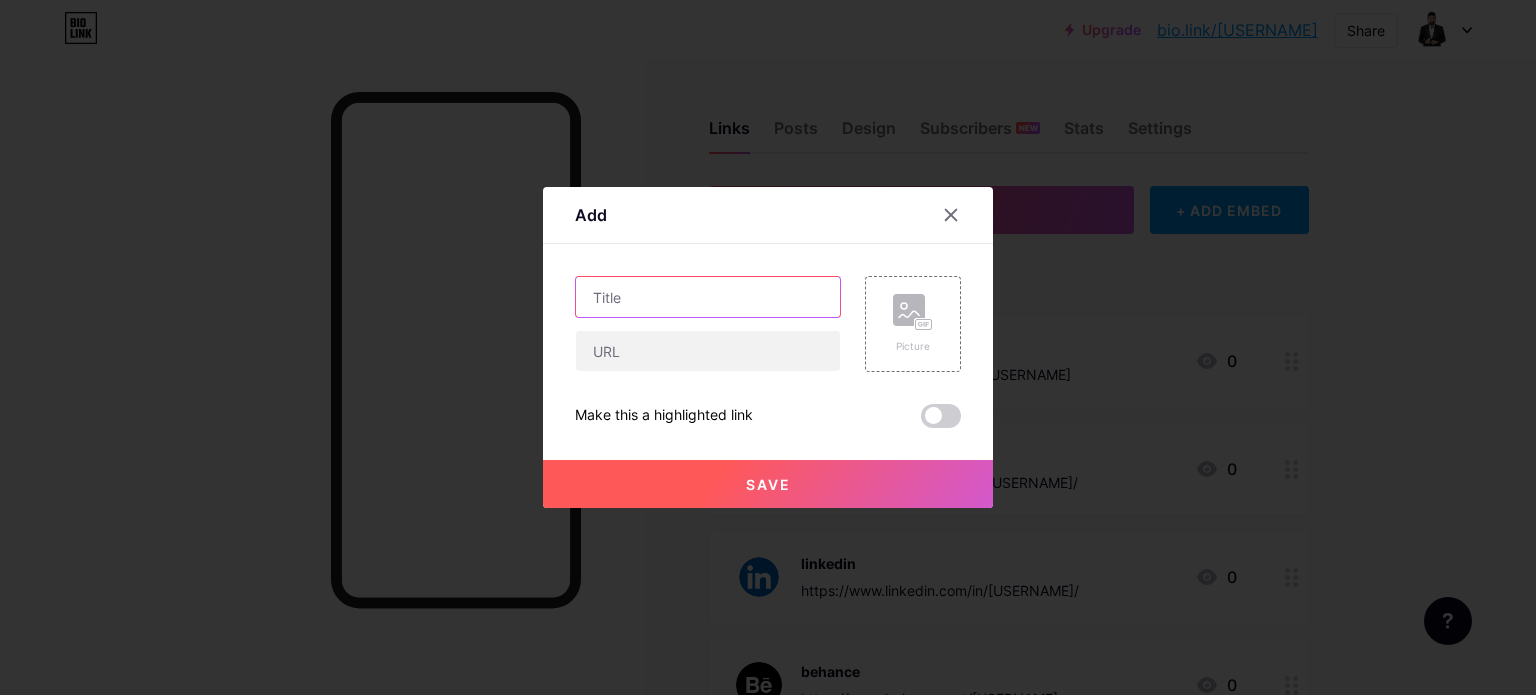 paste on "Youtube" 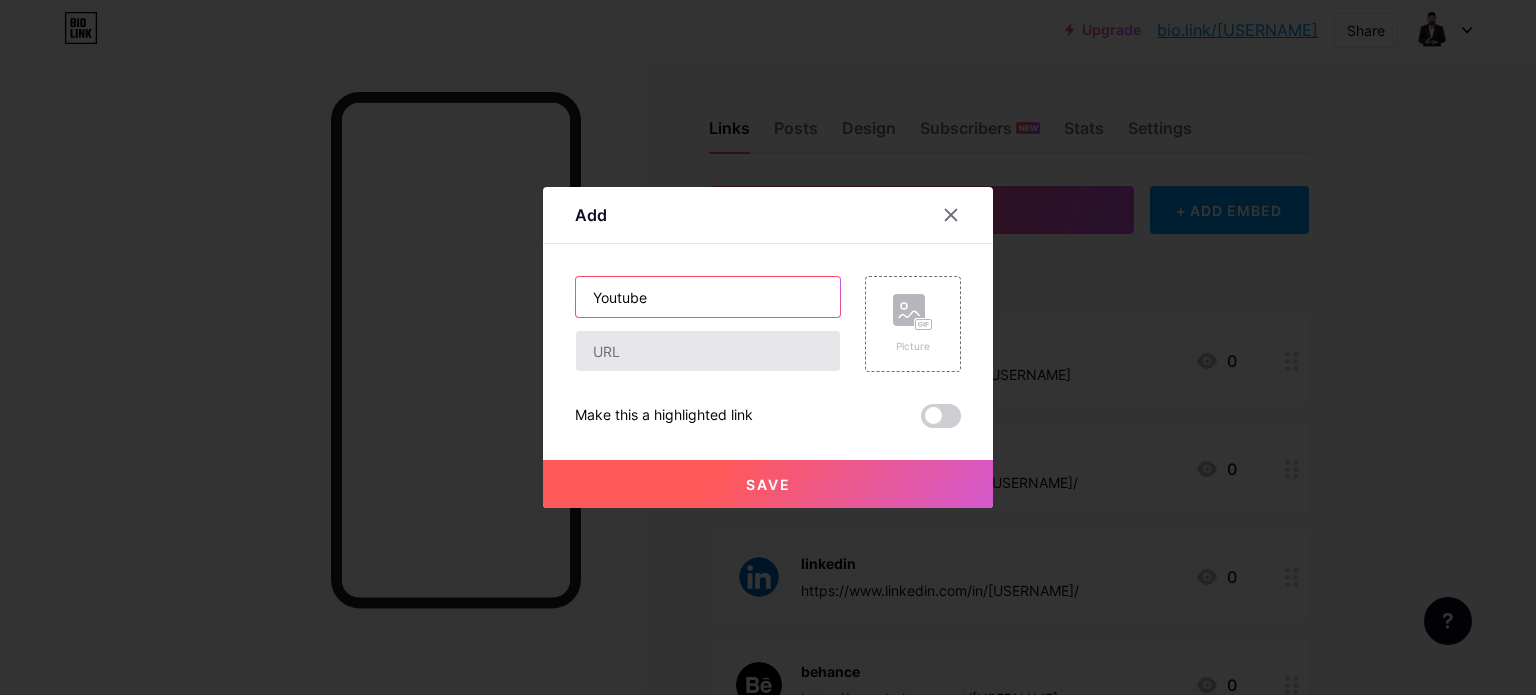 type on "Youtube" 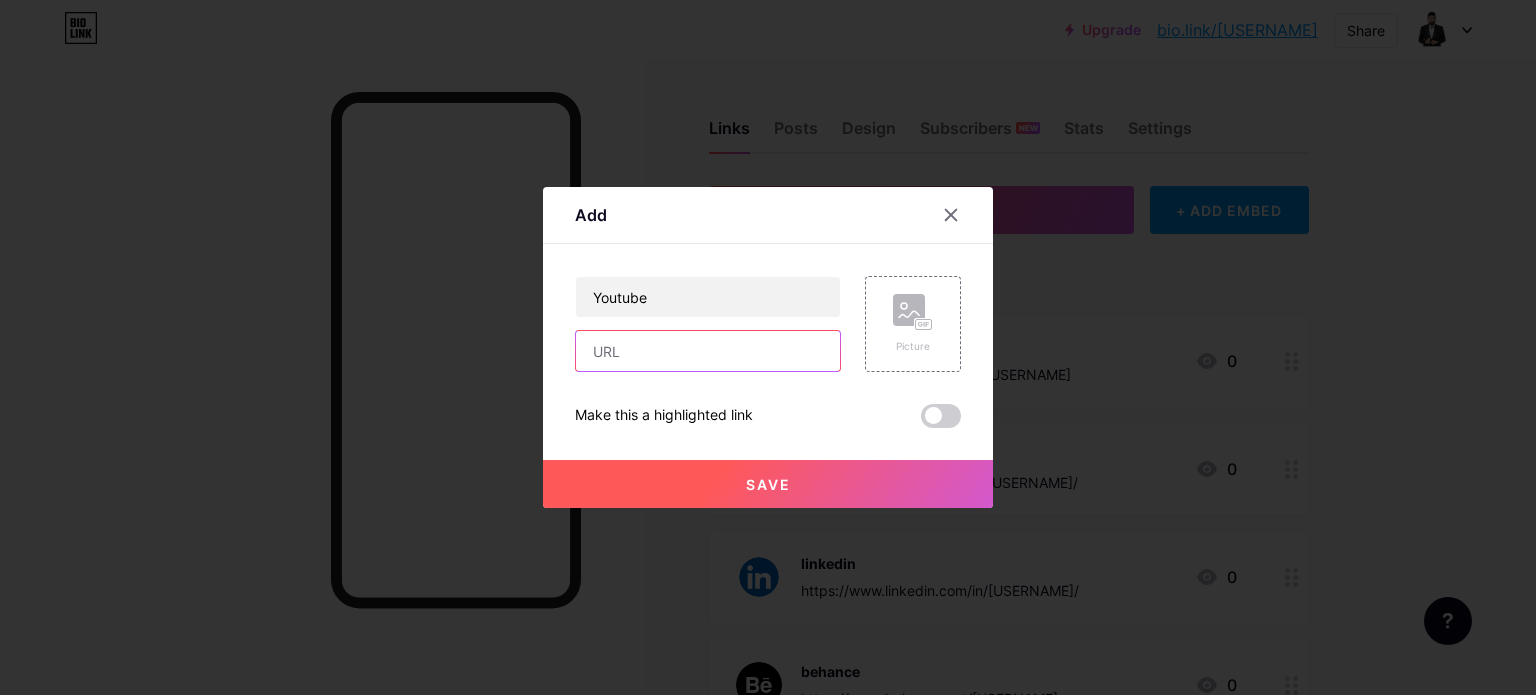 click at bounding box center (708, 351) 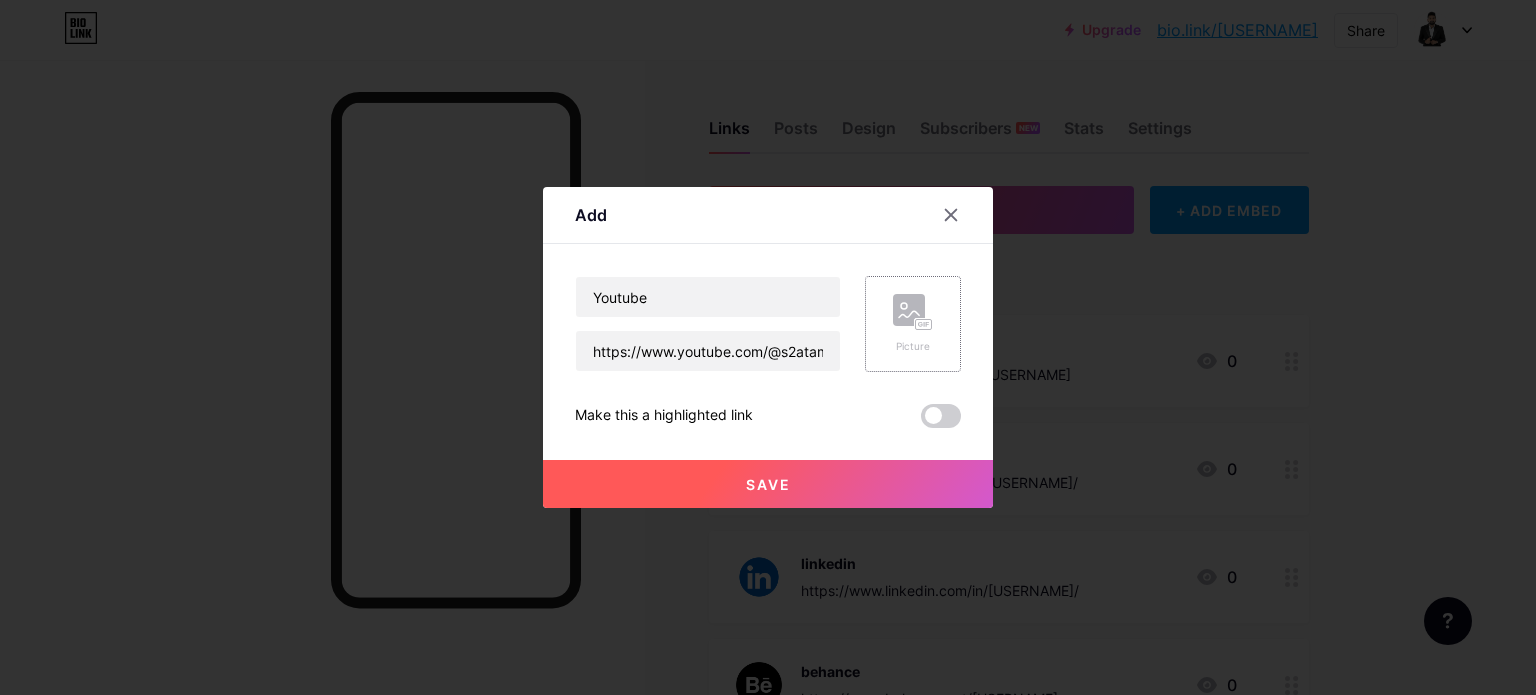 click on "Picture" at bounding box center [913, 324] 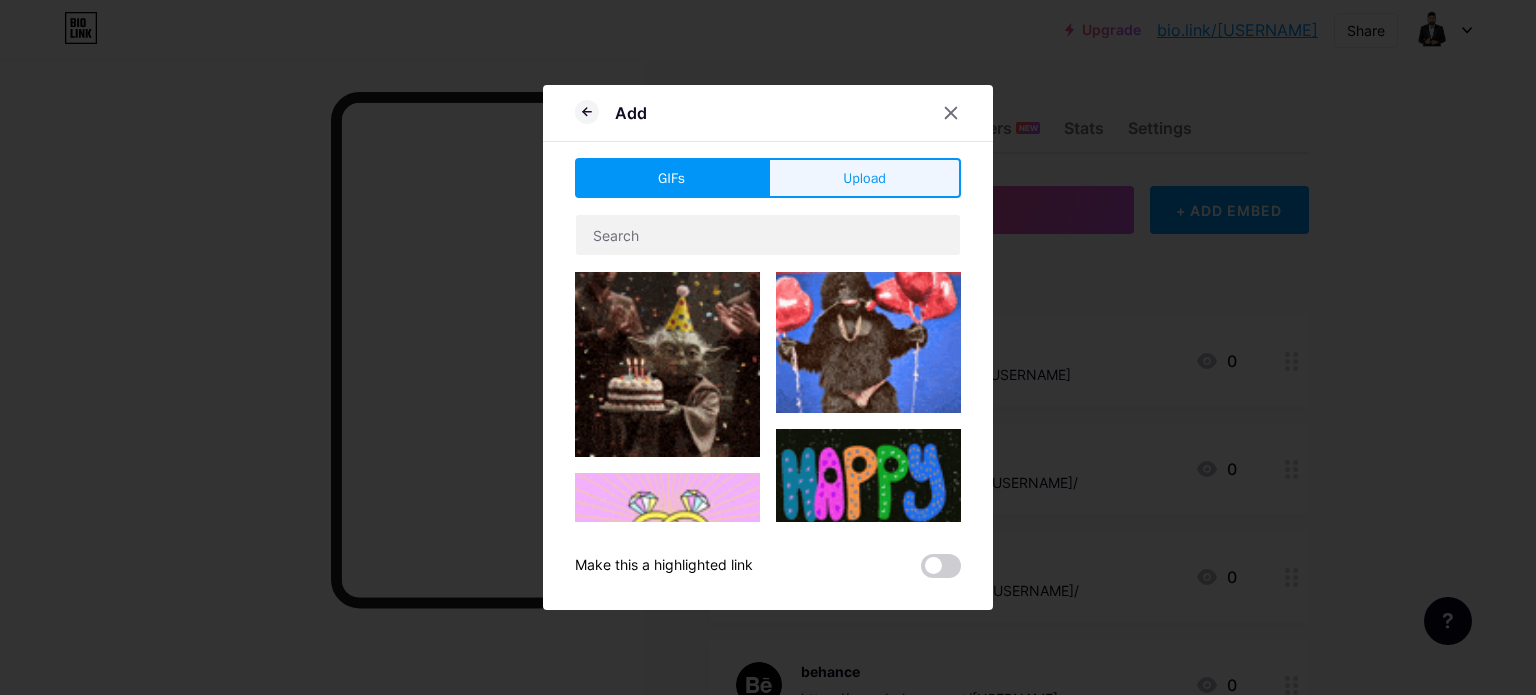 click on "Upload" at bounding box center [864, 178] 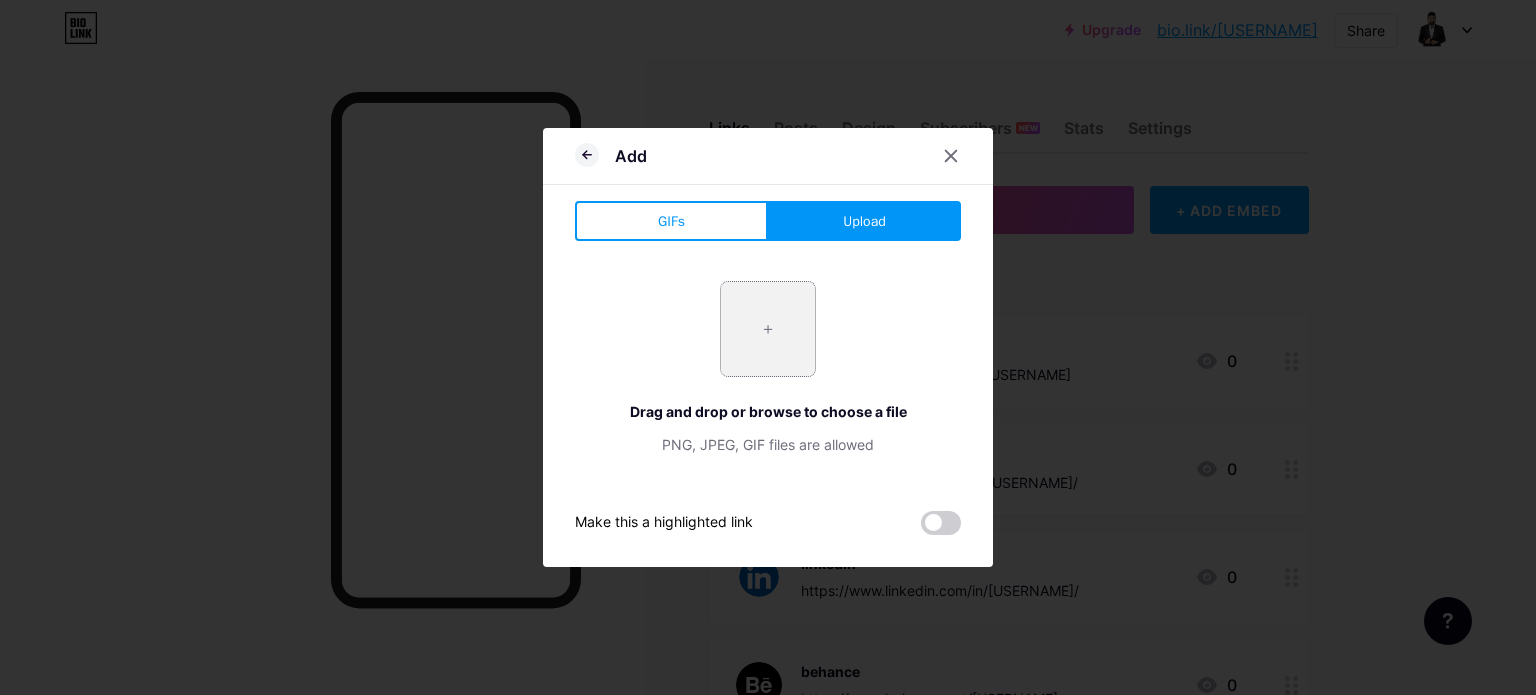click at bounding box center [768, 329] 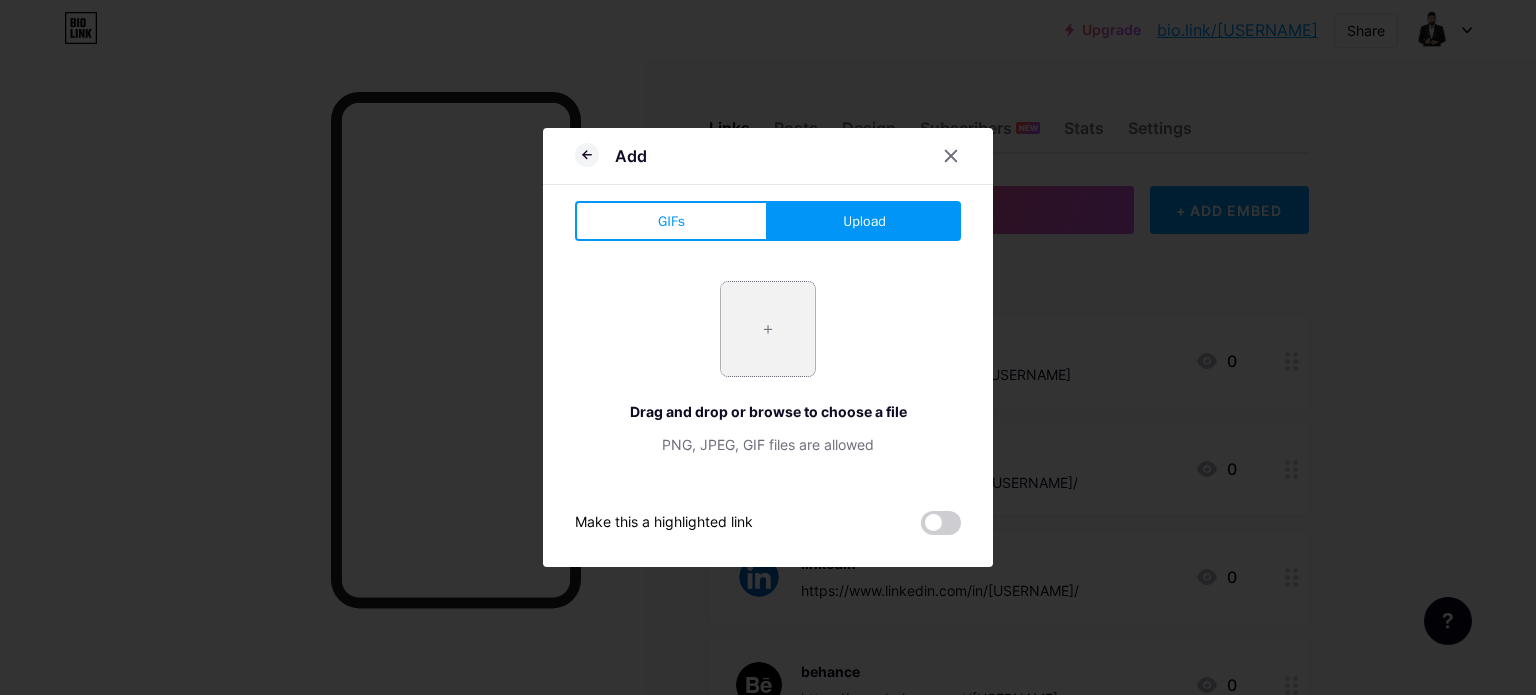 type on "C:\fakepath\7aa56a308691c11ac0d350a3adbede91.jpg" 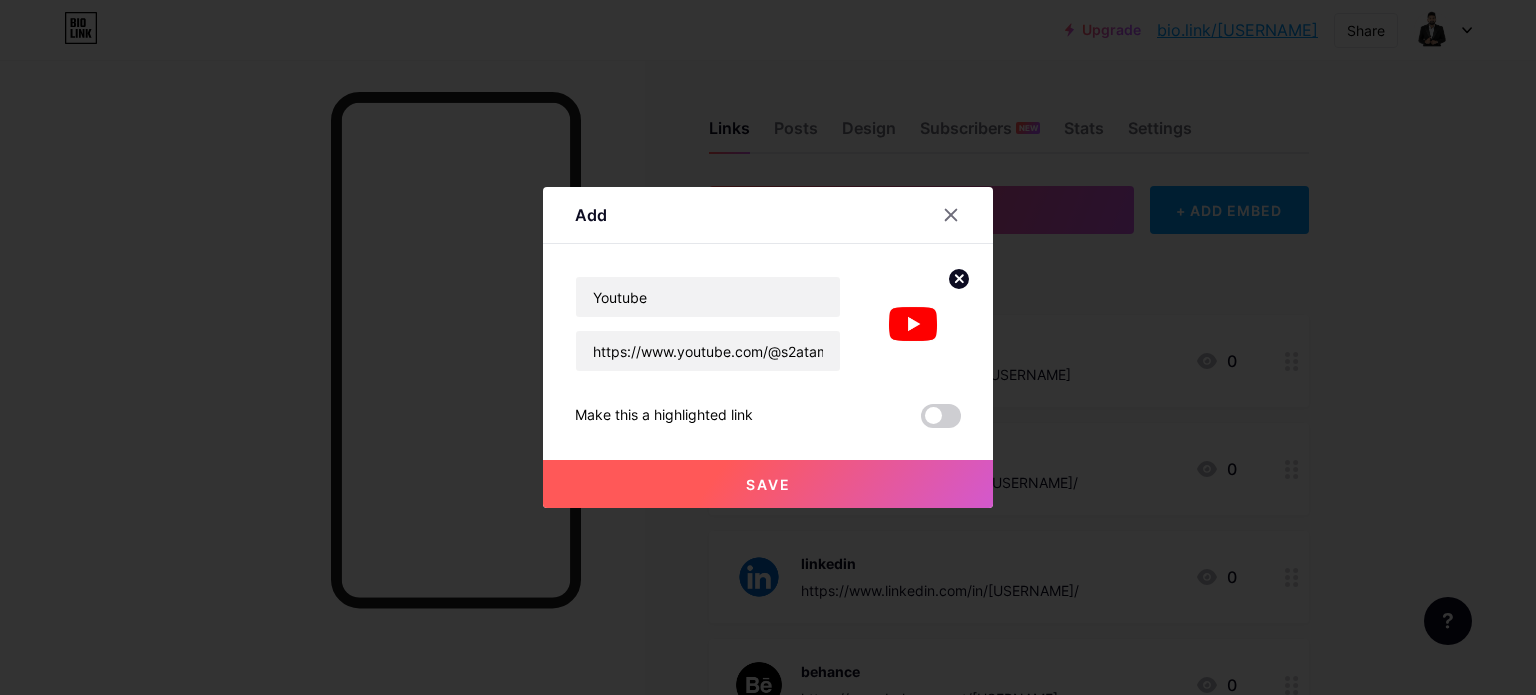 click on "Save" at bounding box center [768, 484] 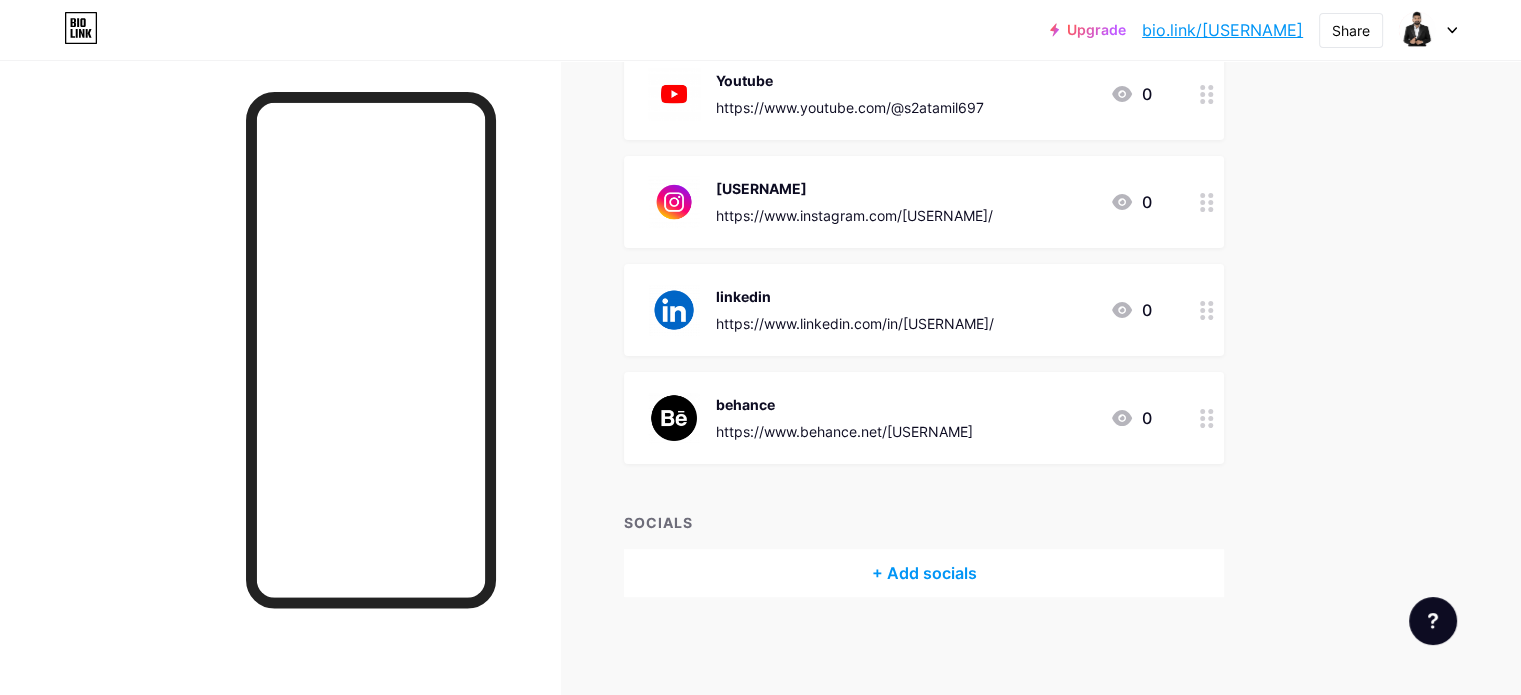 scroll, scrollTop: 0, scrollLeft: 0, axis: both 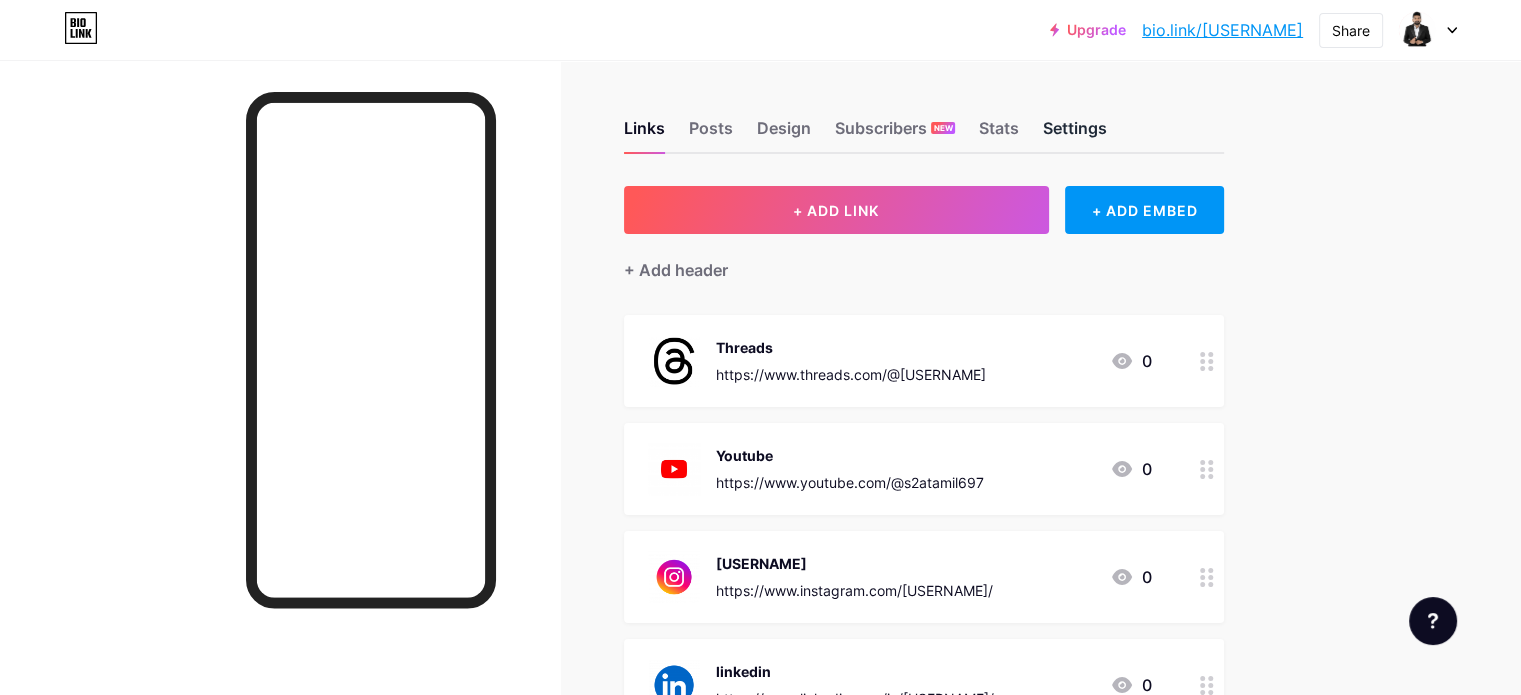 click on "Settings" at bounding box center [1075, 134] 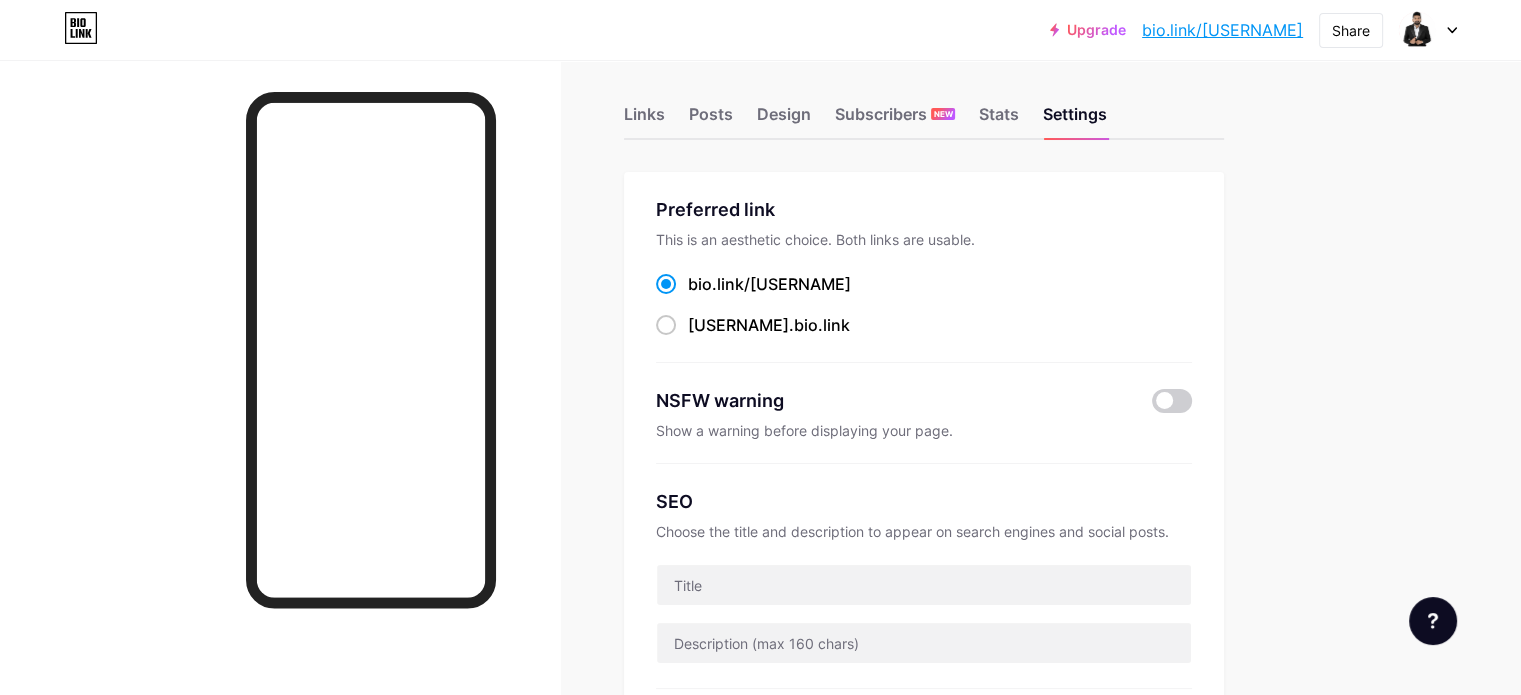 scroll, scrollTop: 0, scrollLeft: 0, axis: both 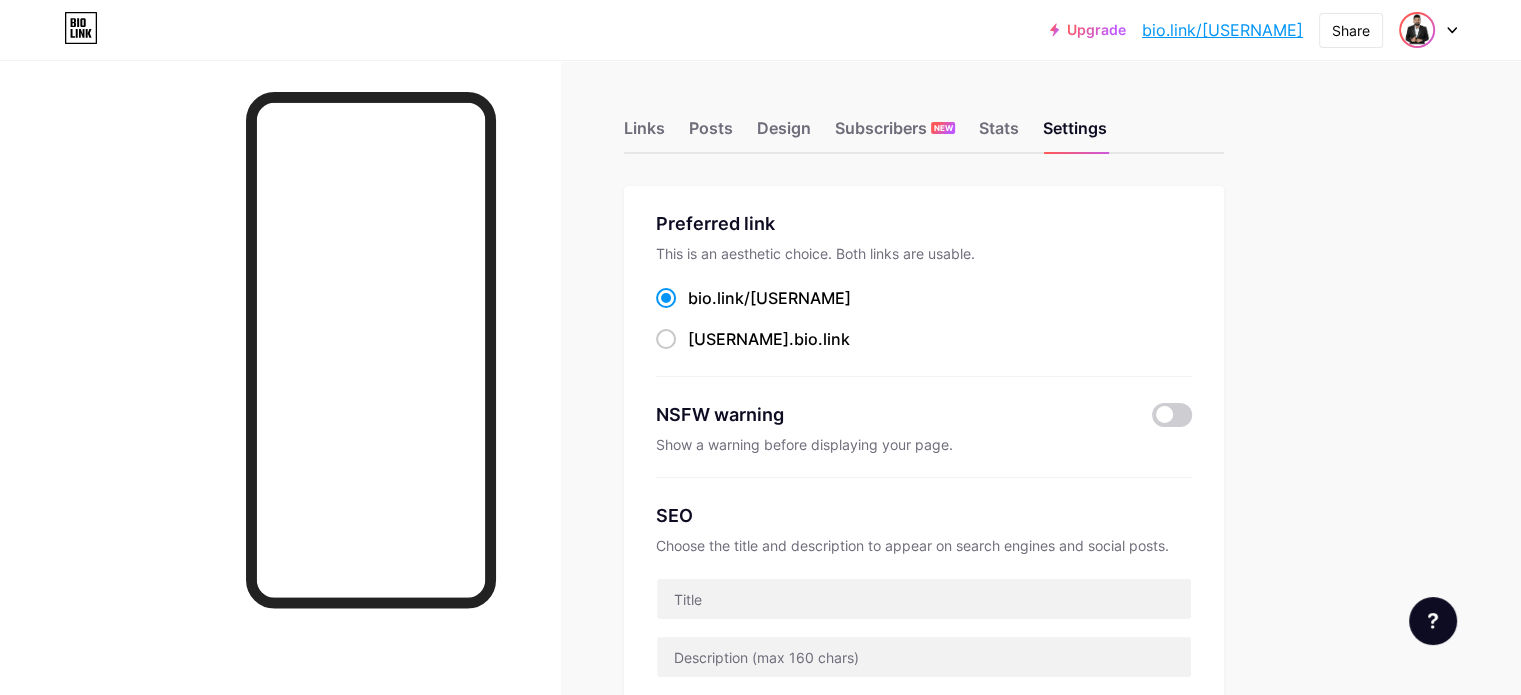 click at bounding box center [1417, 30] 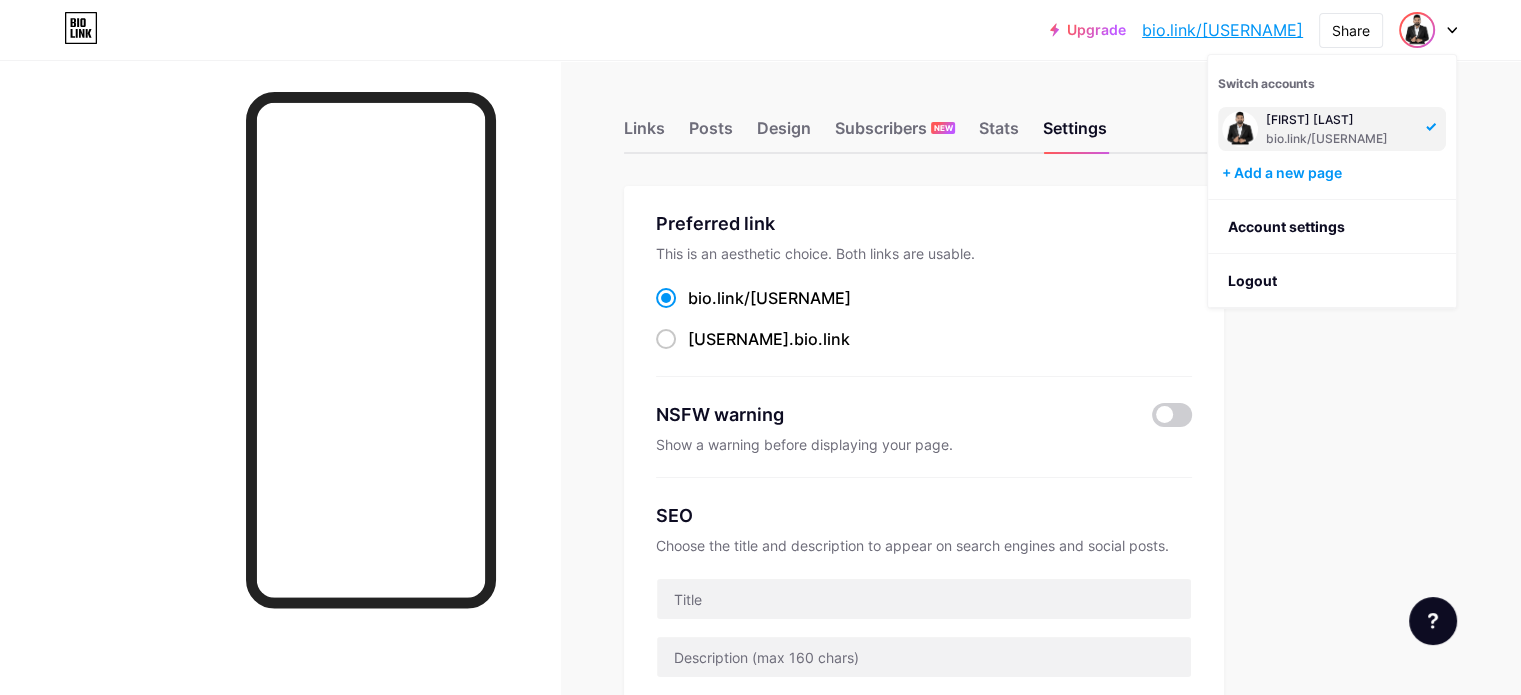 click on "bio.link/[USERNAME]" at bounding box center (1340, 139) 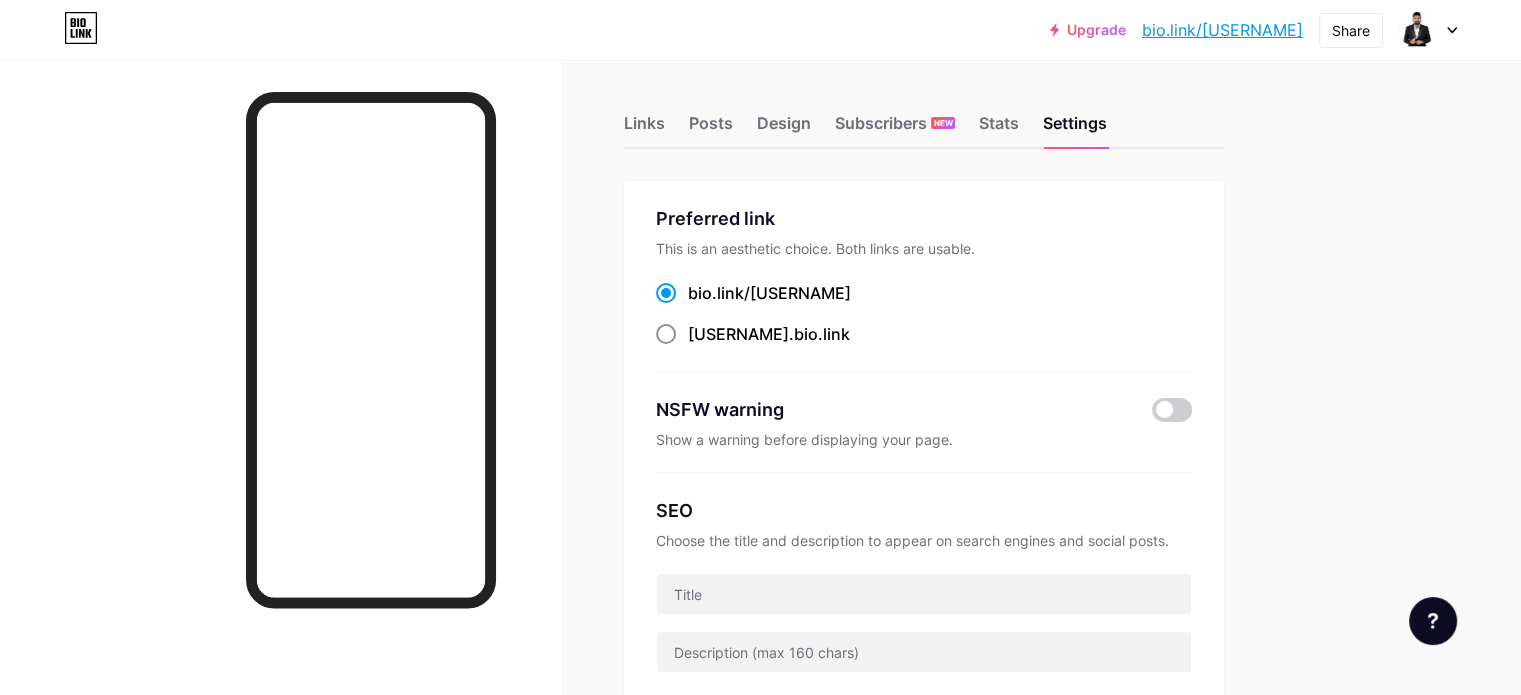 scroll, scrollTop: 0, scrollLeft: 0, axis: both 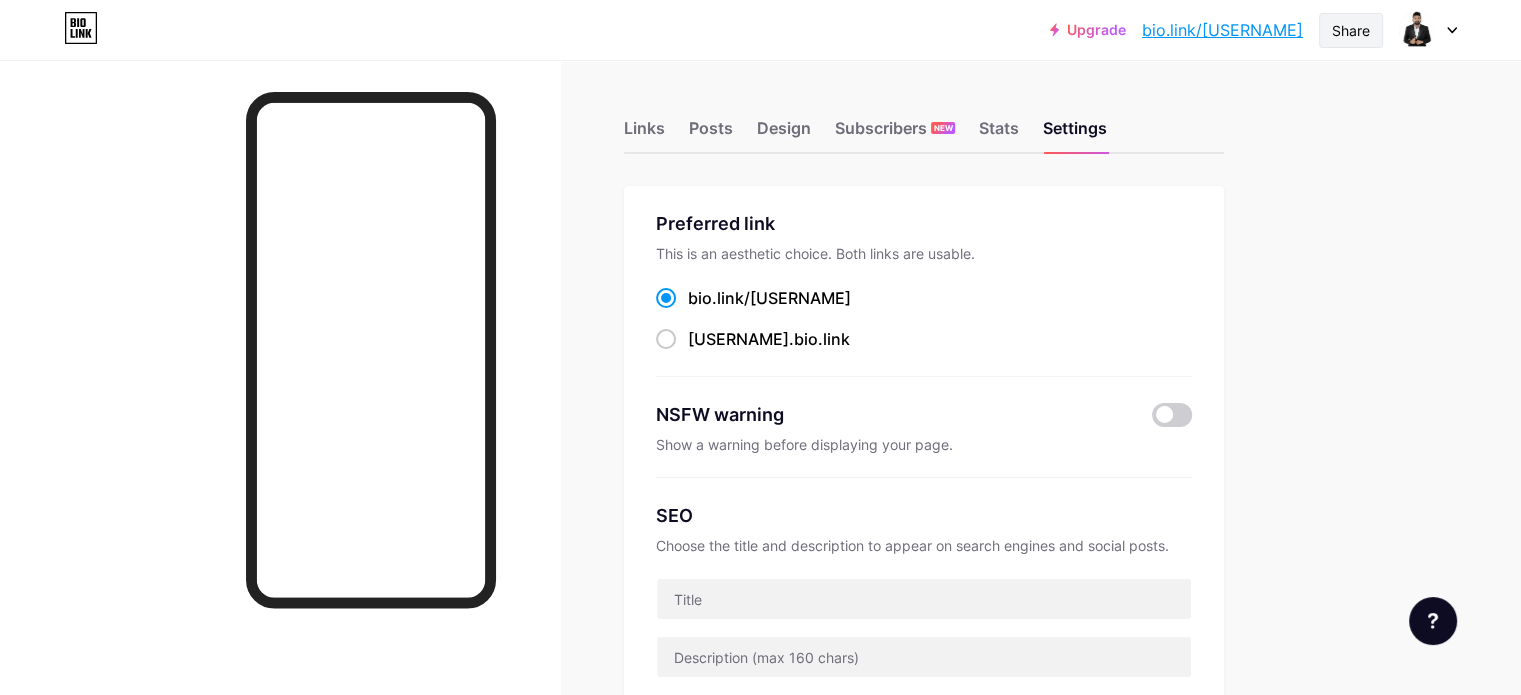 click on "Share" at bounding box center (1351, 30) 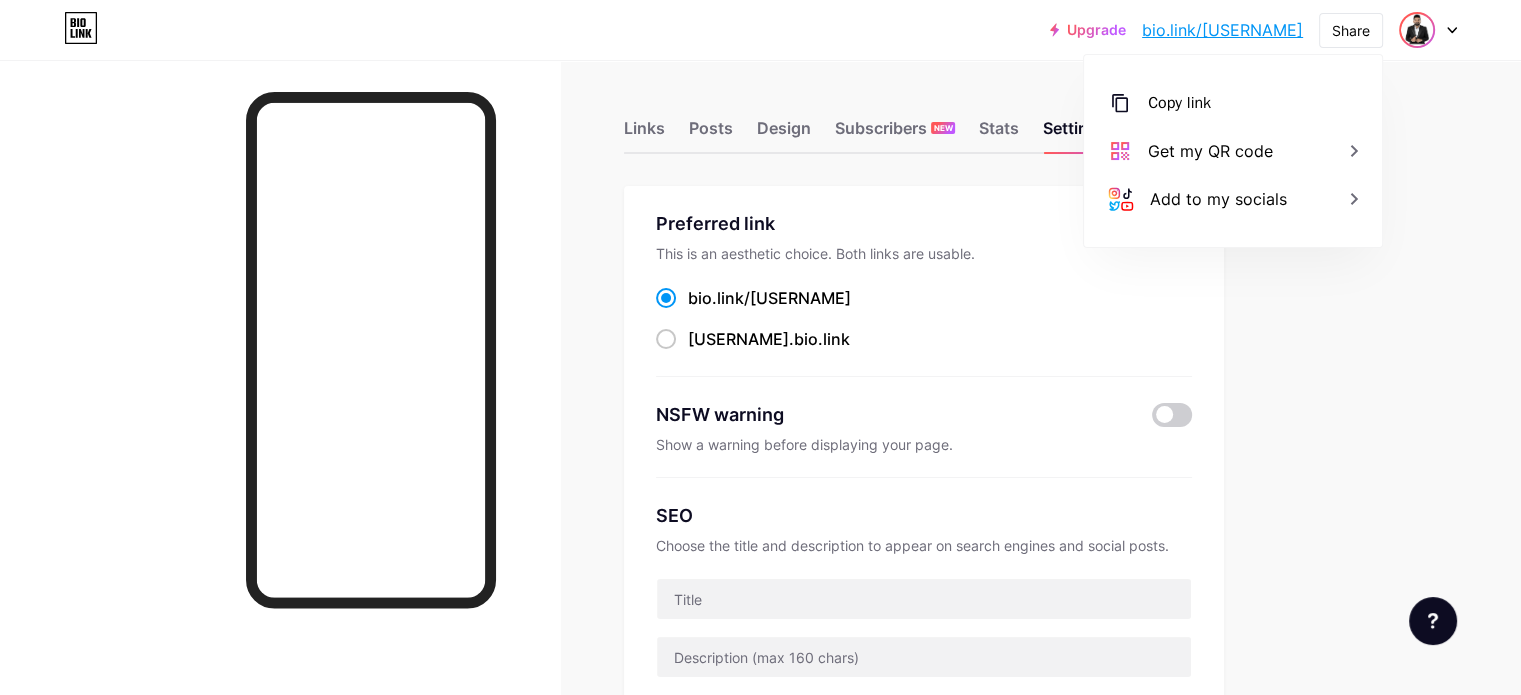 click at bounding box center [1417, 30] 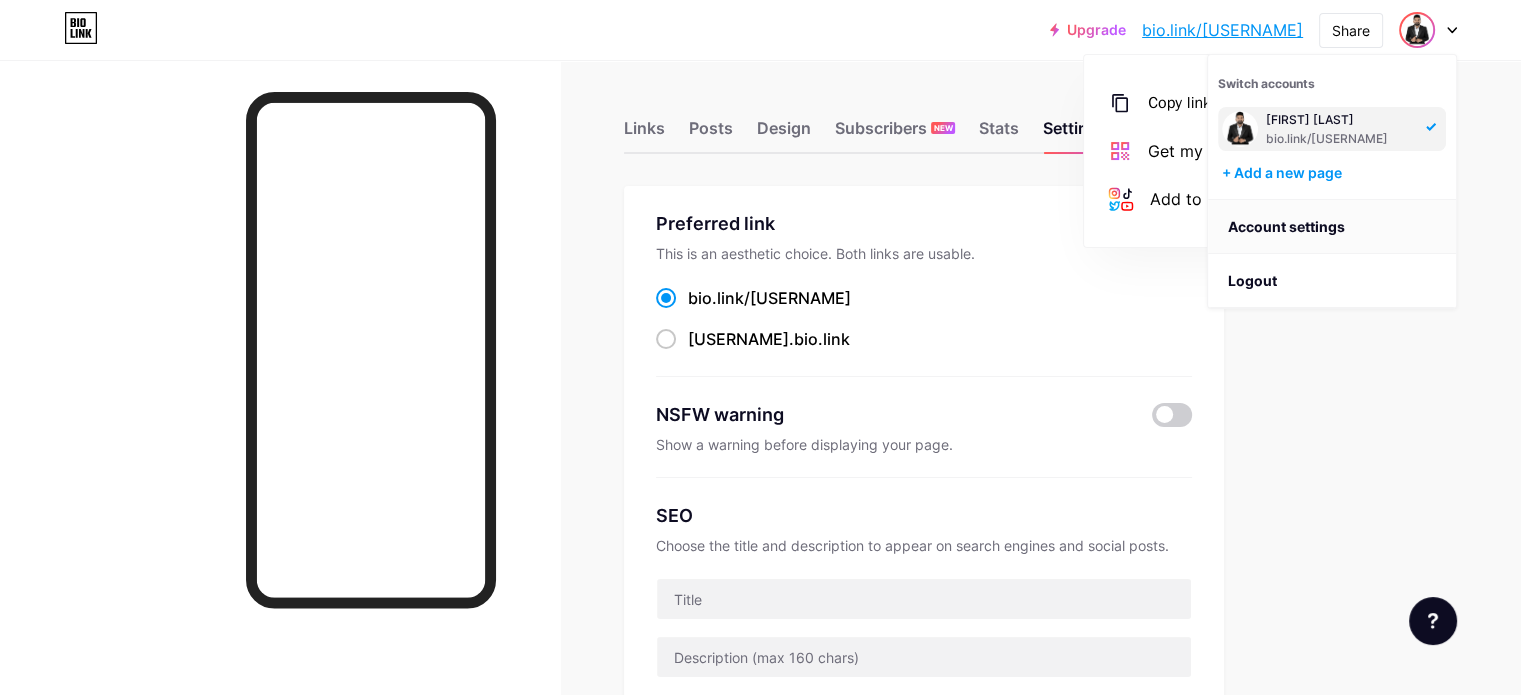 click on "Account settings" at bounding box center (1332, 227) 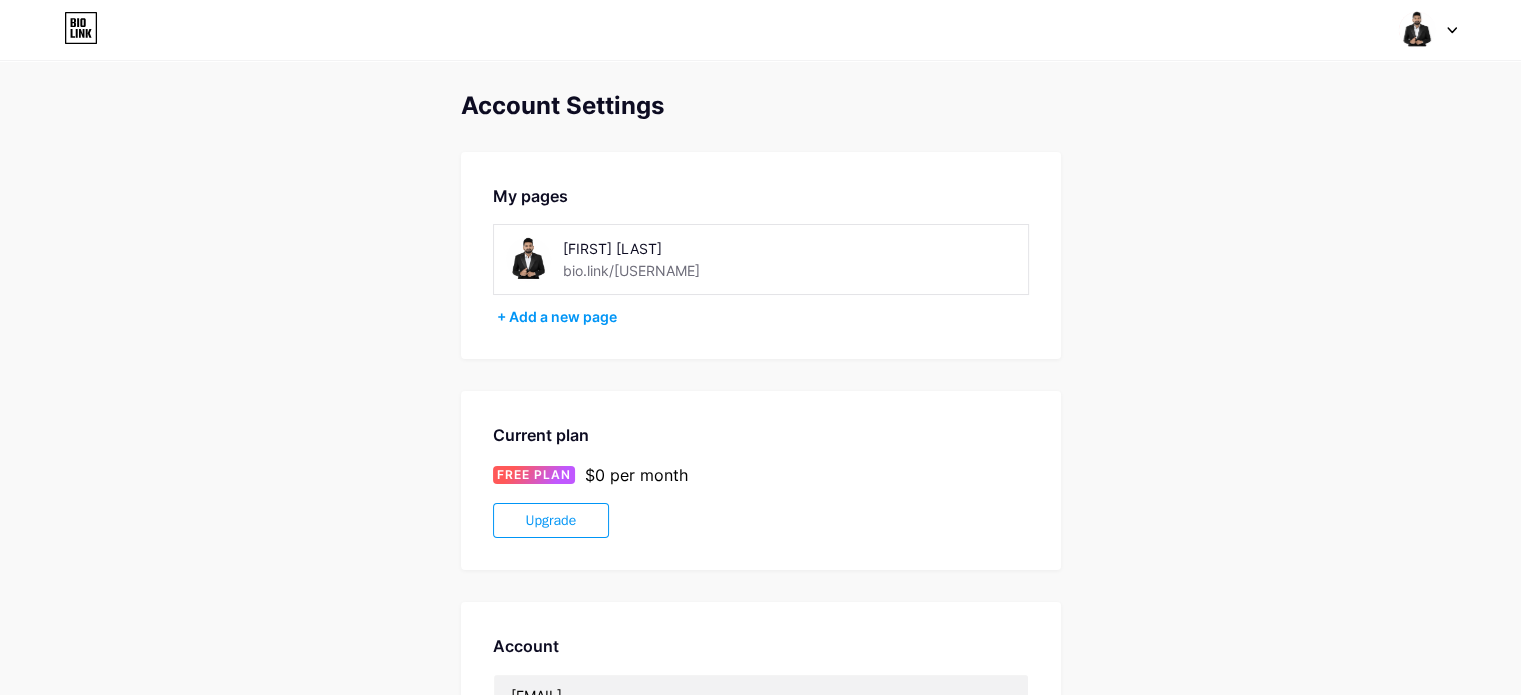 click on "[FIRST] [LAST] bio.link/[USERNAME]" at bounding box center [681, 259] 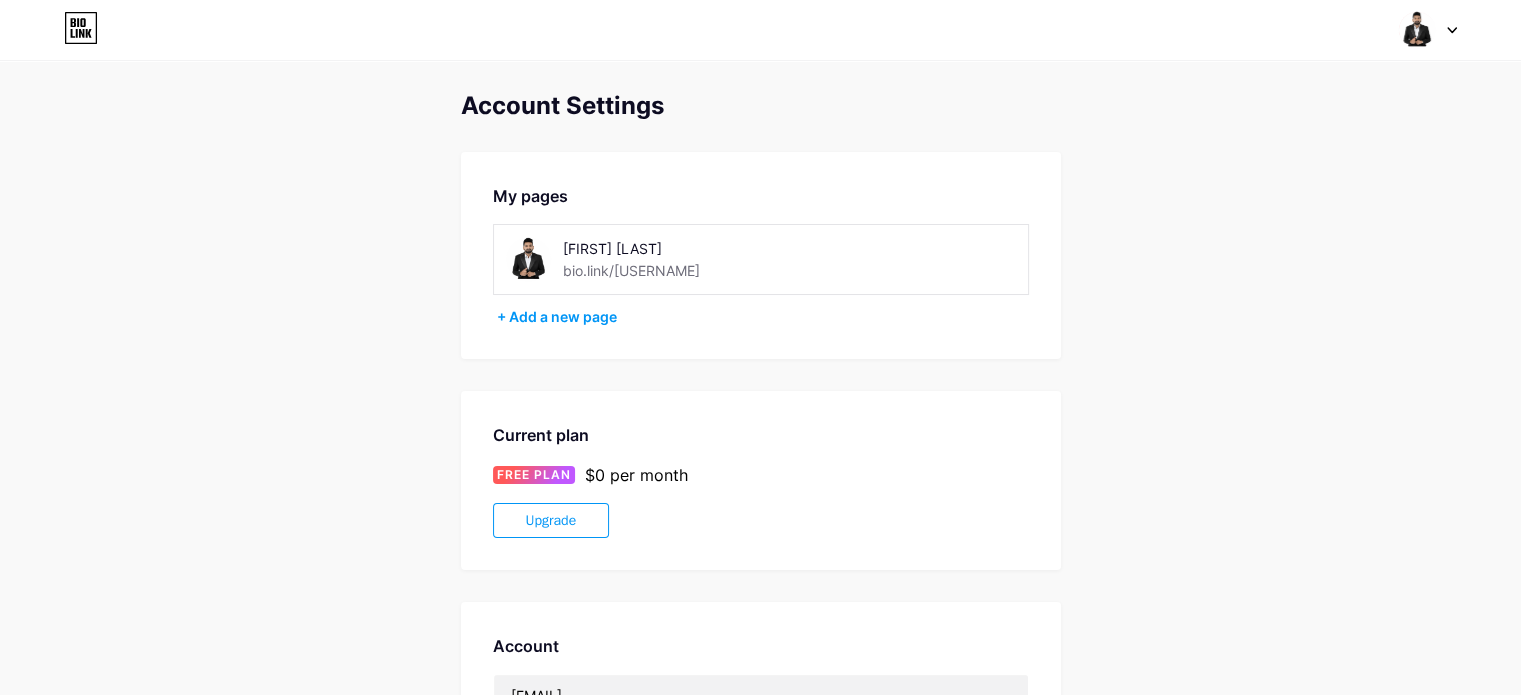 click on "[FIRST] [LAST]" at bounding box center [681, 248] 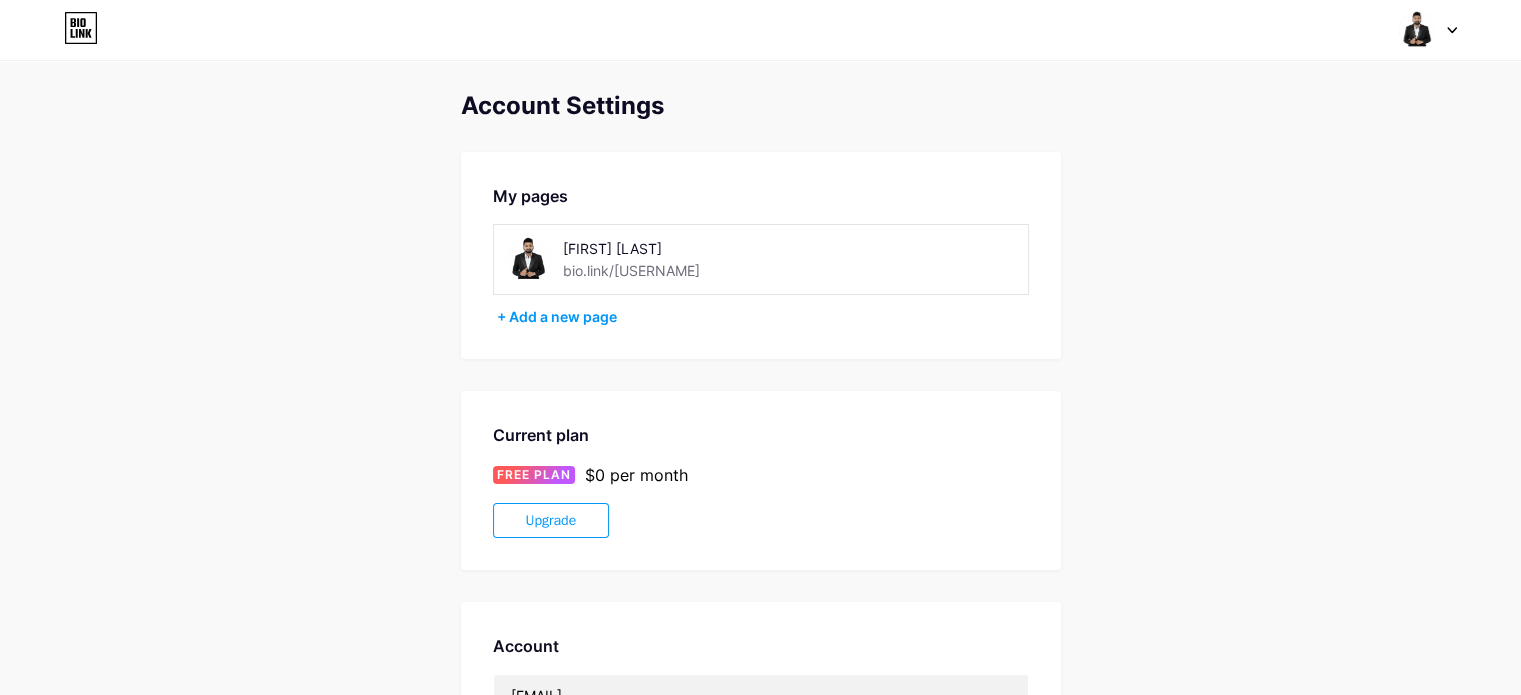 click at bounding box center (528, 259) 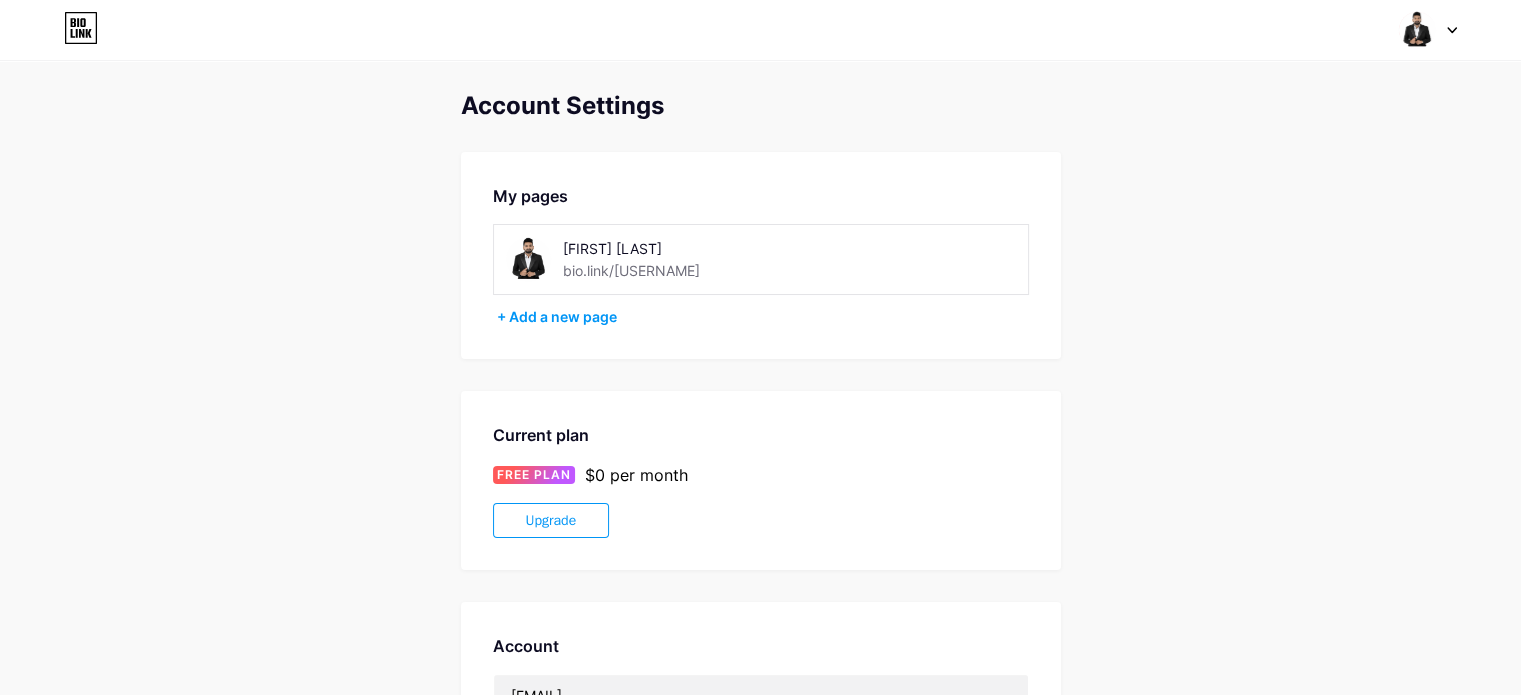 click at bounding box center [528, 259] 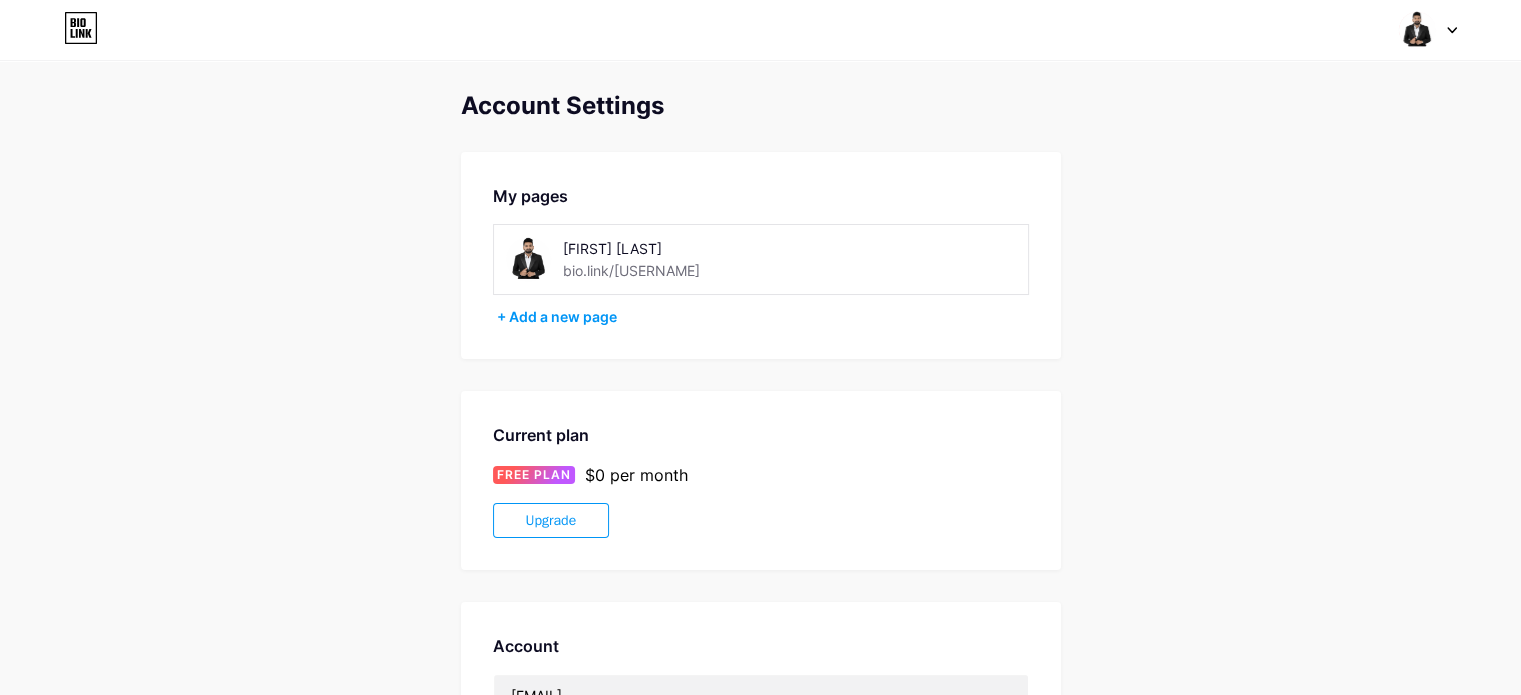 click at bounding box center (528, 259) 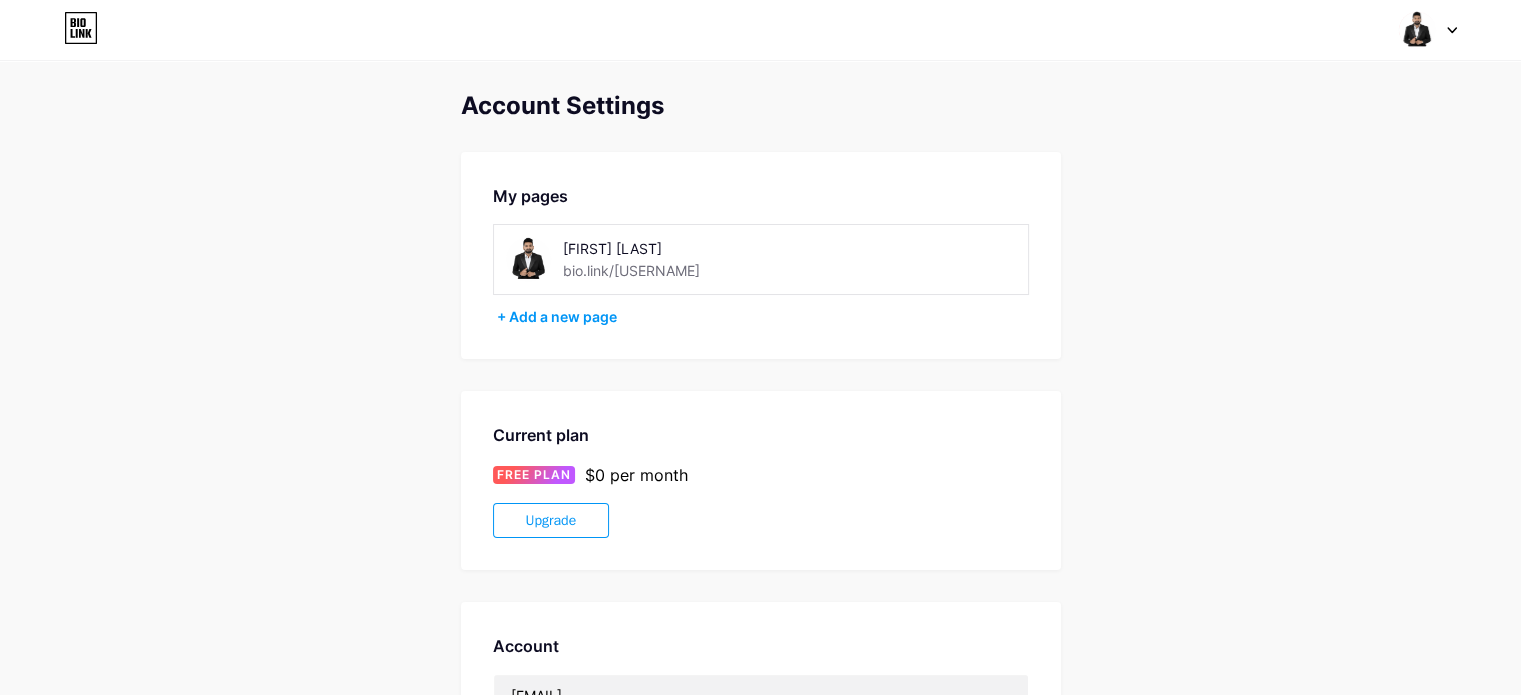 click at bounding box center [528, 259] 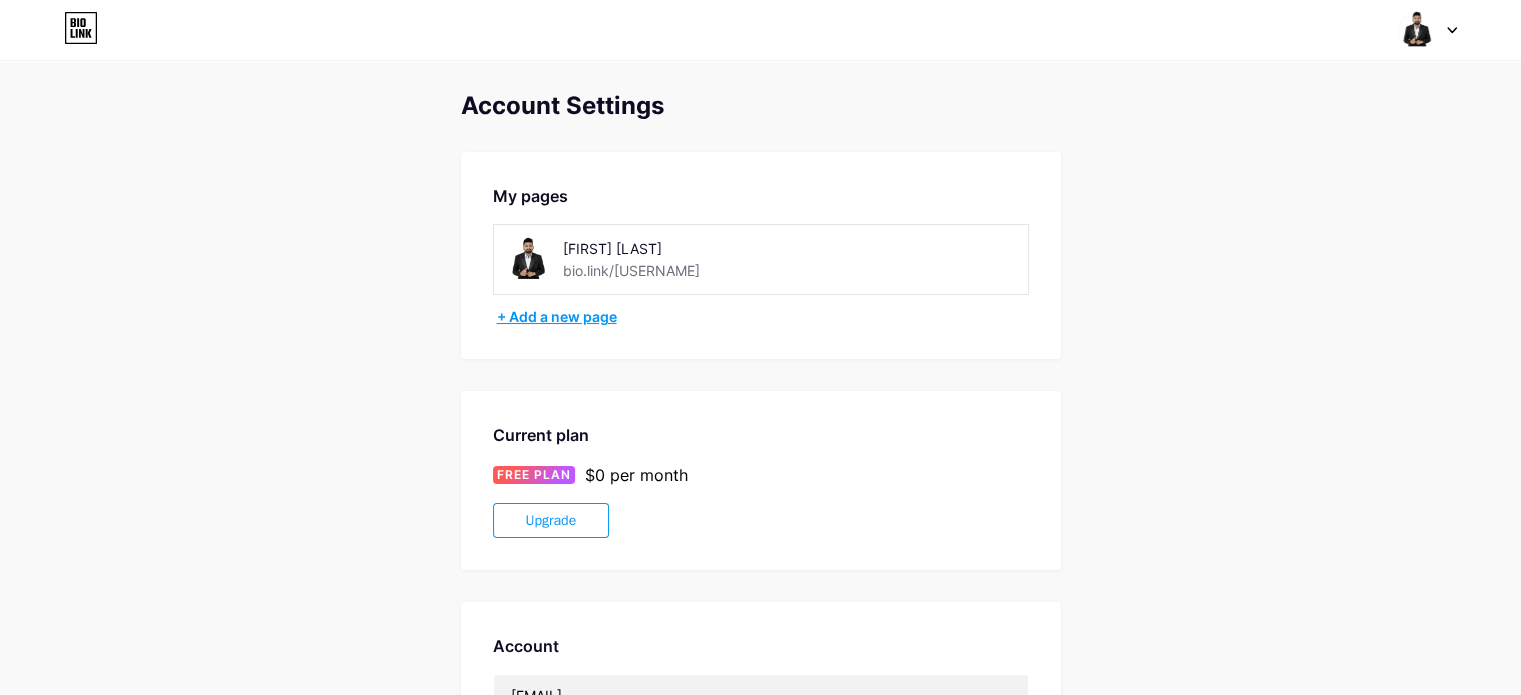 click on "+ Add a new page" at bounding box center [763, 317] 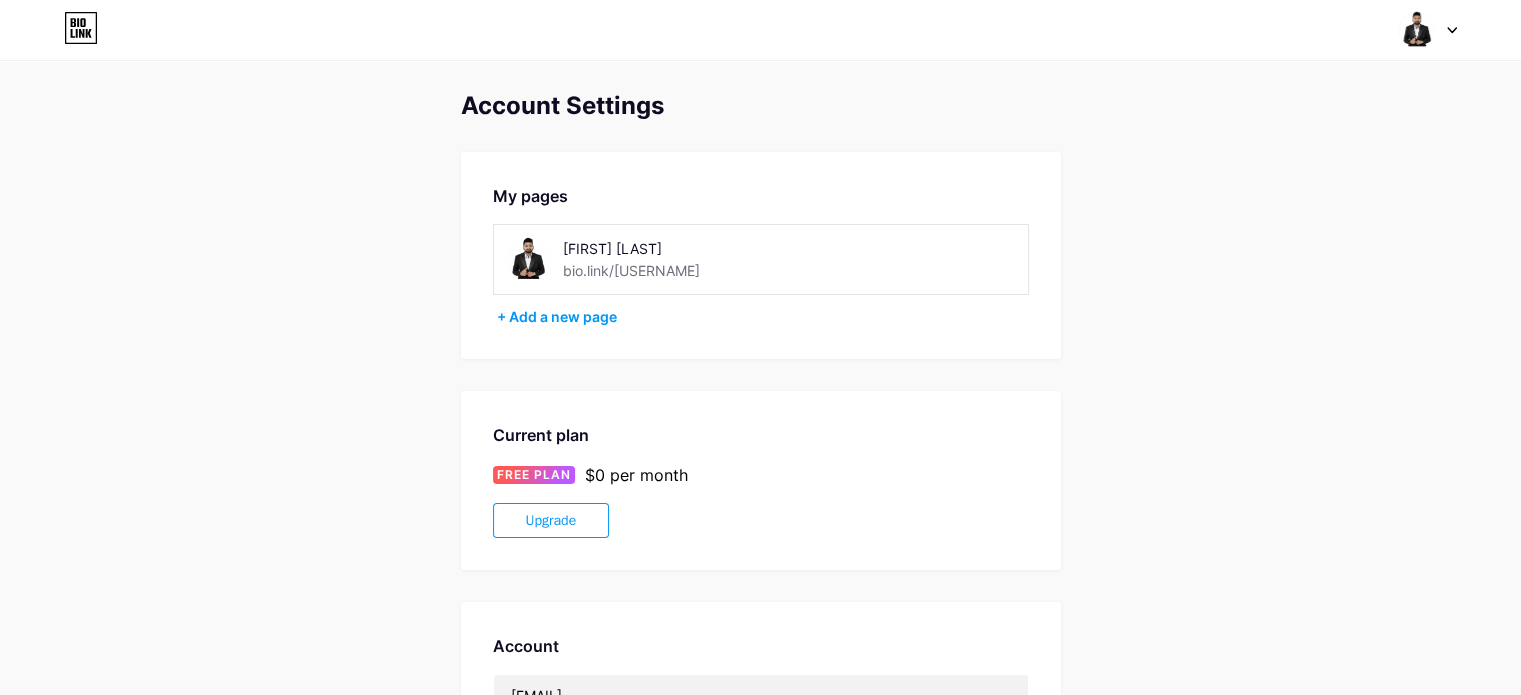 click on "[FIRST] [LAST]" at bounding box center (681, 248) 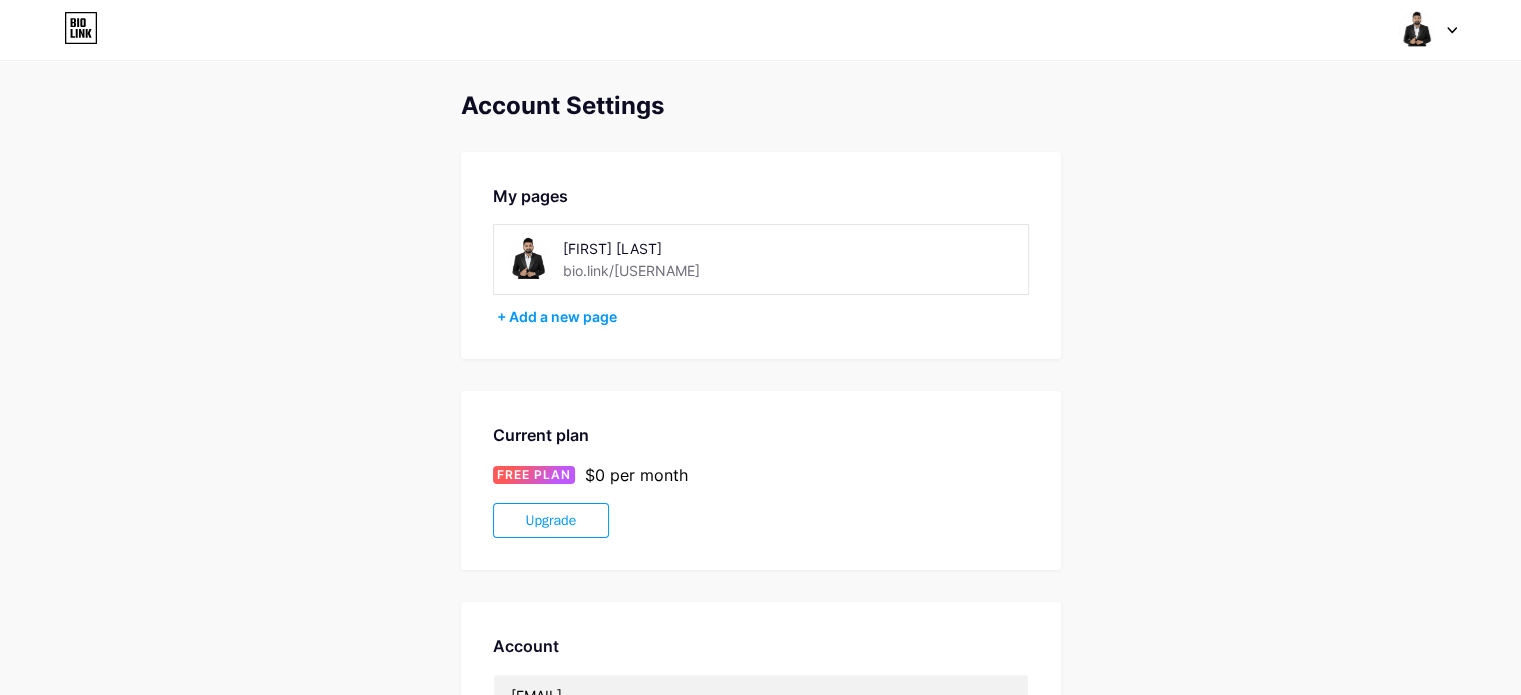 click on "[FIRST] [LAST]" at bounding box center [681, 248] 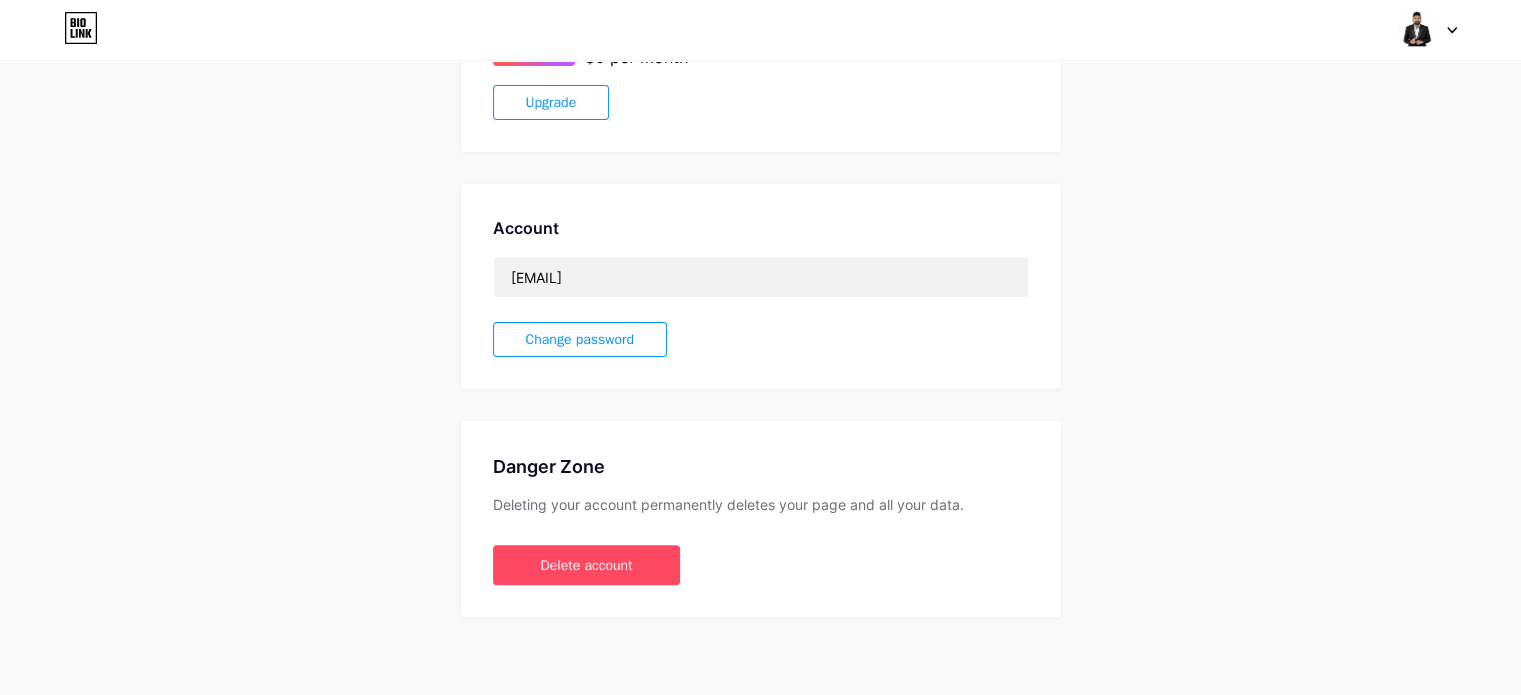 scroll, scrollTop: 0, scrollLeft: 0, axis: both 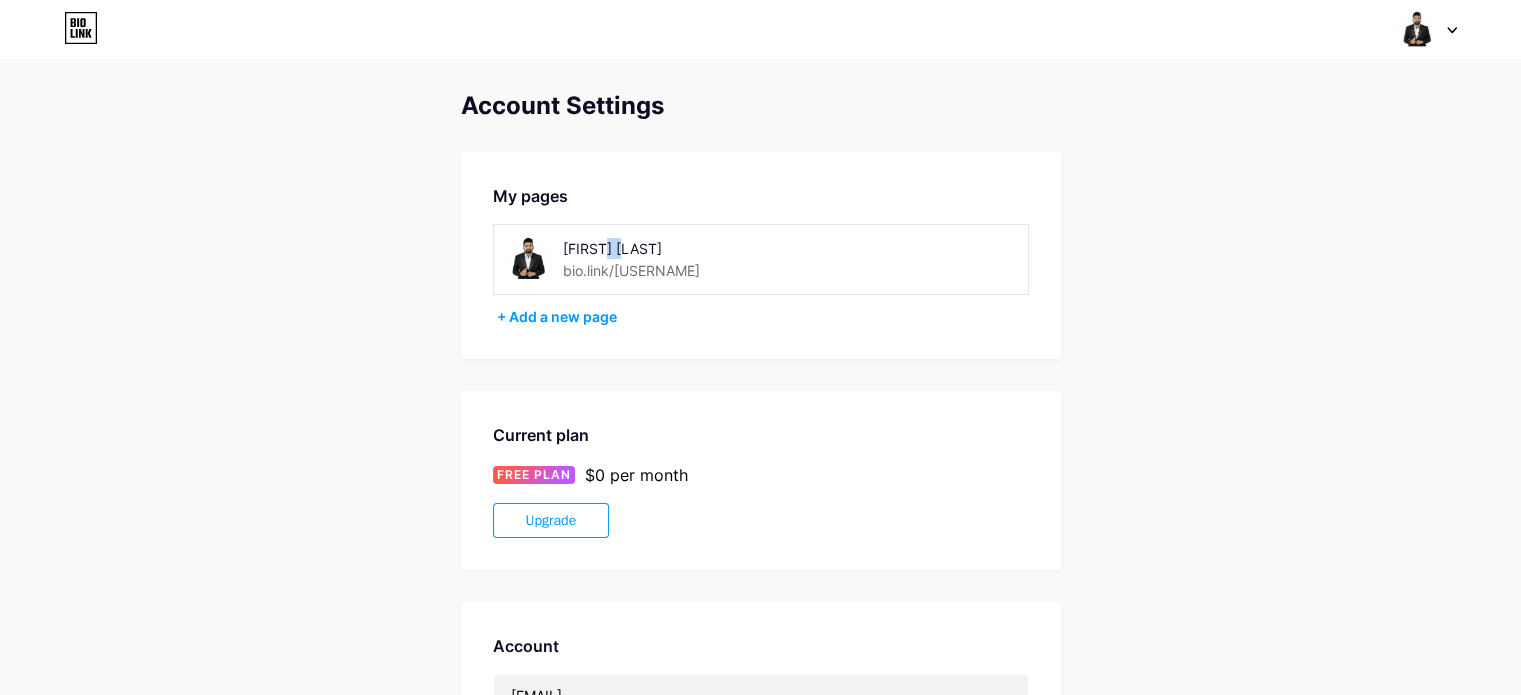 click on "[FIRST] [LAST]" at bounding box center [681, 248] 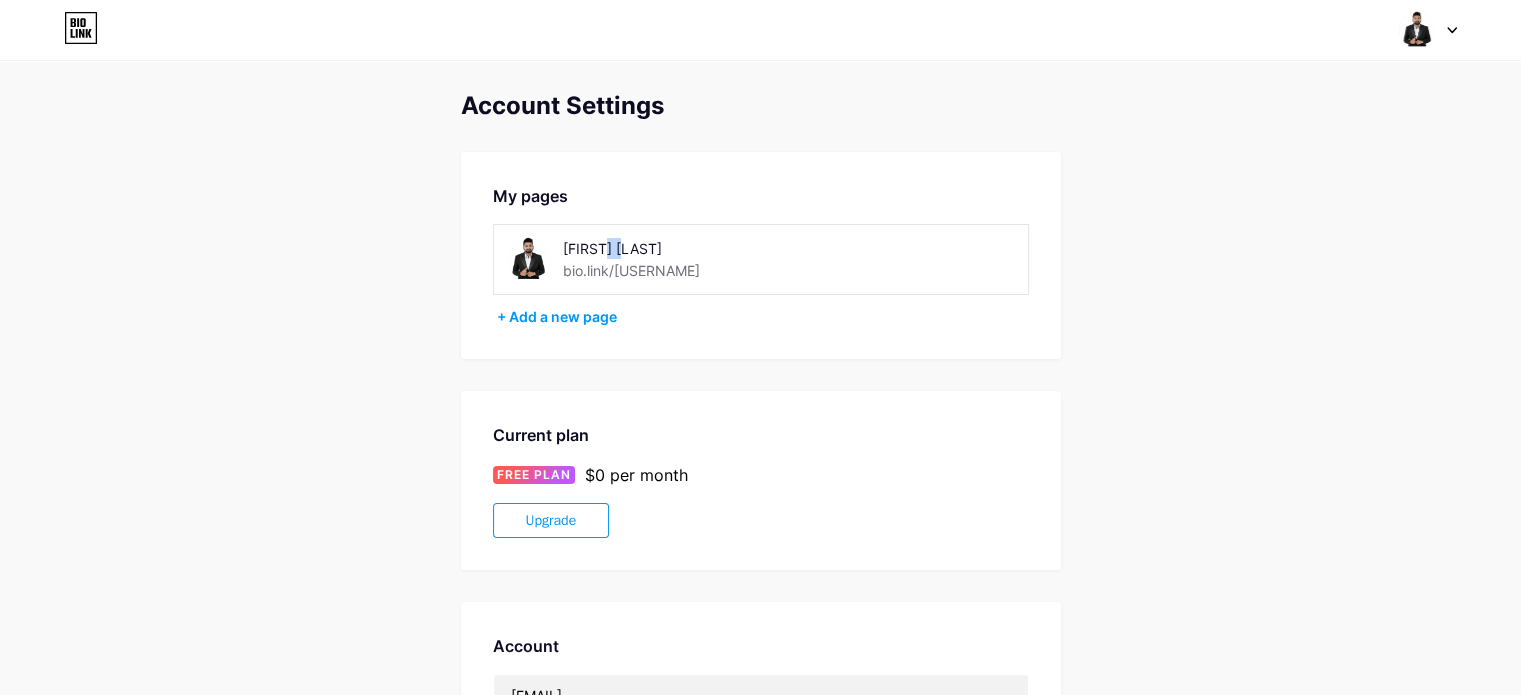 click 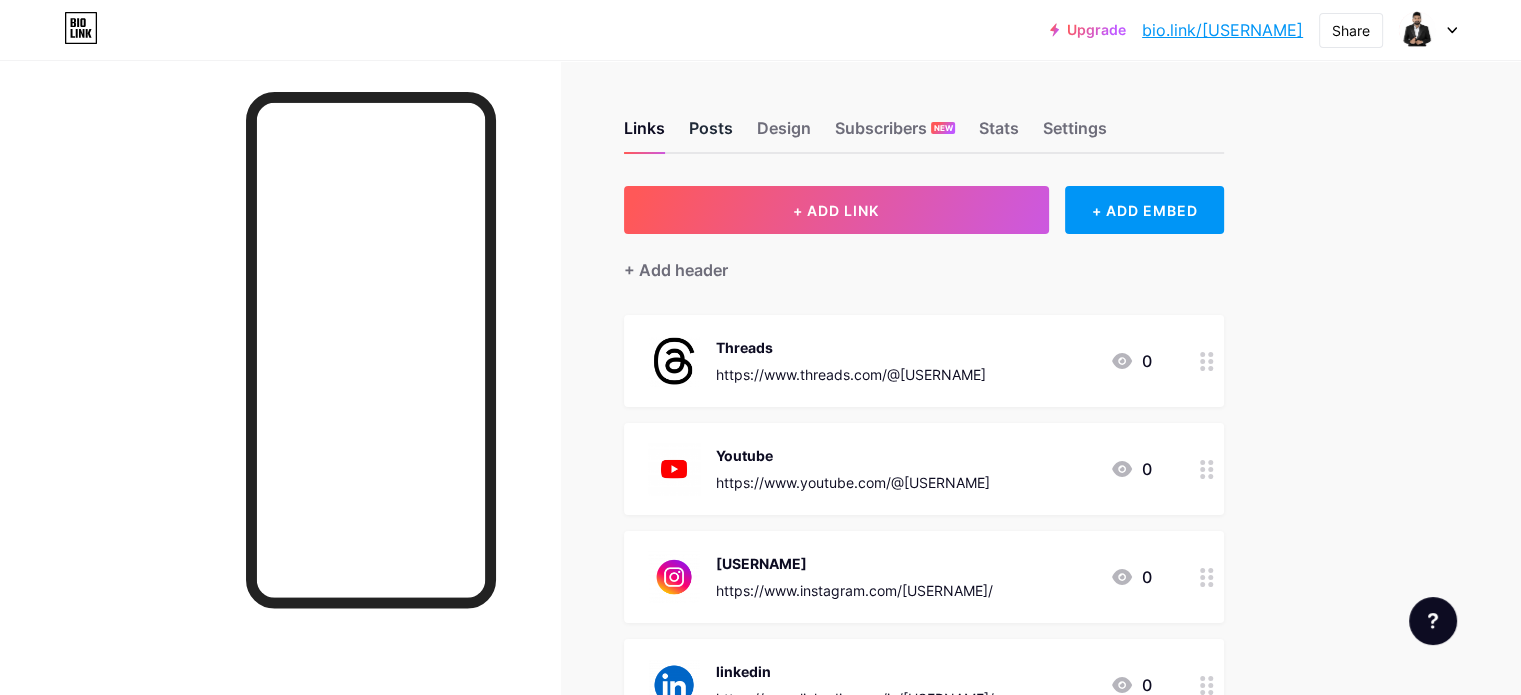 click on "Posts" at bounding box center (711, 134) 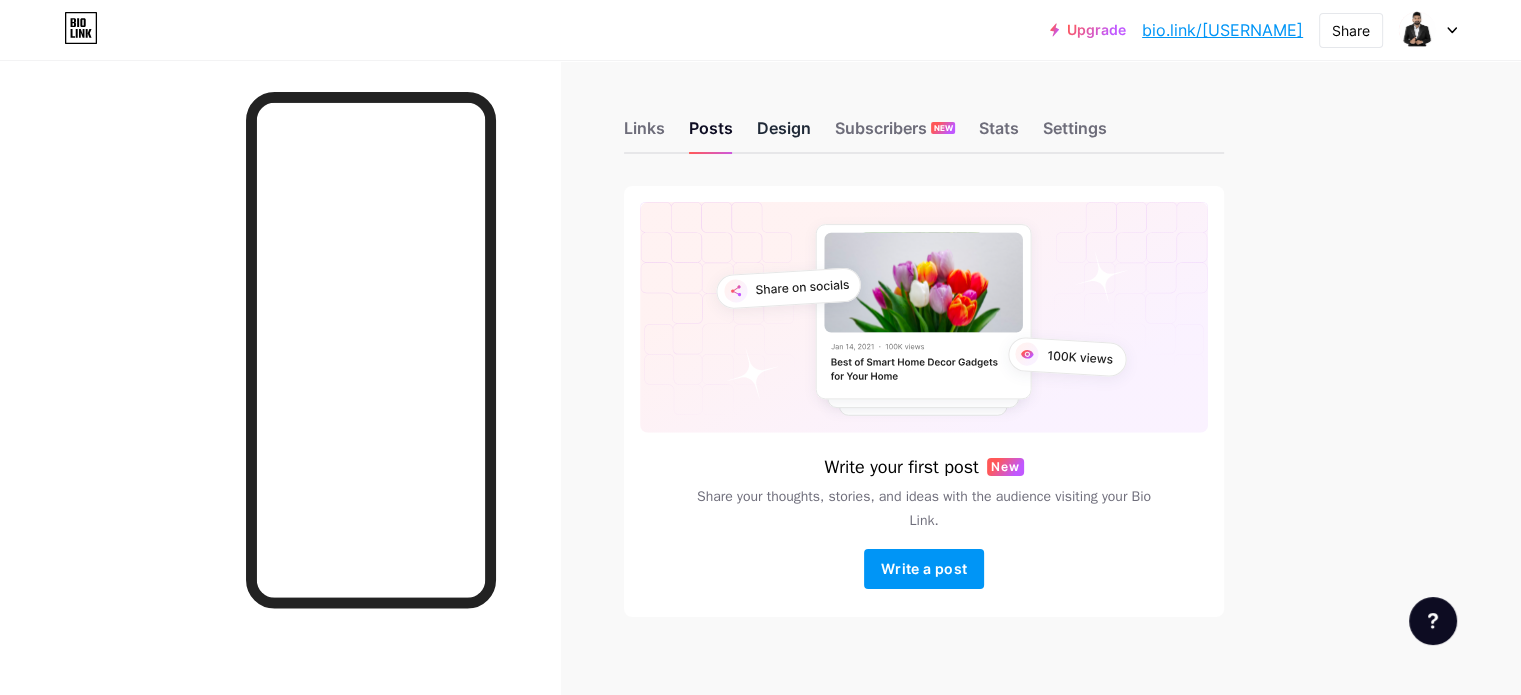 click on "Design" at bounding box center (784, 134) 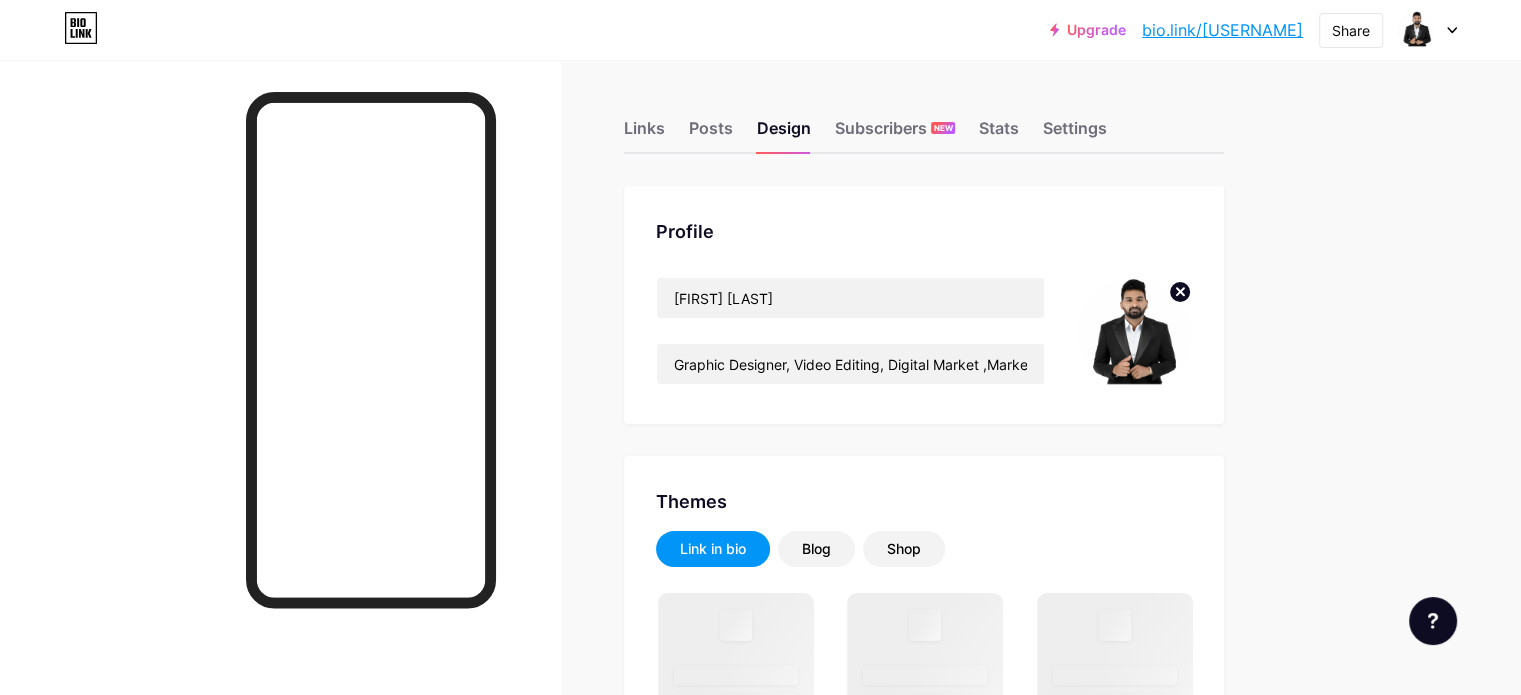 click at bounding box center (1134, 334) 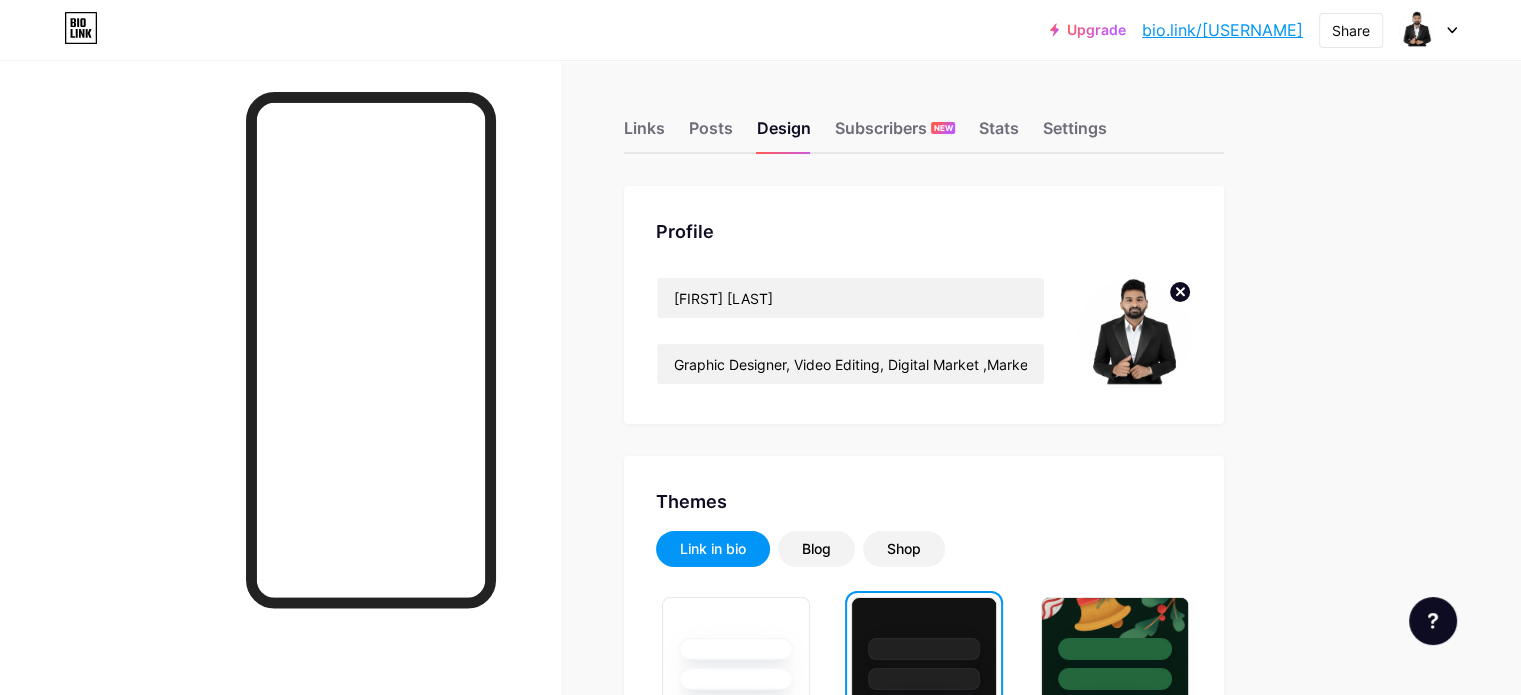 click at bounding box center (1134, 334) 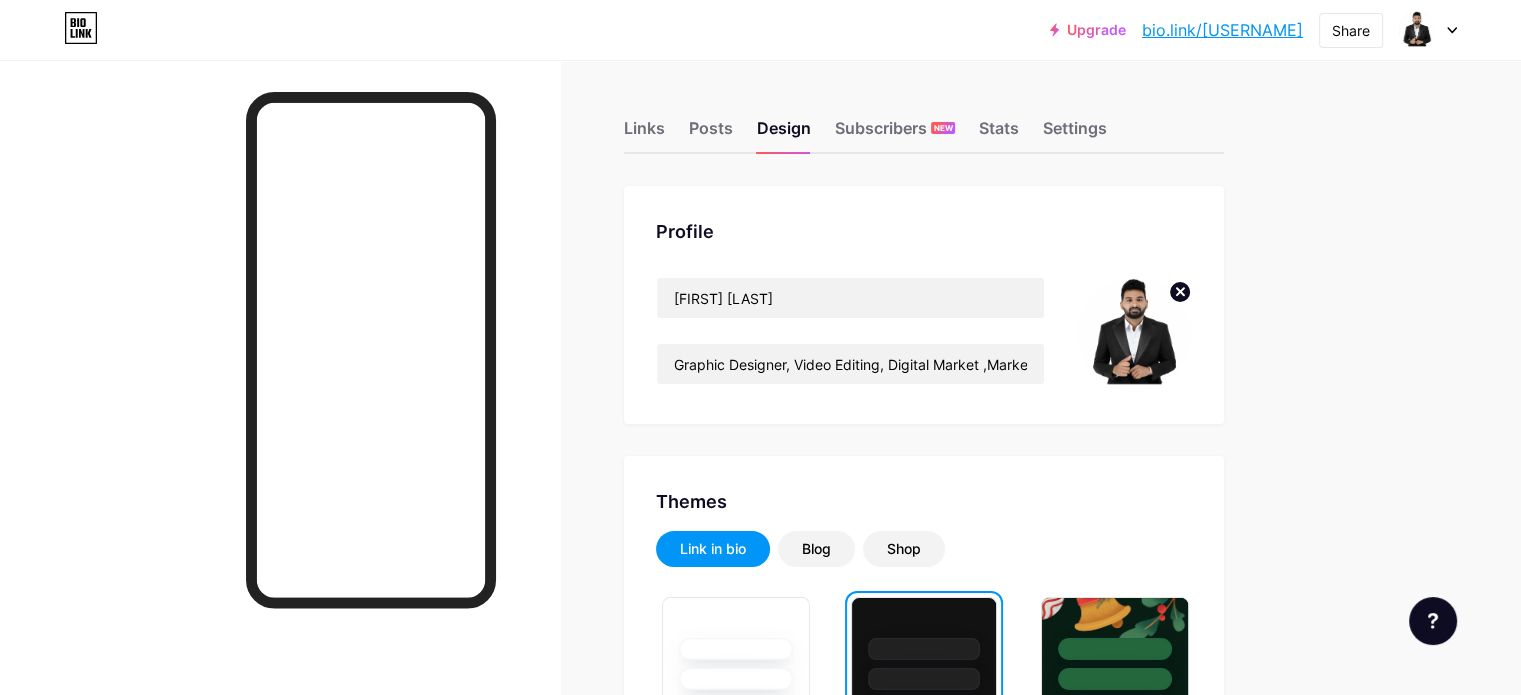 click 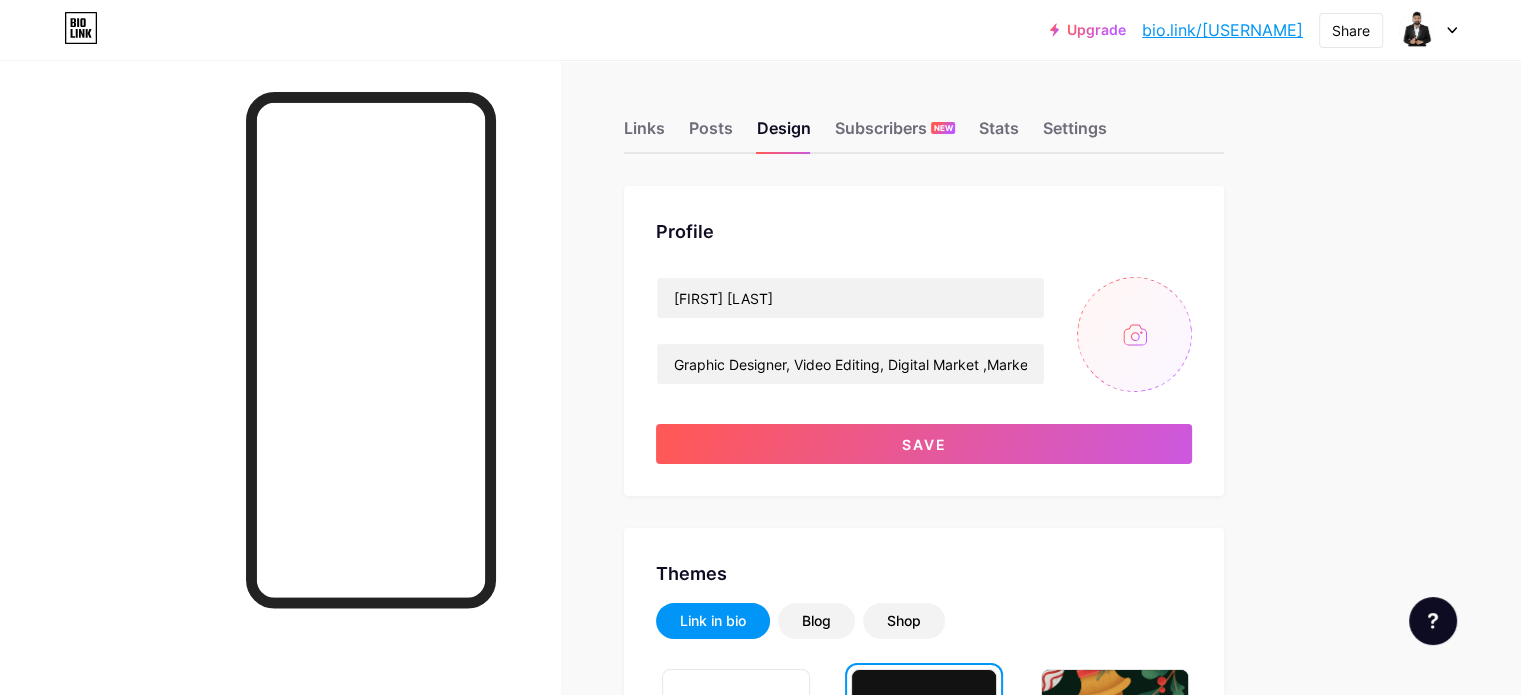 click at bounding box center (1134, 334) 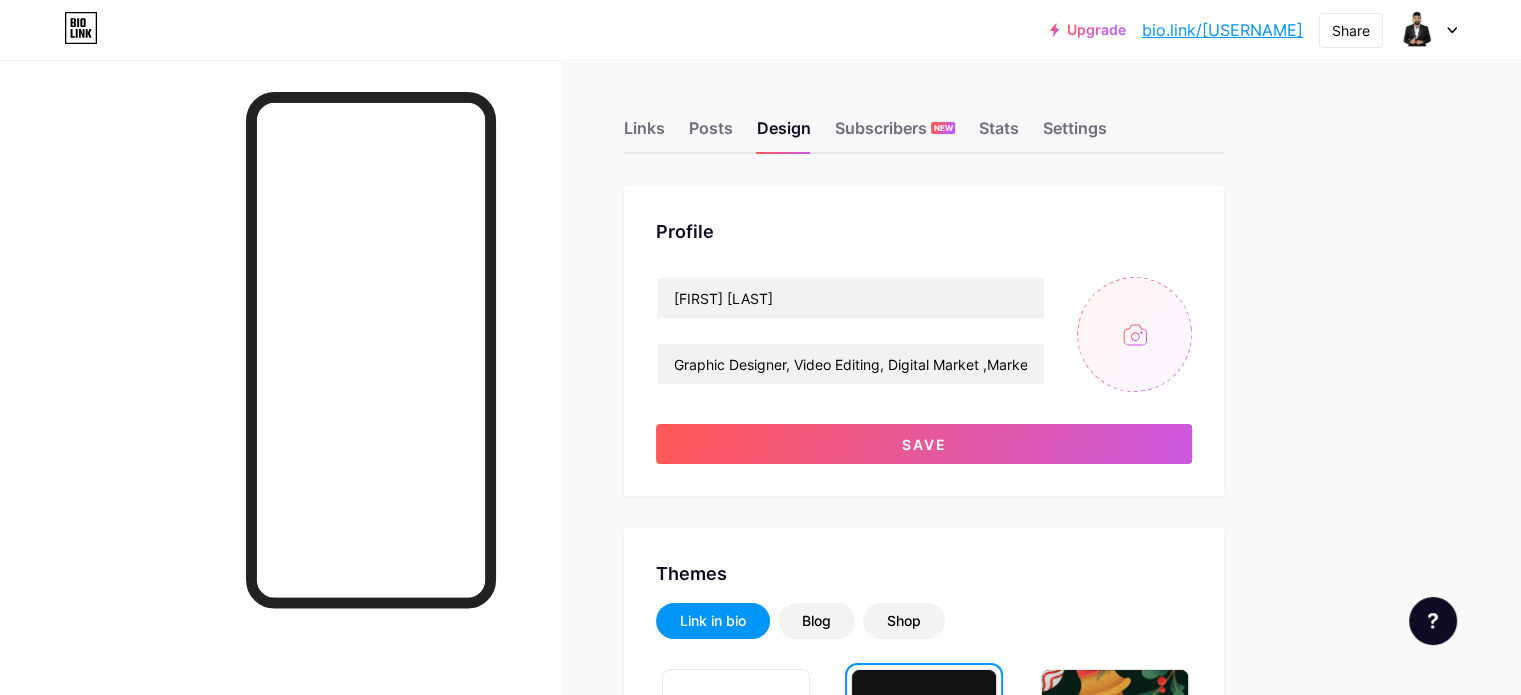 type on "C:\fakepath\PP PHOTO NES.jpg" 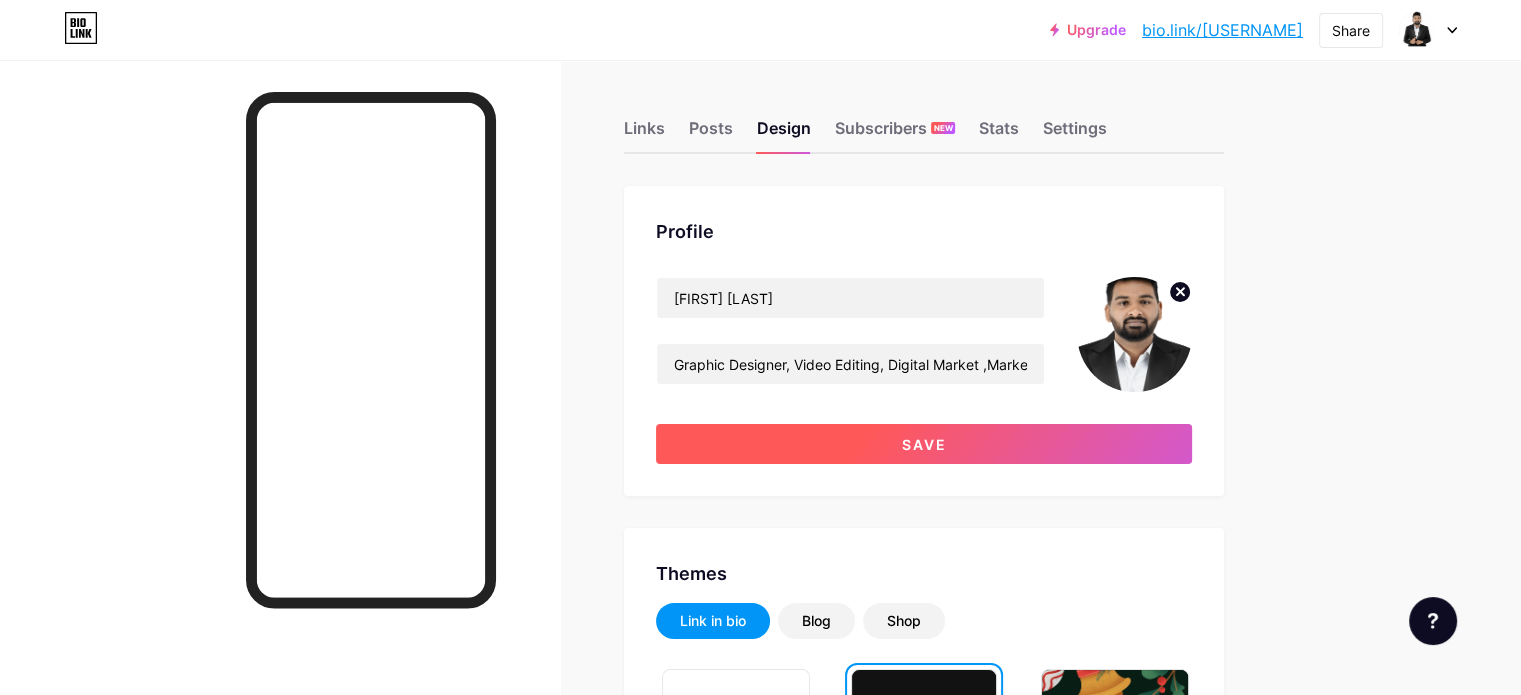 click on "Save" at bounding box center [924, 444] 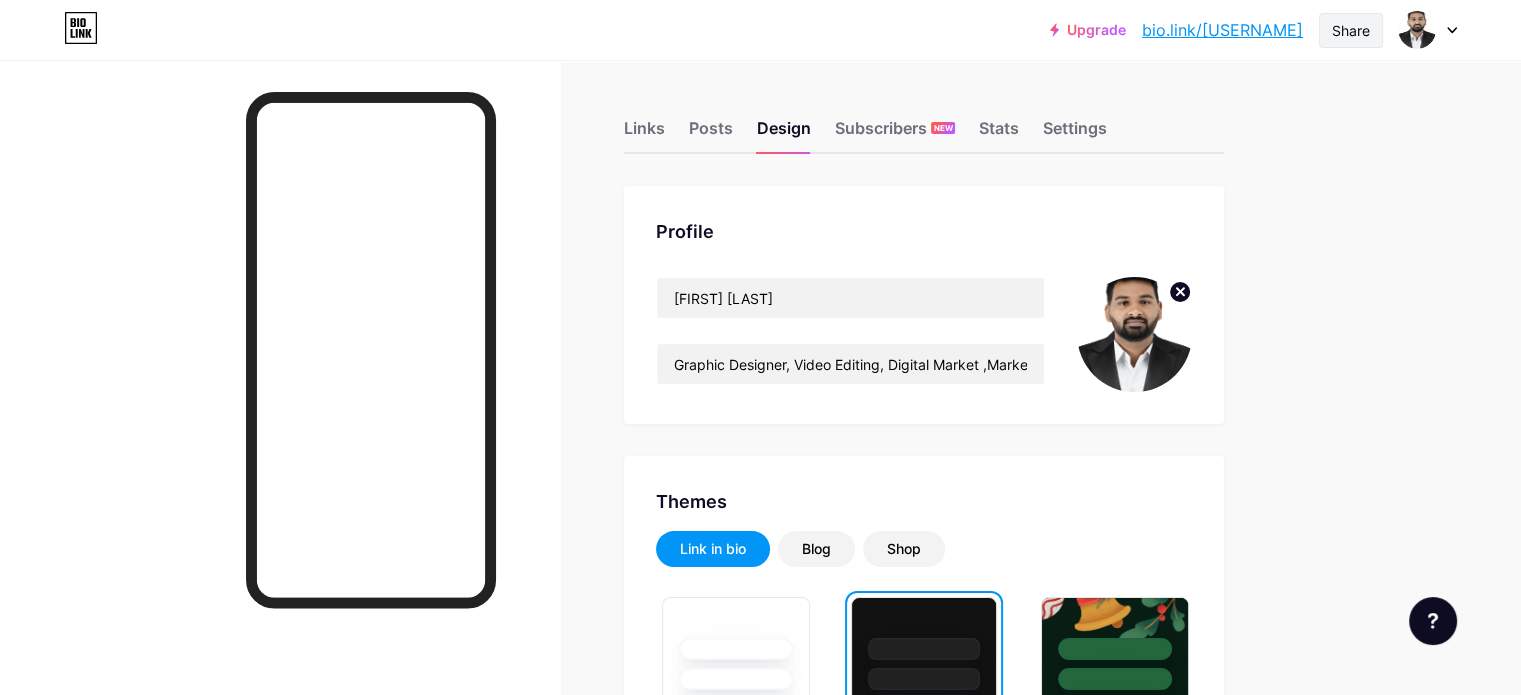 click on "Share" at bounding box center (1351, 30) 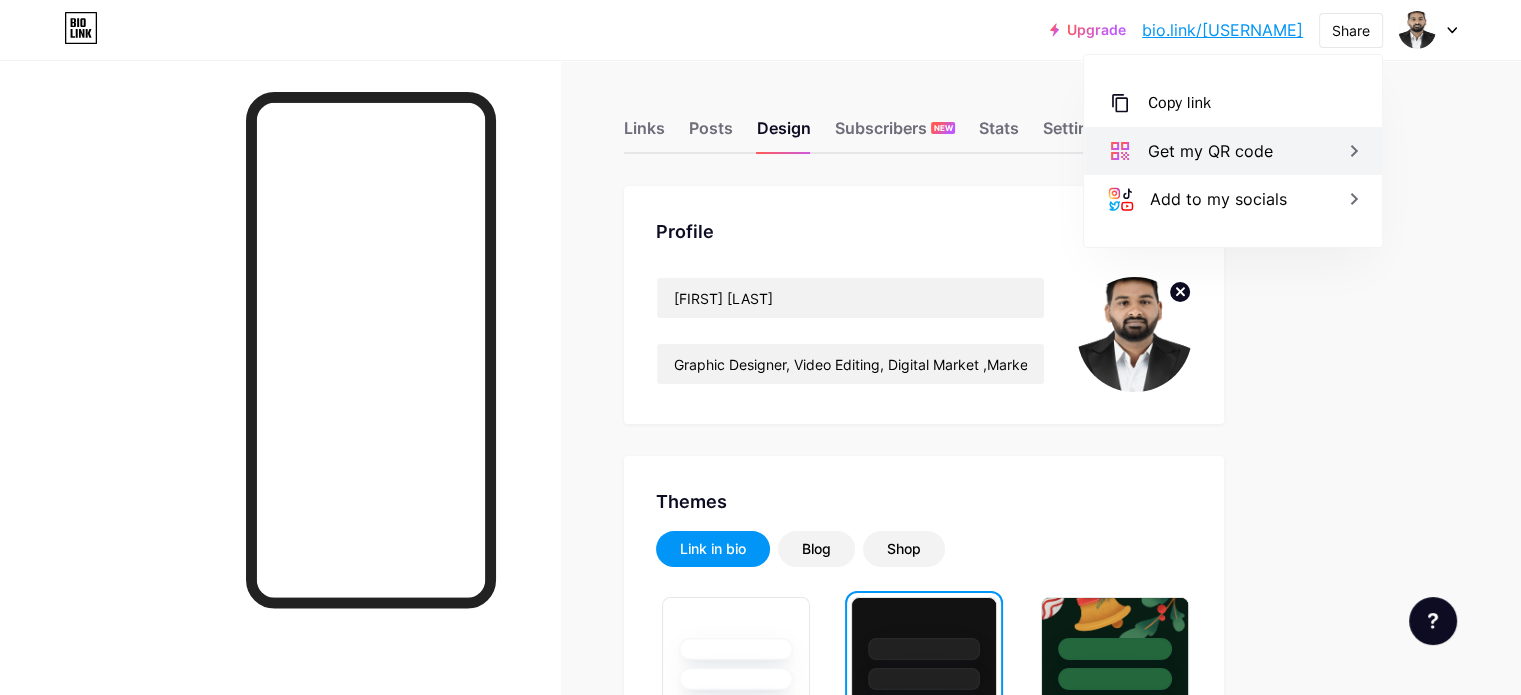 click on "Get my QR code" at bounding box center (1210, 151) 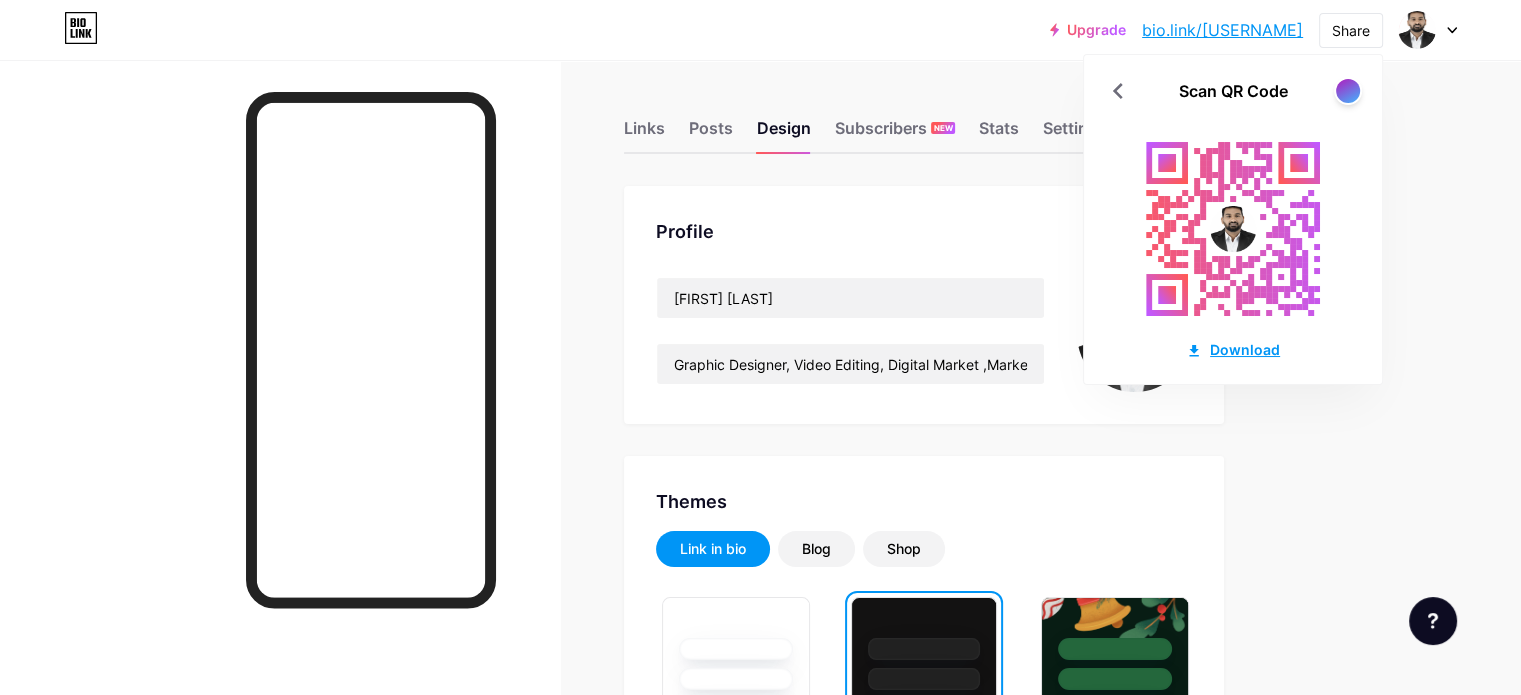 click on "Download" at bounding box center [1233, 349] 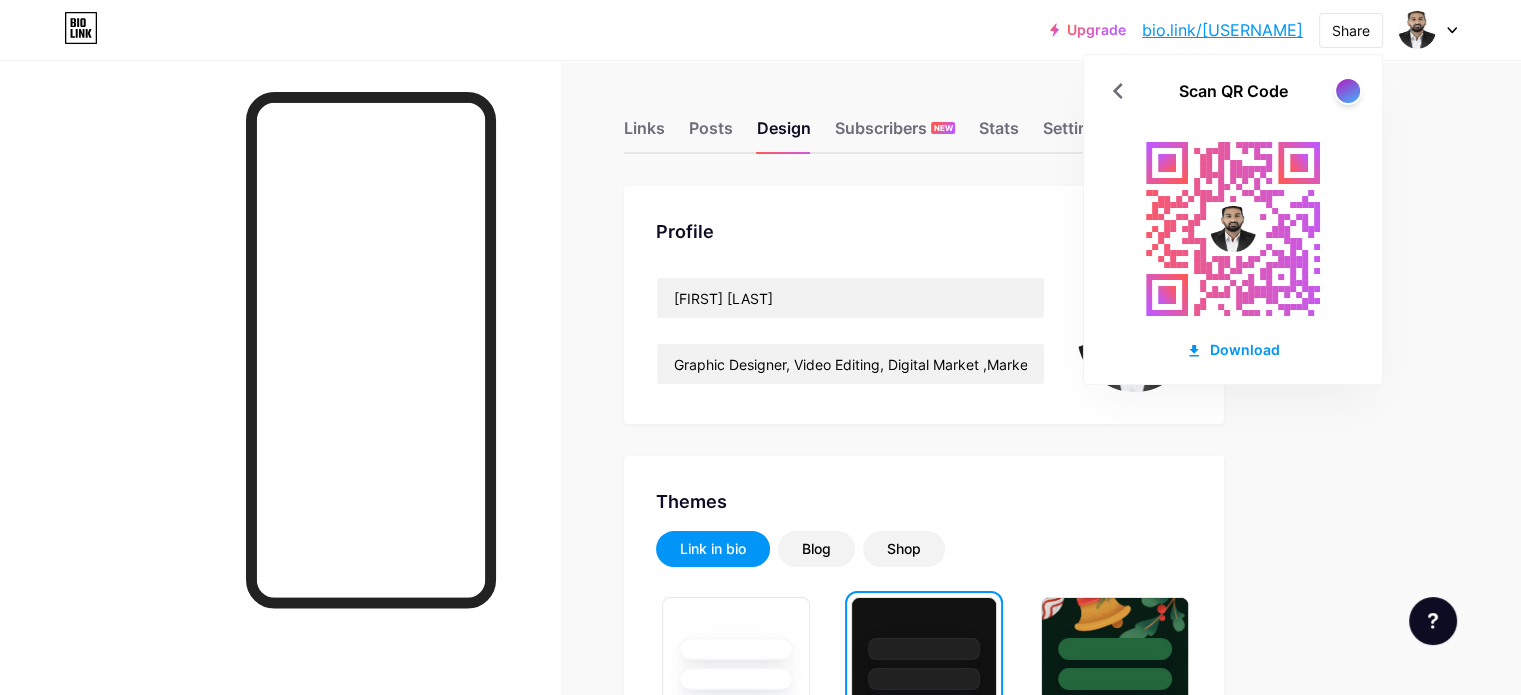 click on "Profile   [FIRST] [LAST]     Graphic Designer, Video Editing, Digital Market ,Market, photography & videography." at bounding box center (924, 305) 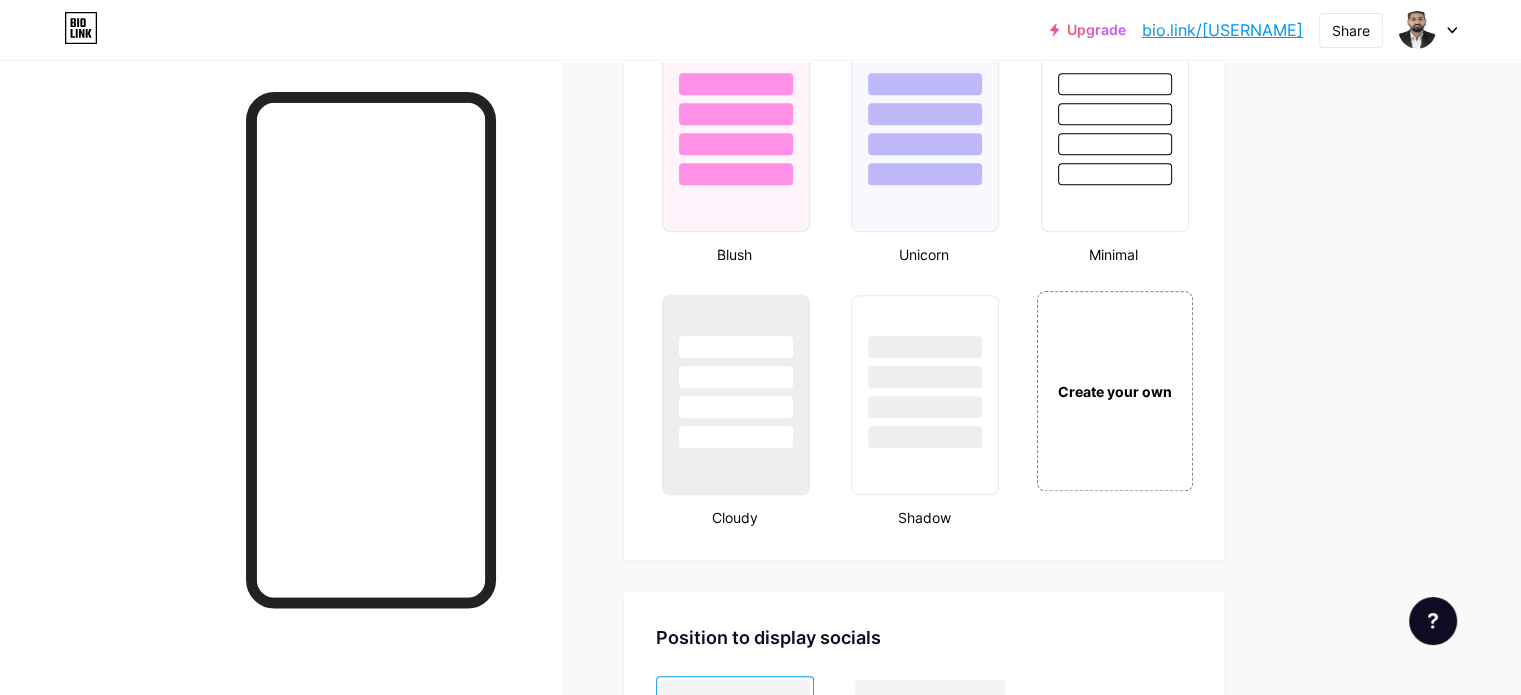scroll, scrollTop: 2147, scrollLeft: 0, axis: vertical 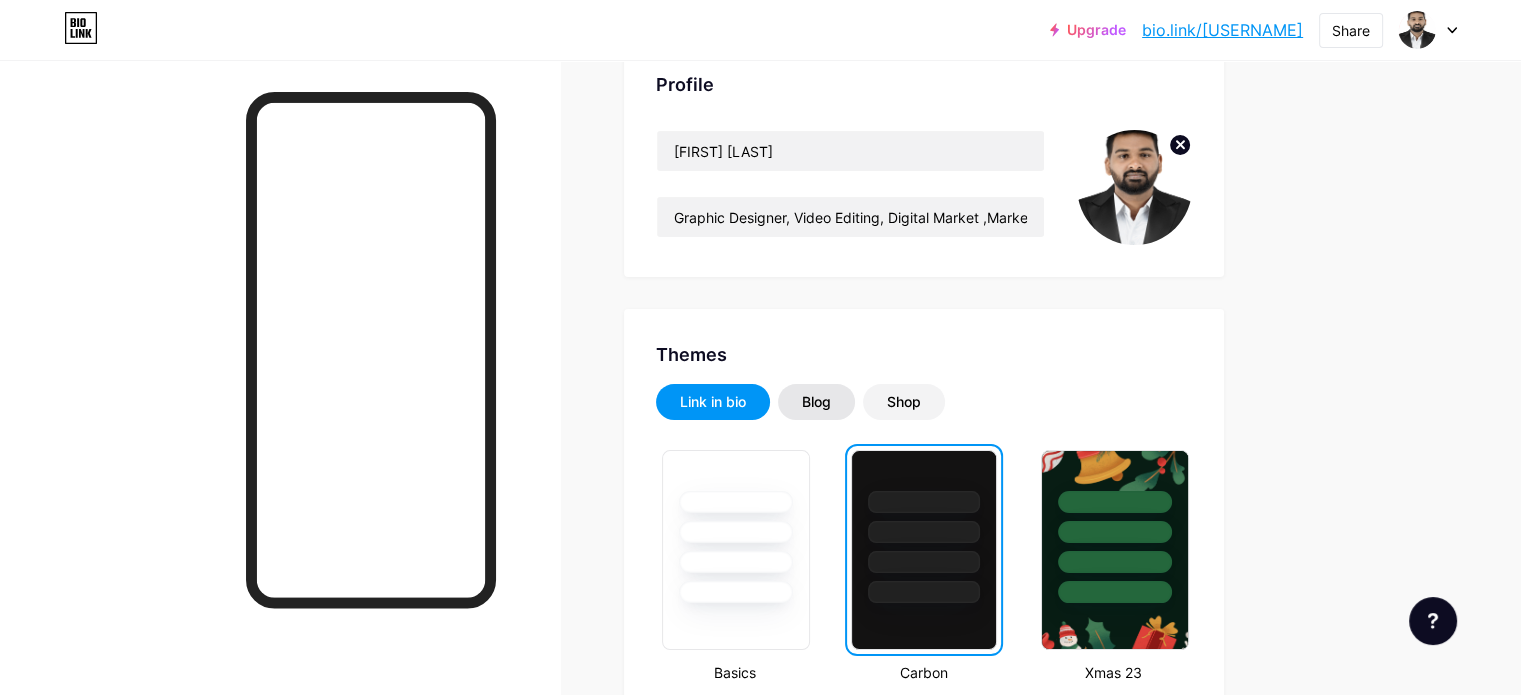 click on "Blog" at bounding box center [816, 402] 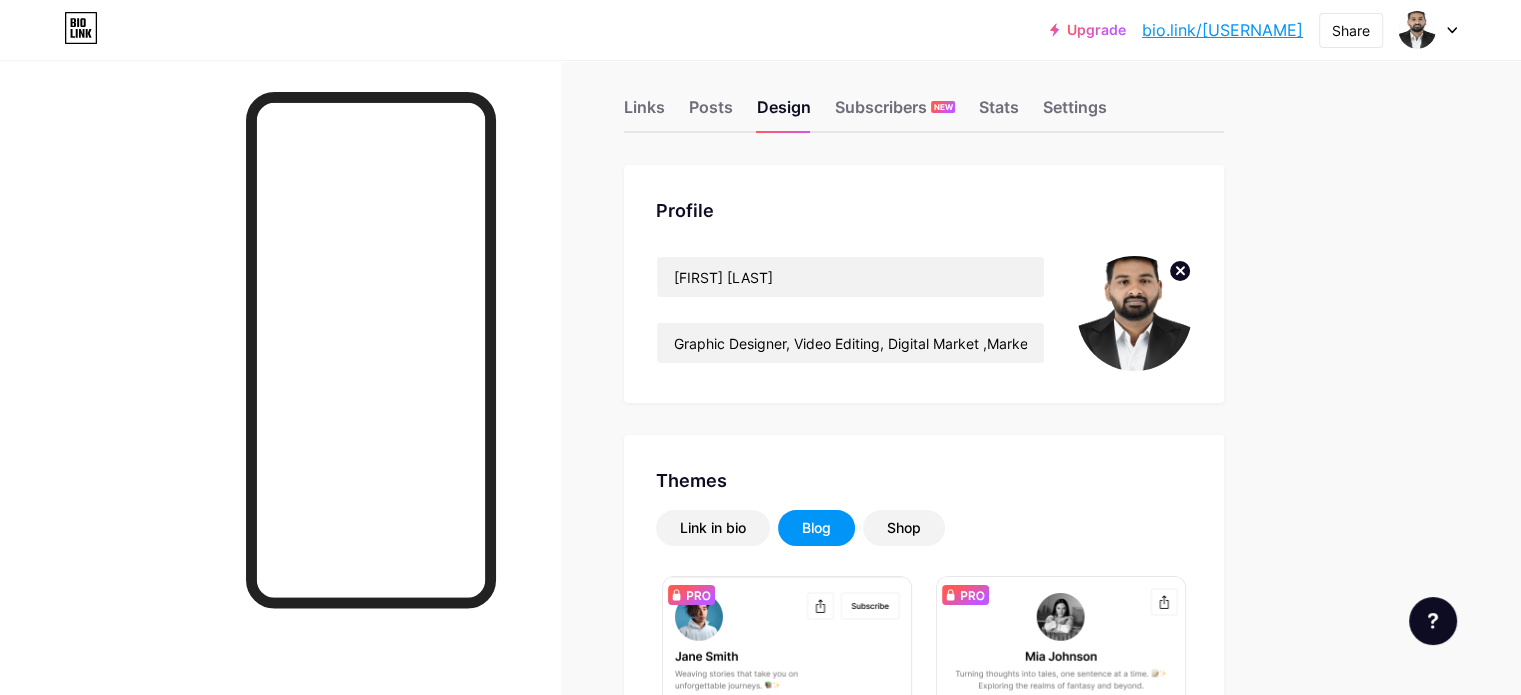 scroll, scrollTop: 0, scrollLeft: 0, axis: both 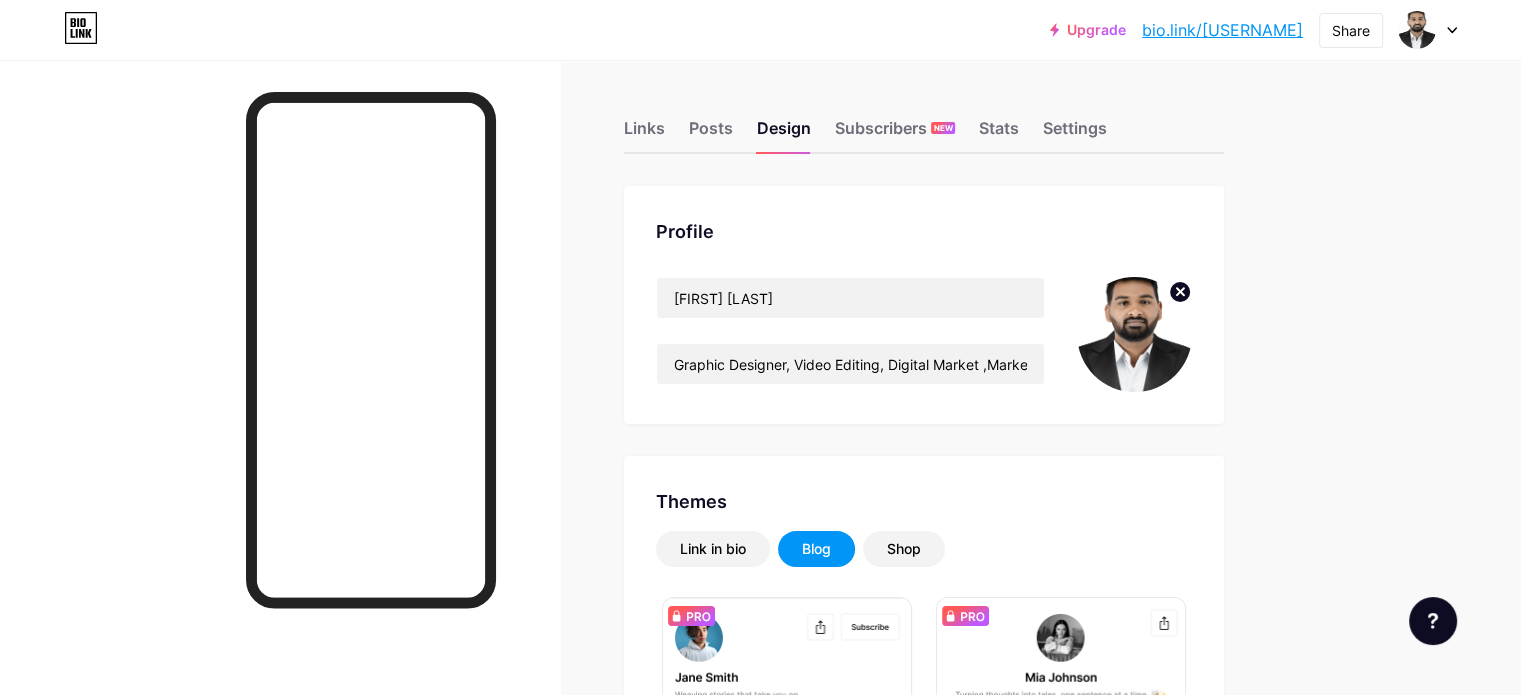 click on "bio.link/[USERNAME]" at bounding box center (1222, 30) 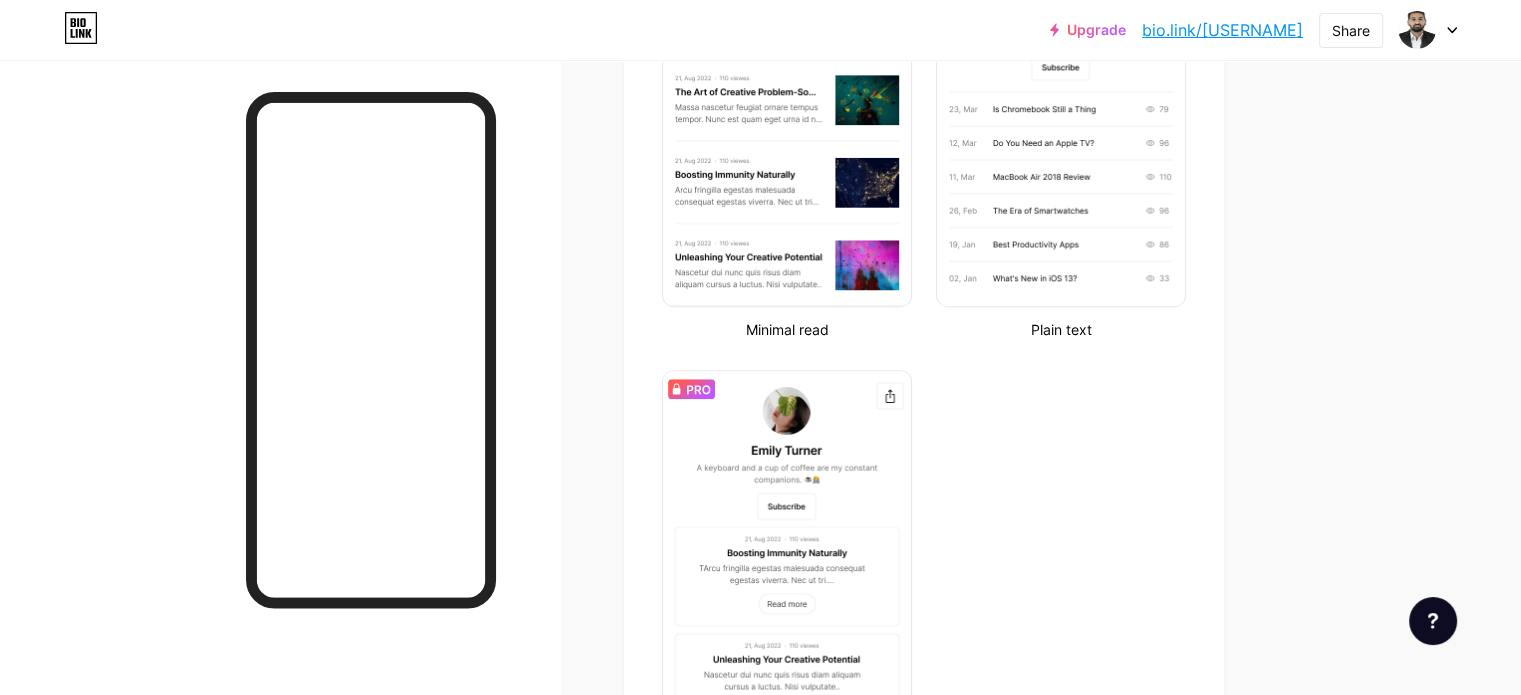scroll, scrollTop: 1333, scrollLeft: 0, axis: vertical 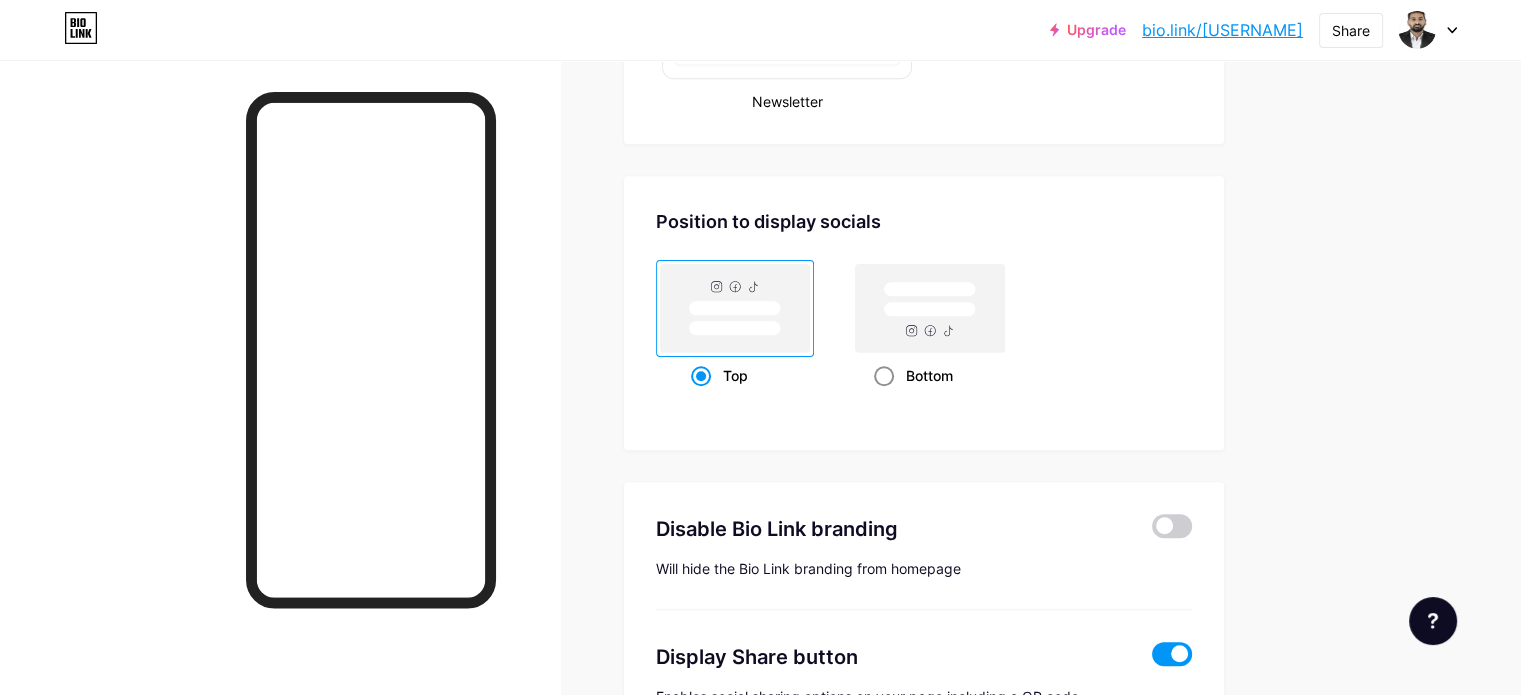 click 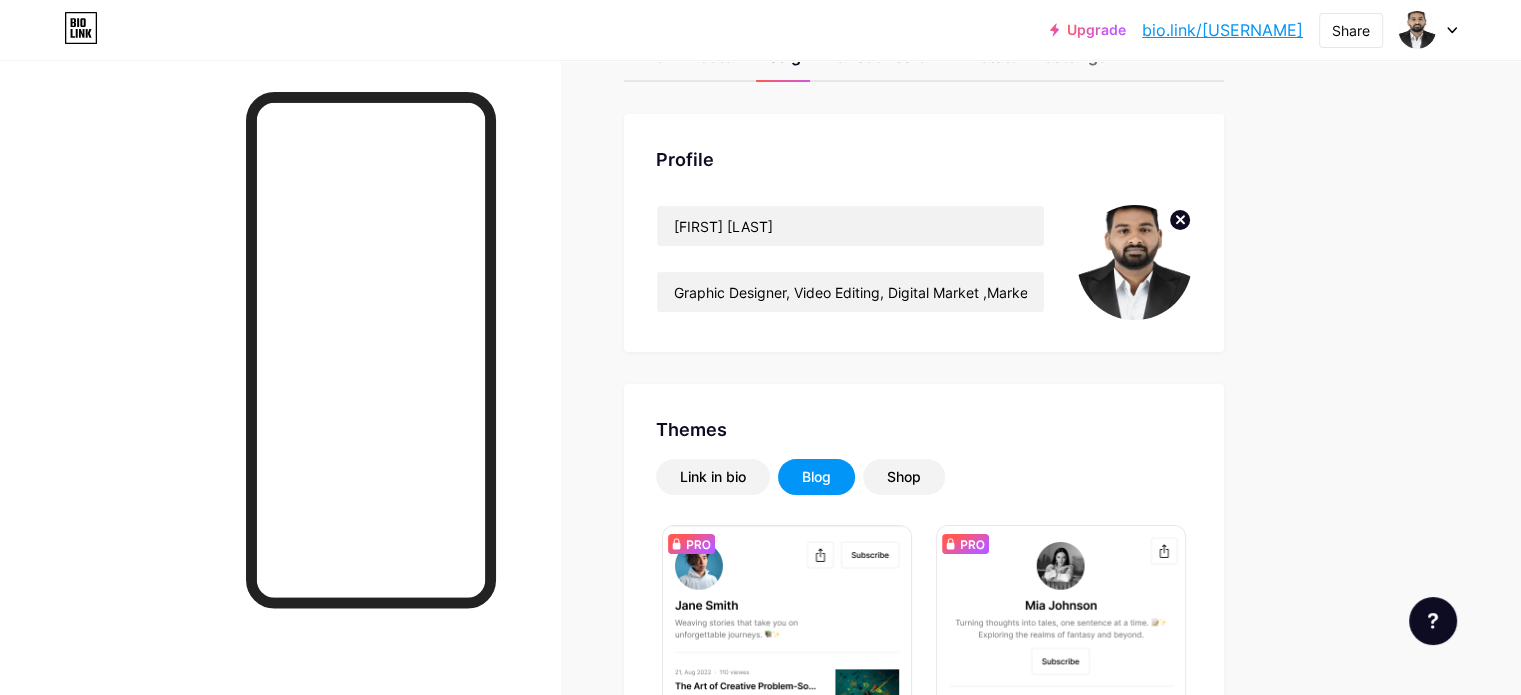 scroll, scrollTop: 0, scrollLeft: 0, axis: both 